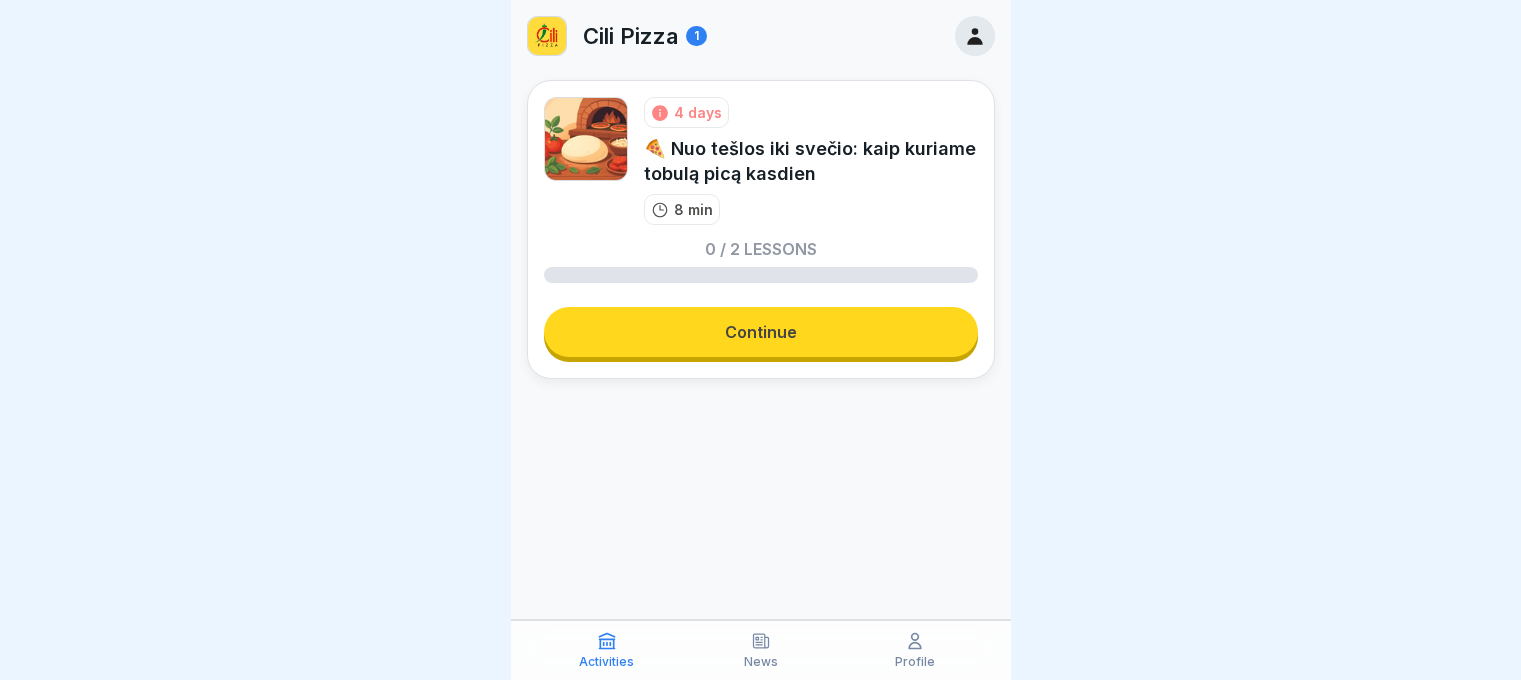 scroll, scrollTop: 0, scrollLeft: 0, axis: both 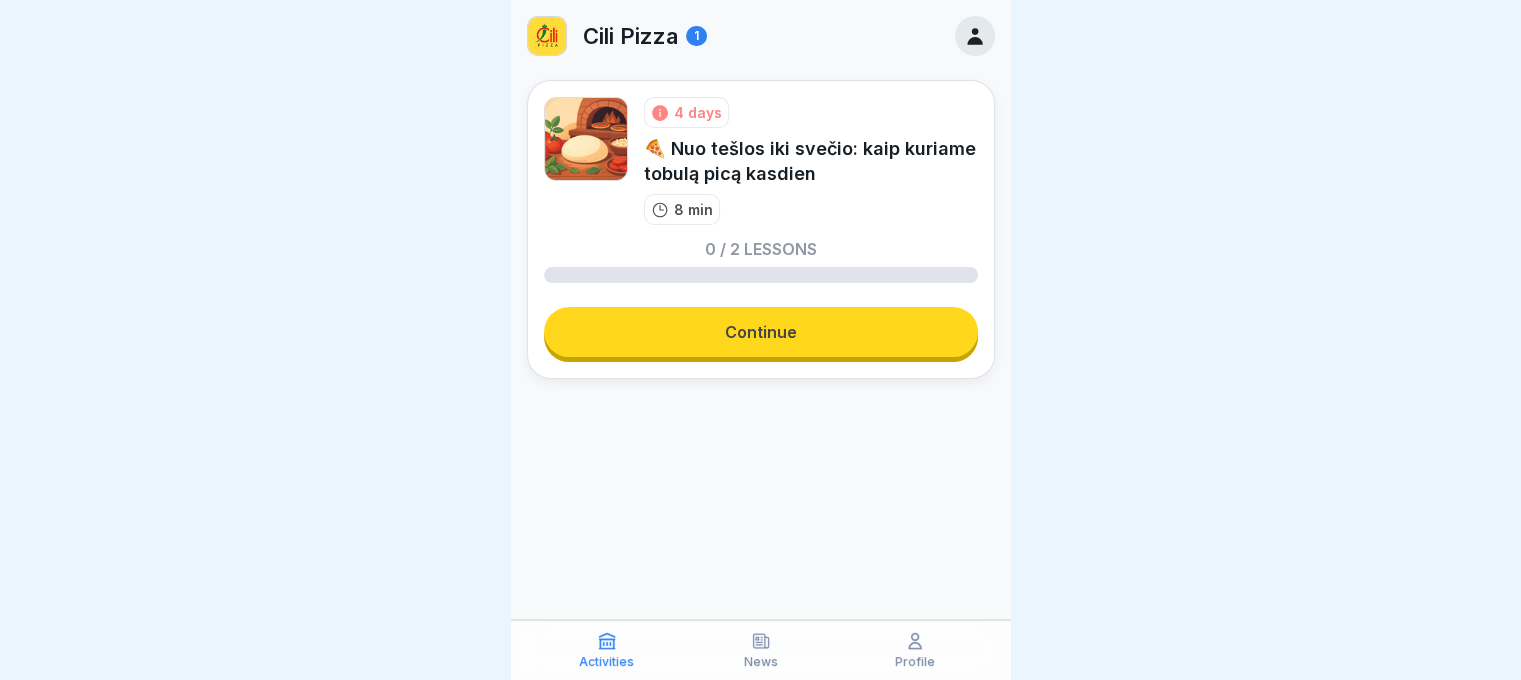 click on "Continue" at bounding box center (761, 332) 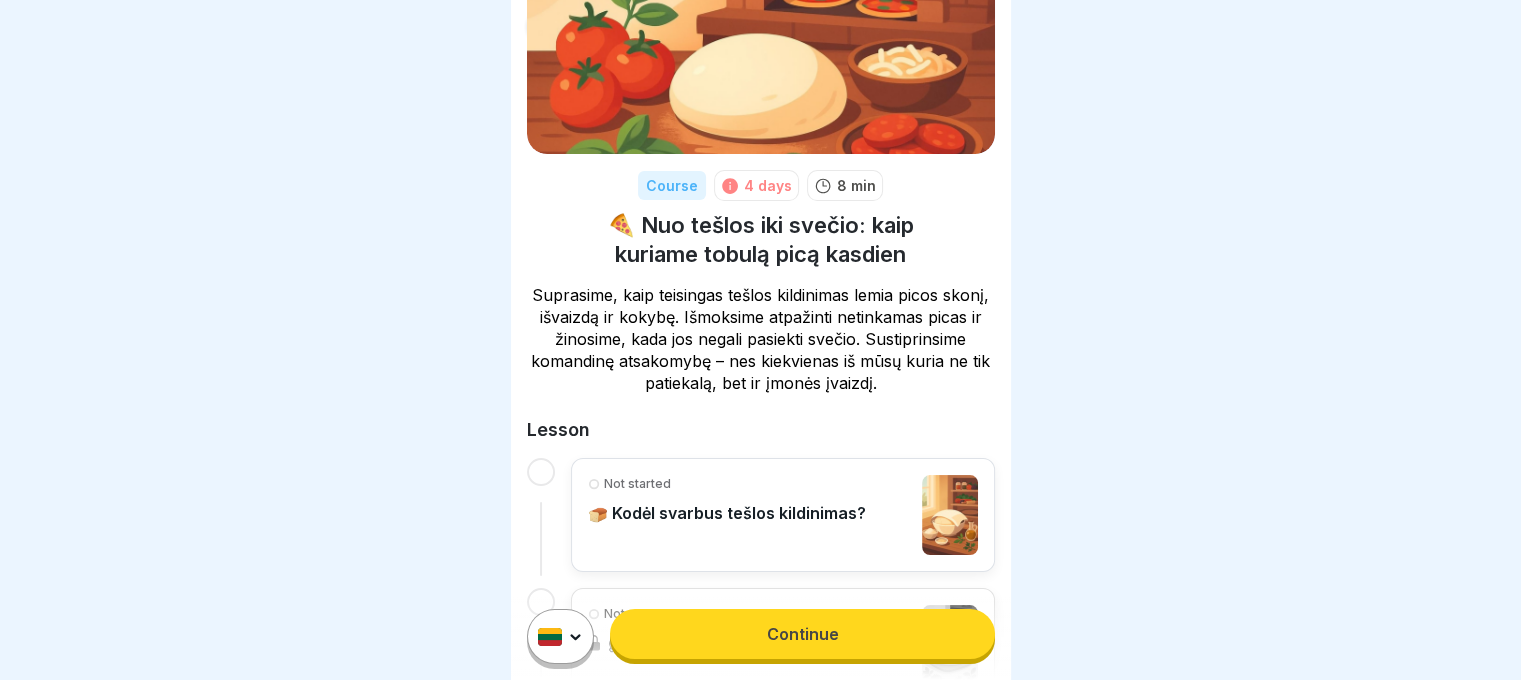 scroll, scrollTop: 248, scrollLeft: 0, axis: vertical 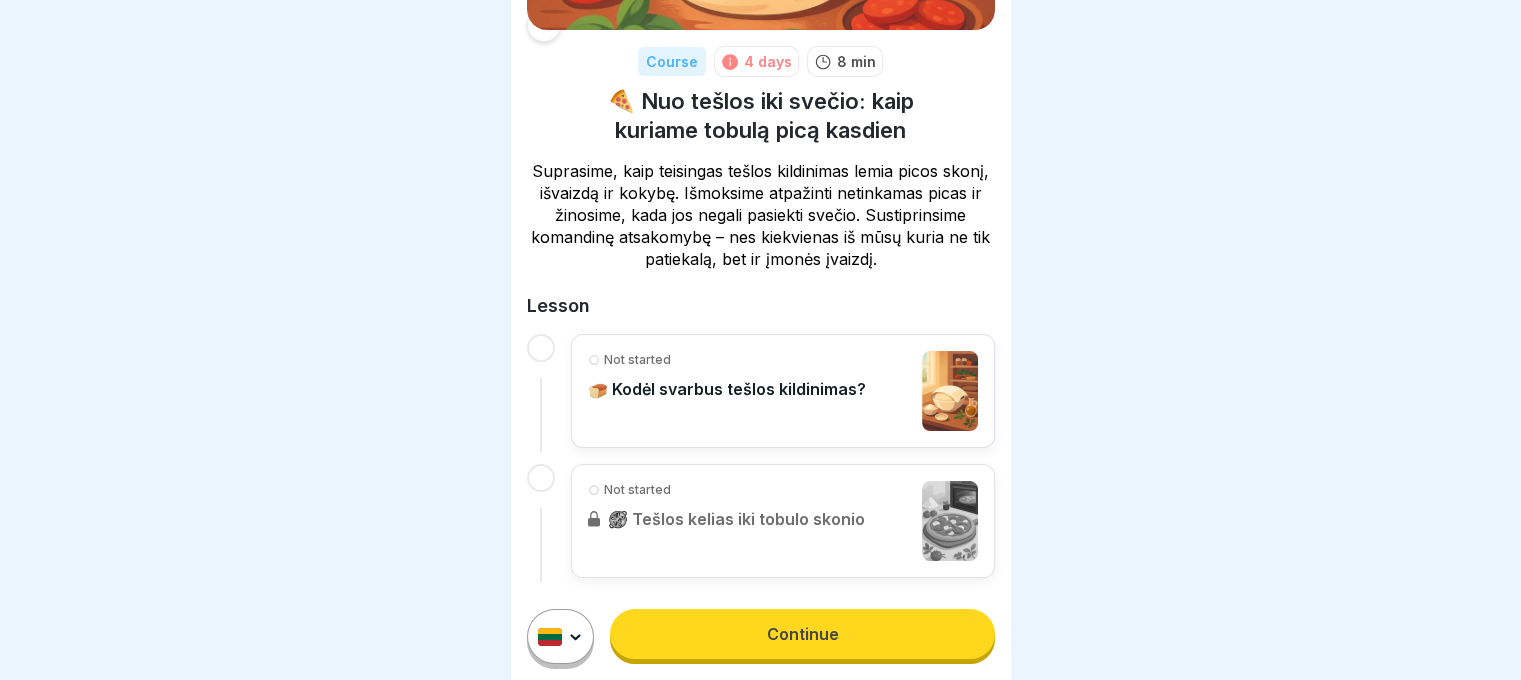 click on "Continue" at bounding box center [802, 634] 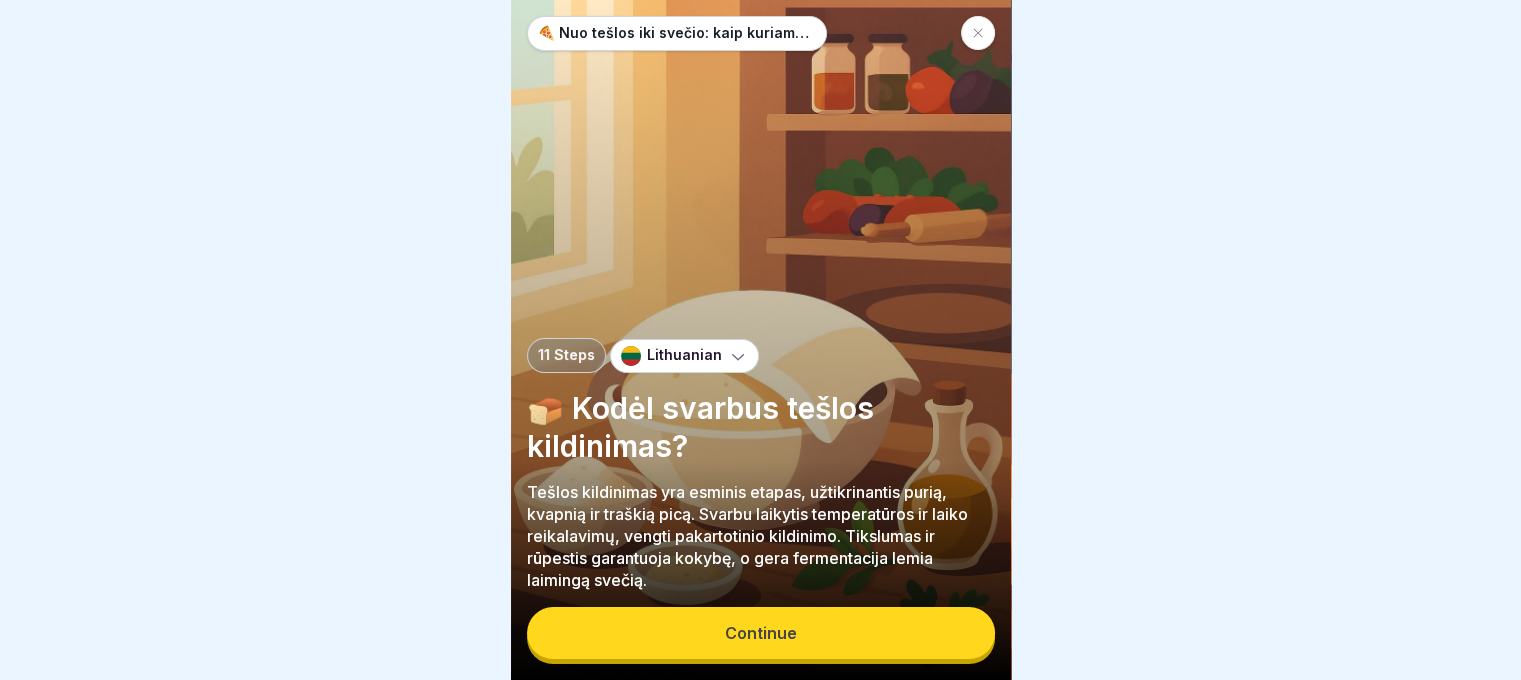 scroll, scrollTop: 0, scrollLeft: 0, axis: both 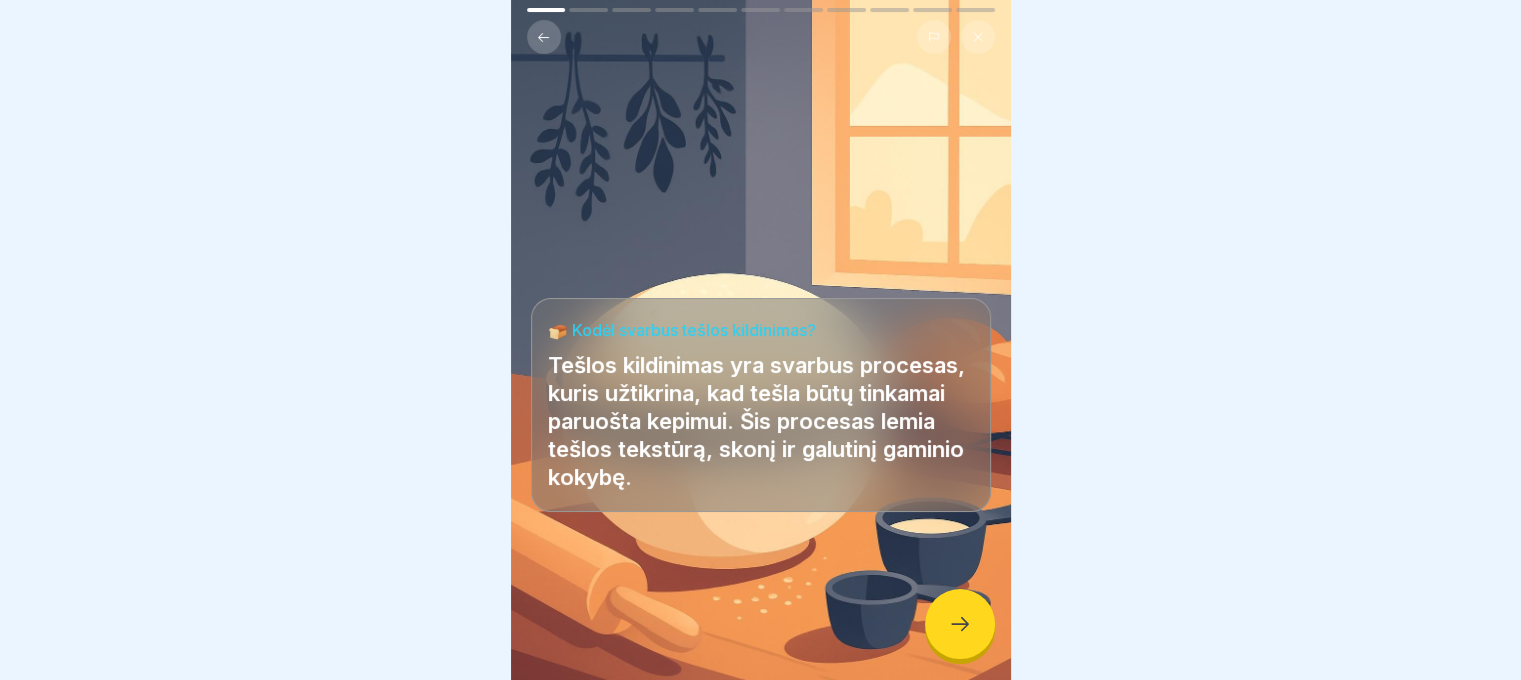 click at bounding box center [960, 624] 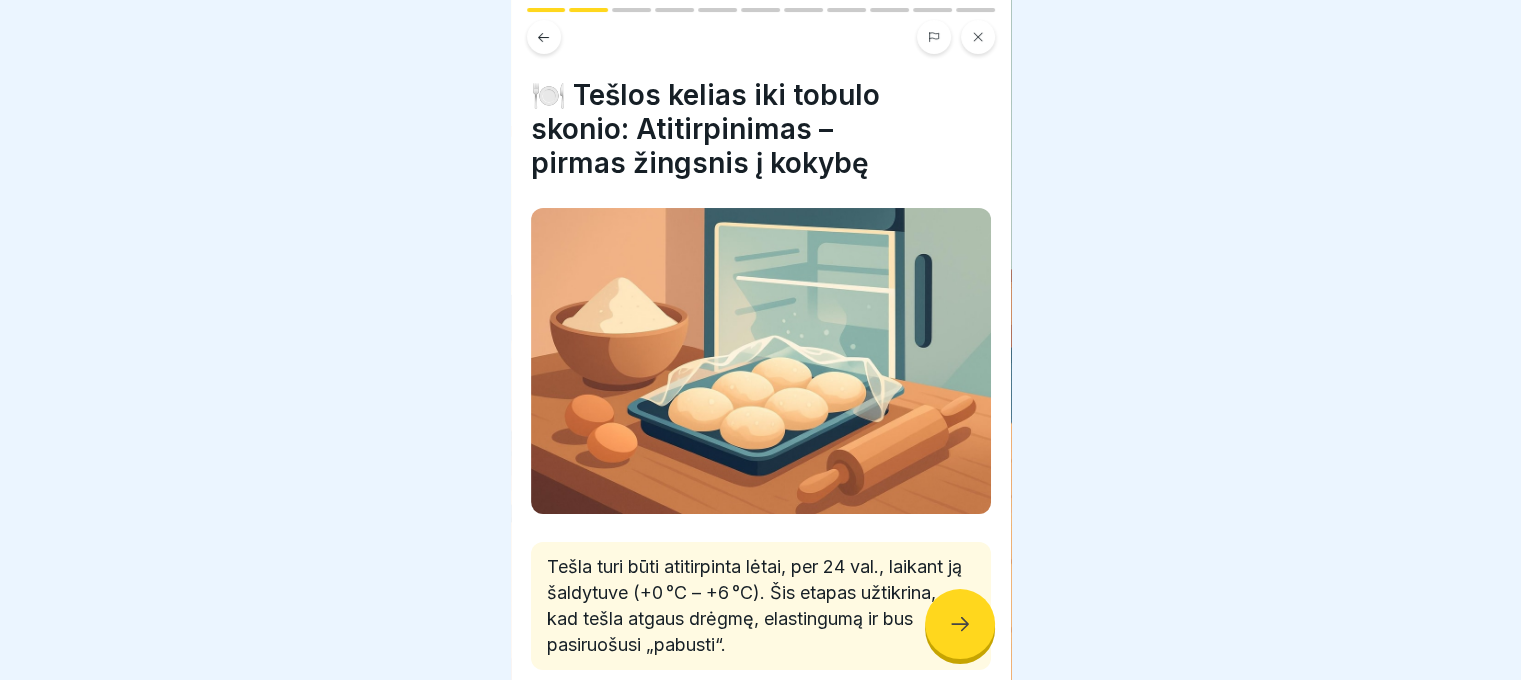 click at bounding box center [960, 624] 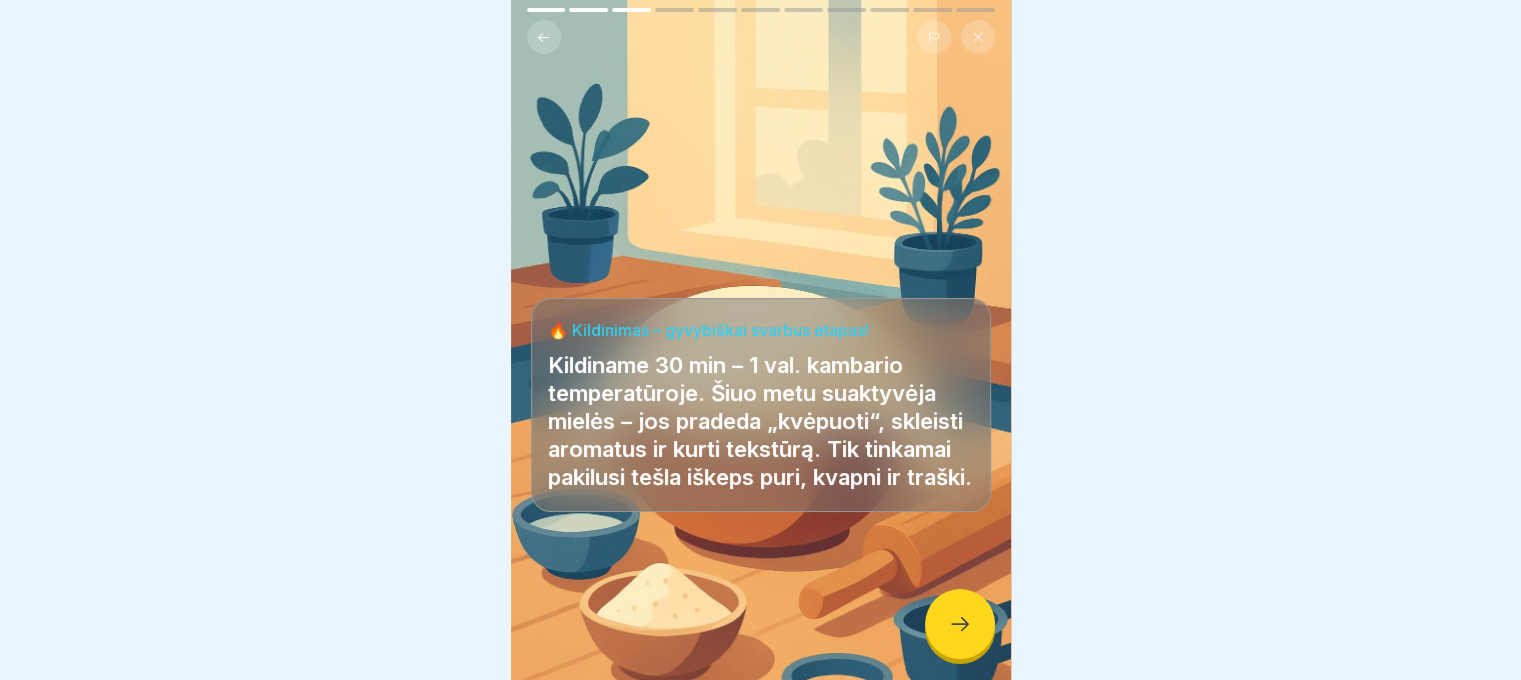 click at bounding box center [960, 624] 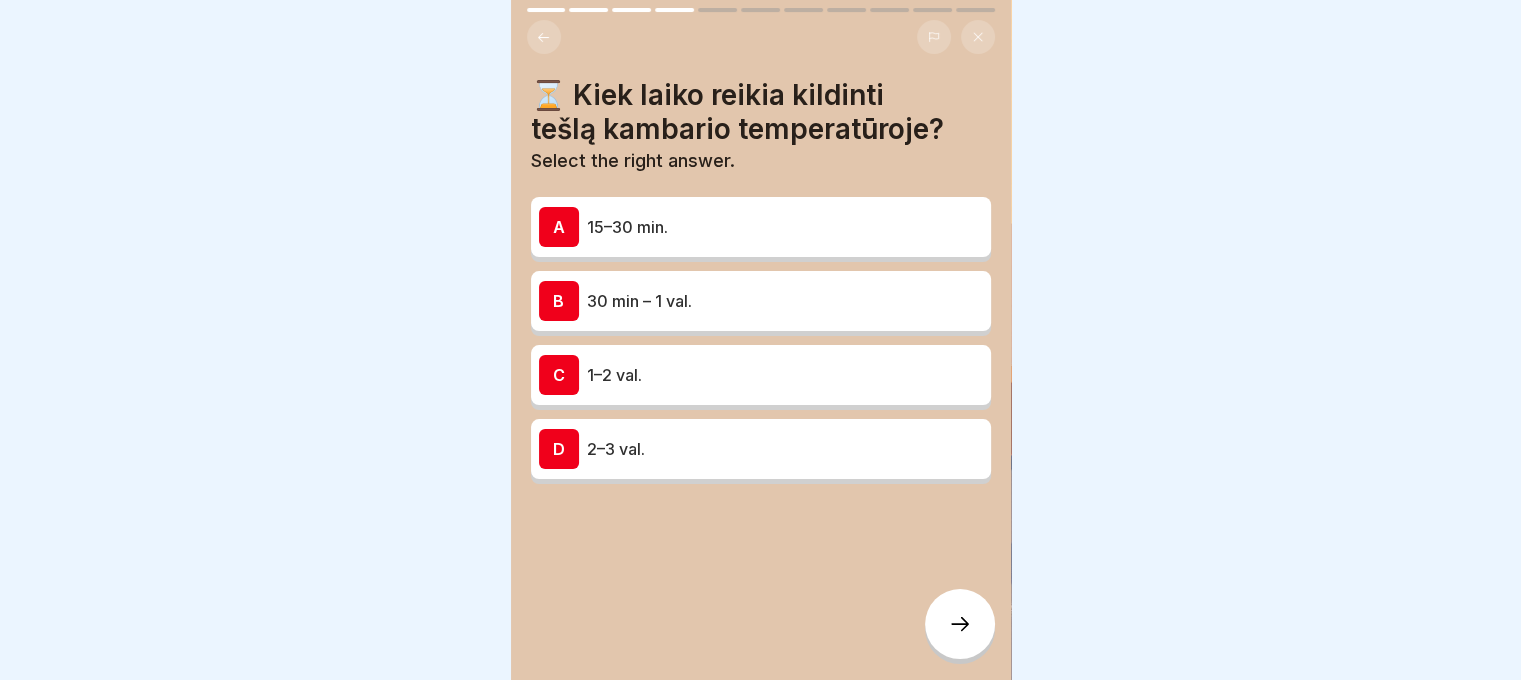 click on "B 30 min – 1 val." at bounding box center [761, 301] 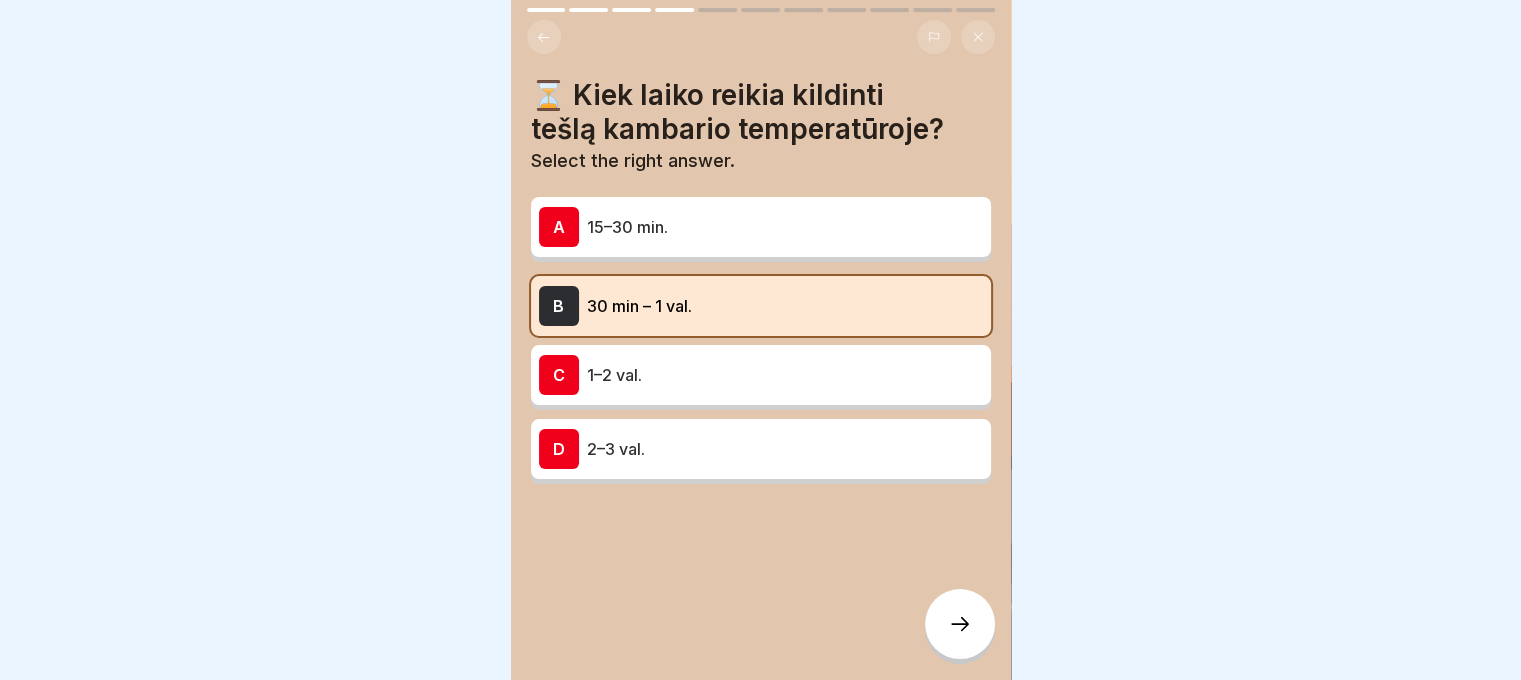 click on "A [TIME]–[TIME] min." at bounding box center [761, 227] 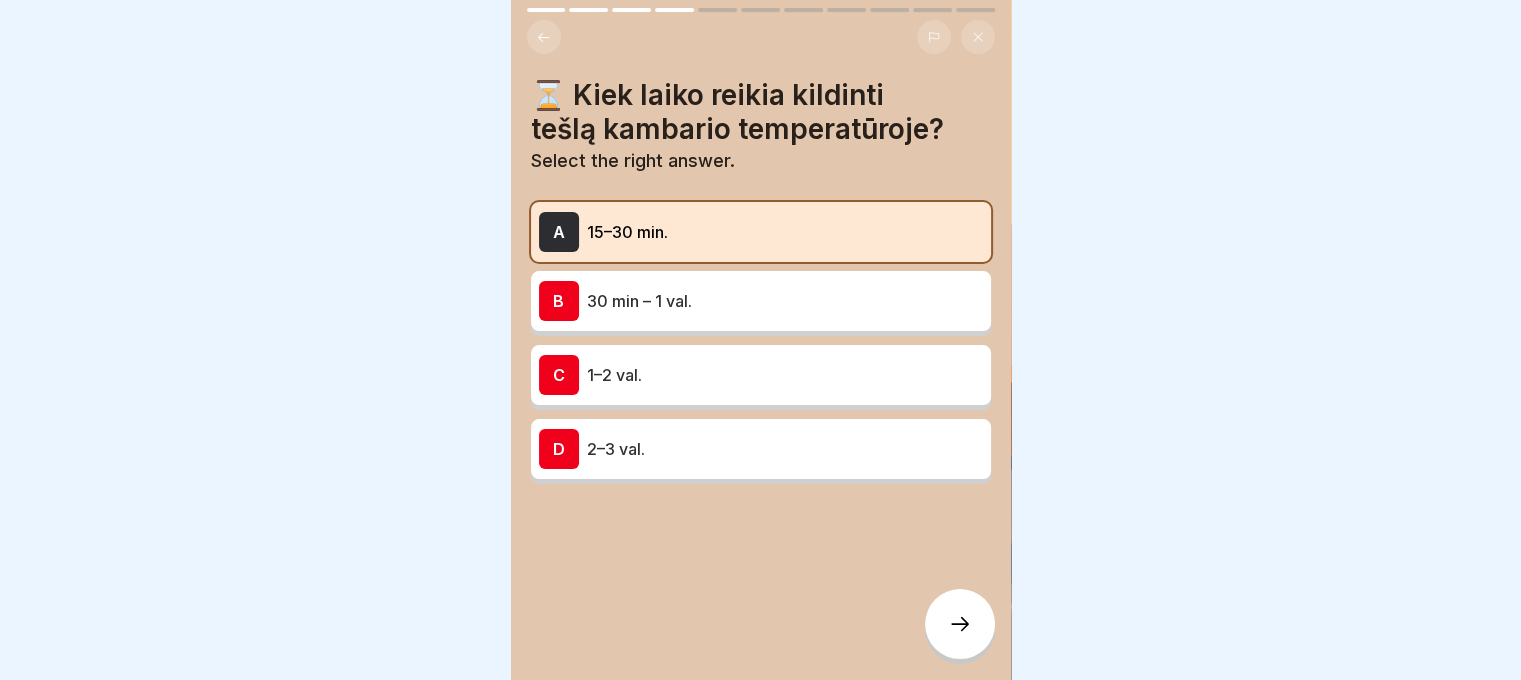 click on "30 min – 1 val." at bounding box center [785, 301] 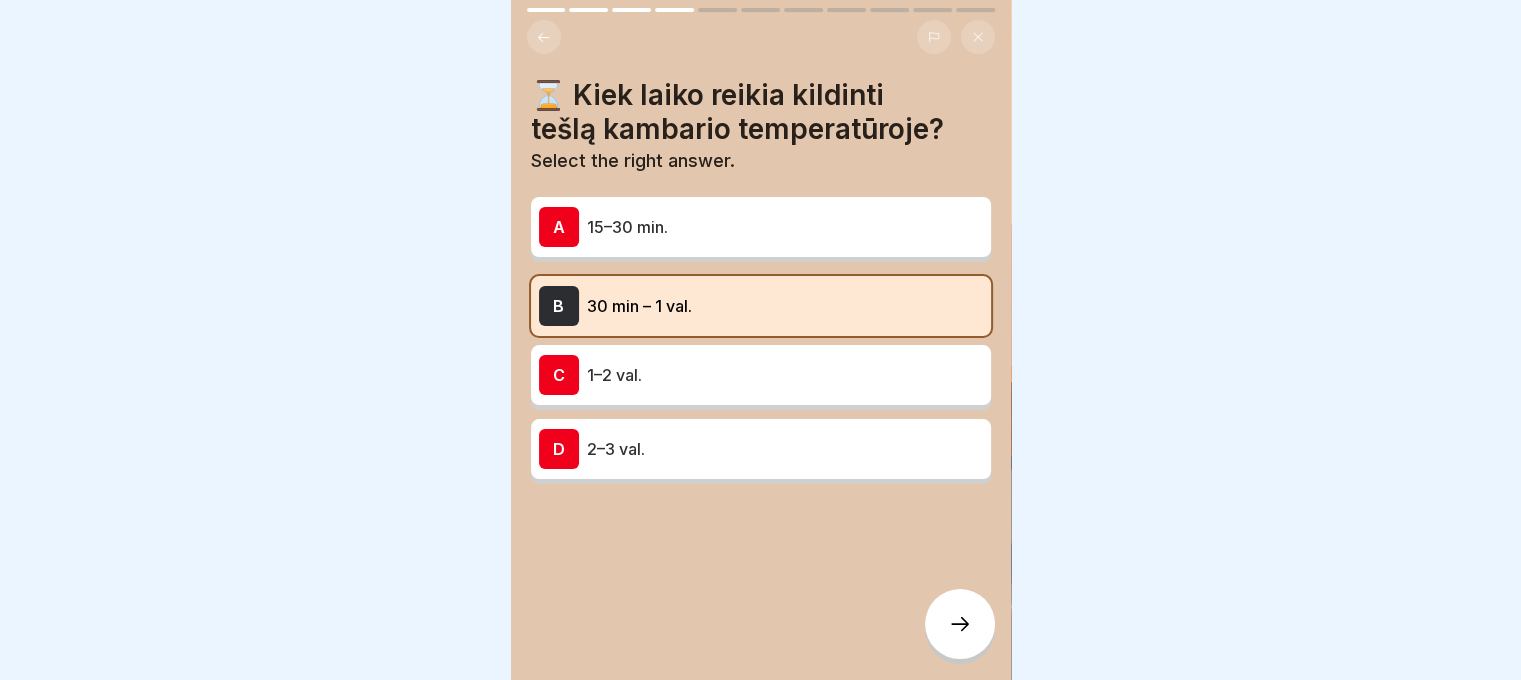 click at bounding box center [761, 544] 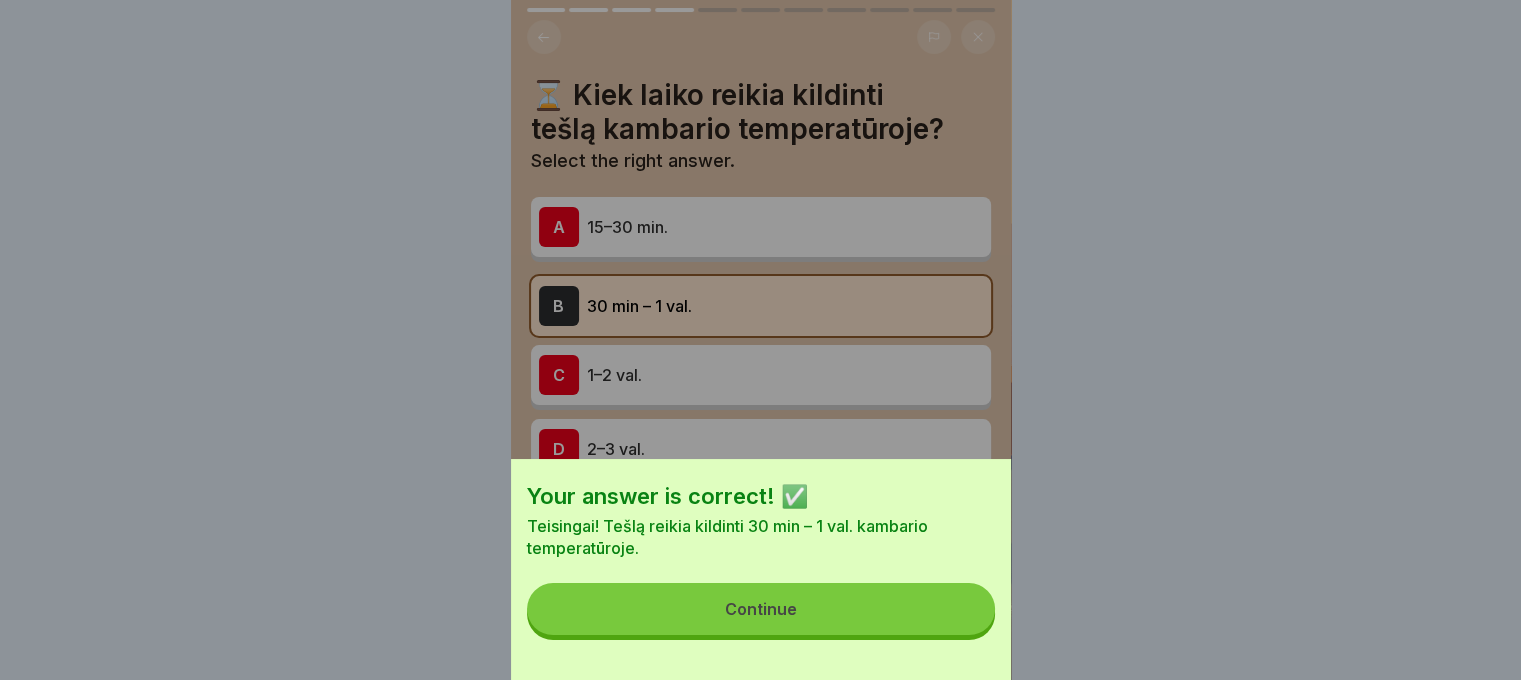 click on "Continue" at bounding box center [761, 609] 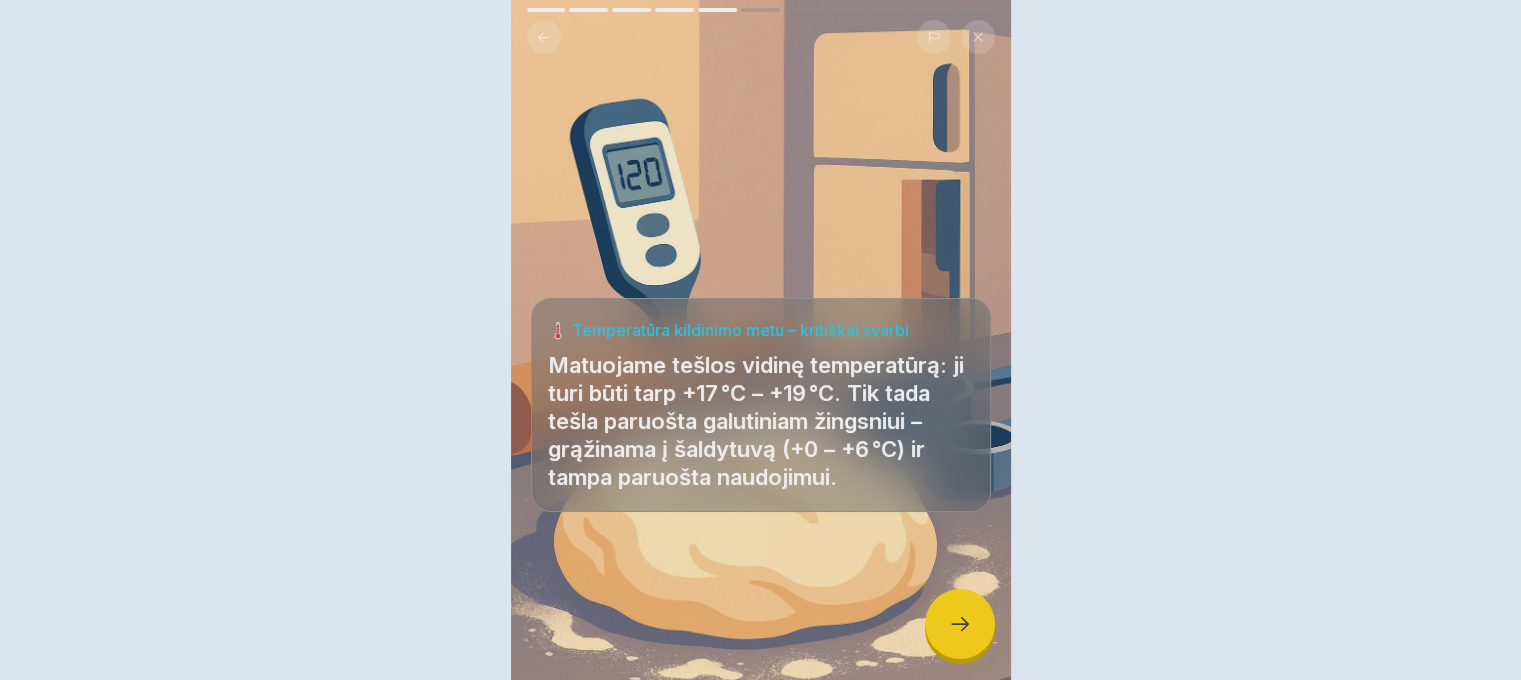 click at bounding box center (960, 624) 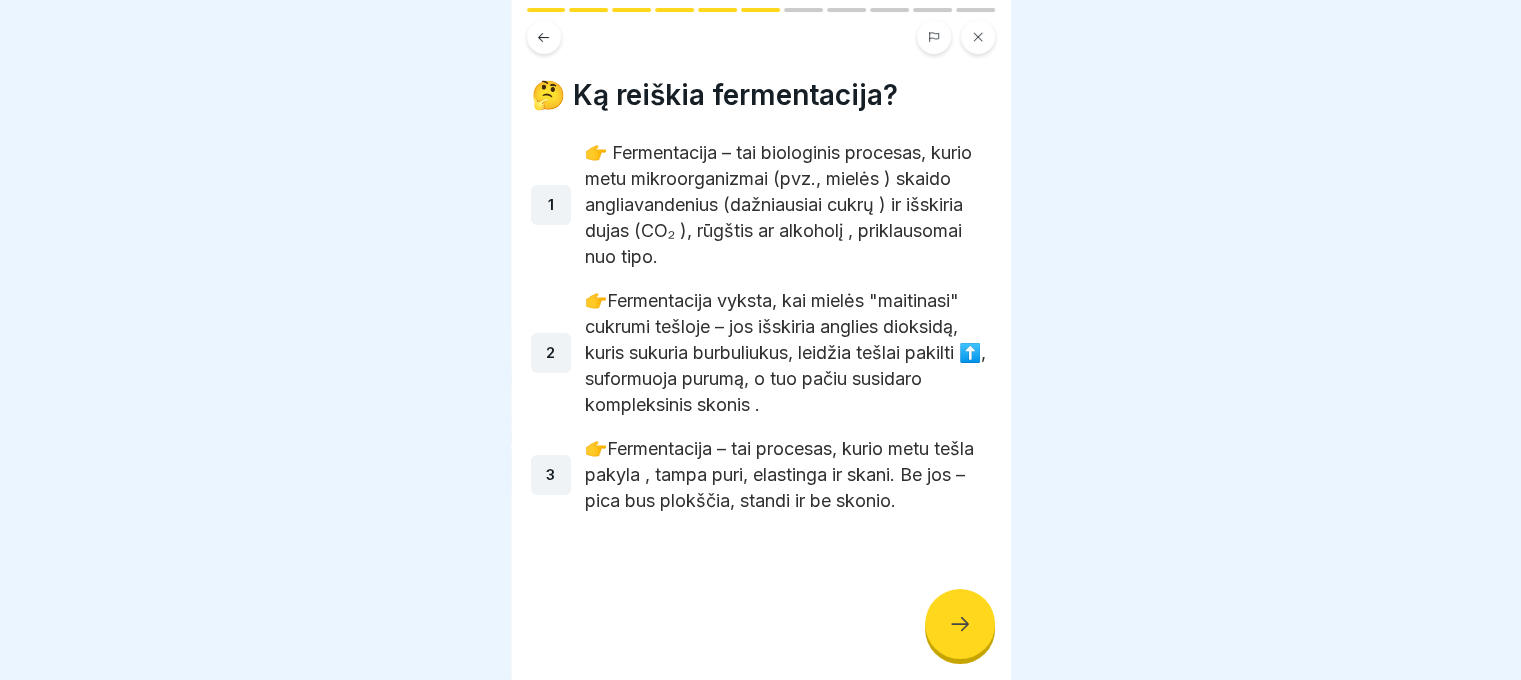 click at bounding box center [960, 624] 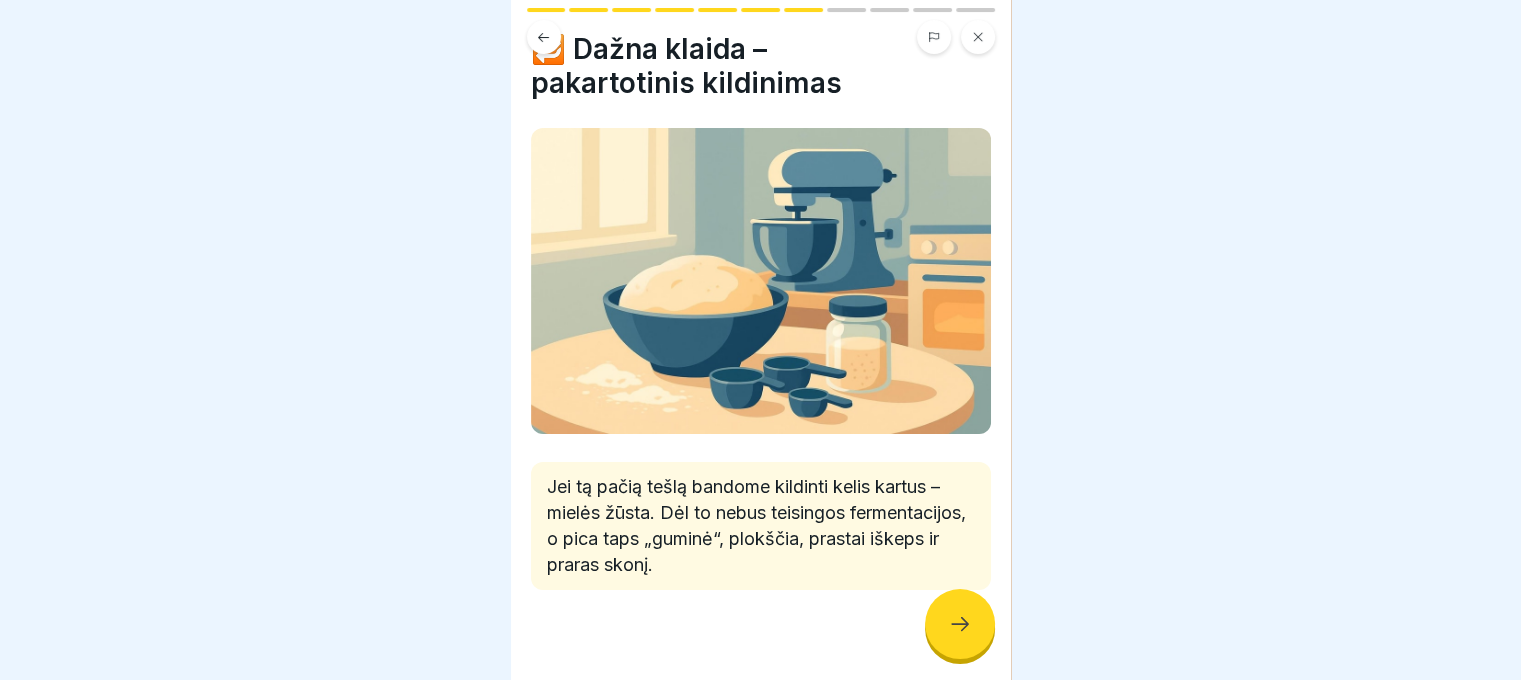 scroll, scrollTop: 66, scrollLeft: 0, axis: vertical 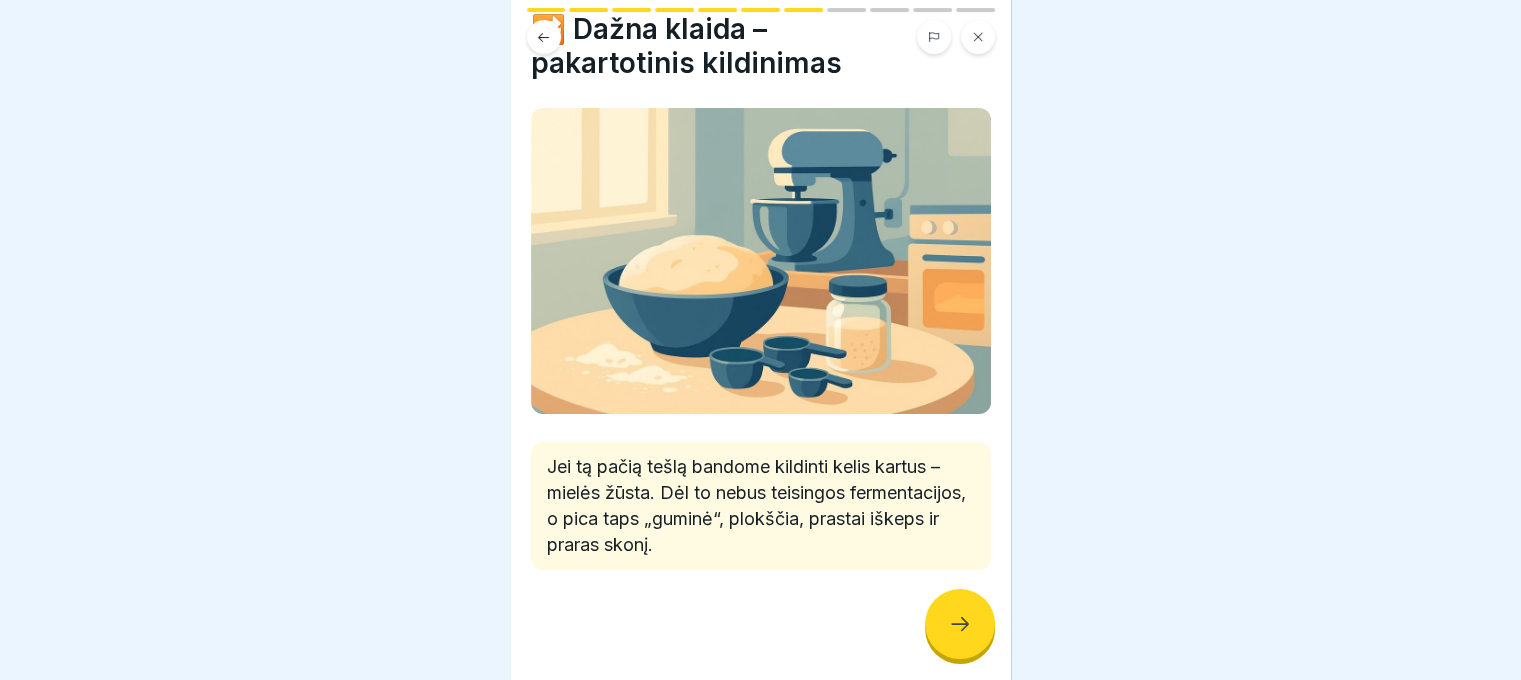 click at bounding box center [960, 624] 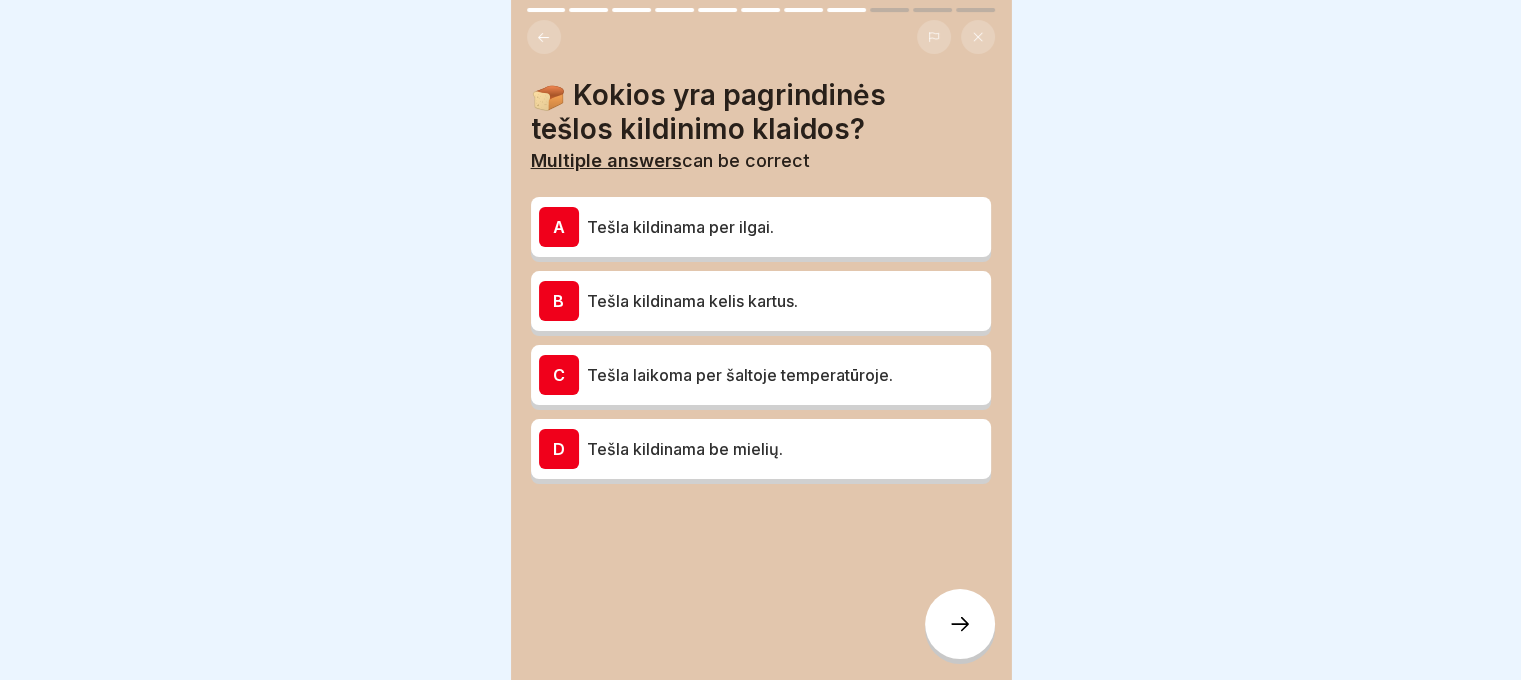 click on "B Tešla kildinama kelis kartus." at bounding box center (761, 301) 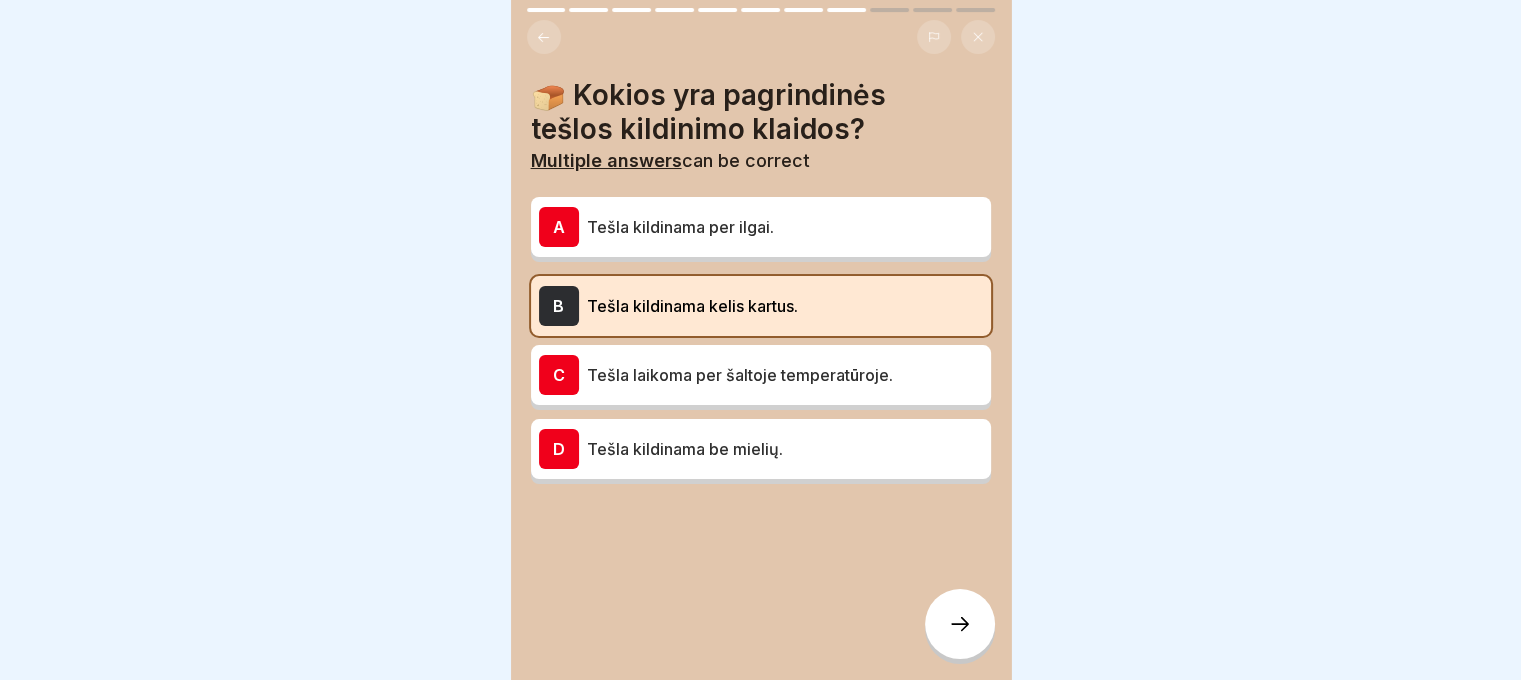 click on "Tešla kildinama kelis kartus." at bounding box center (785, 306) 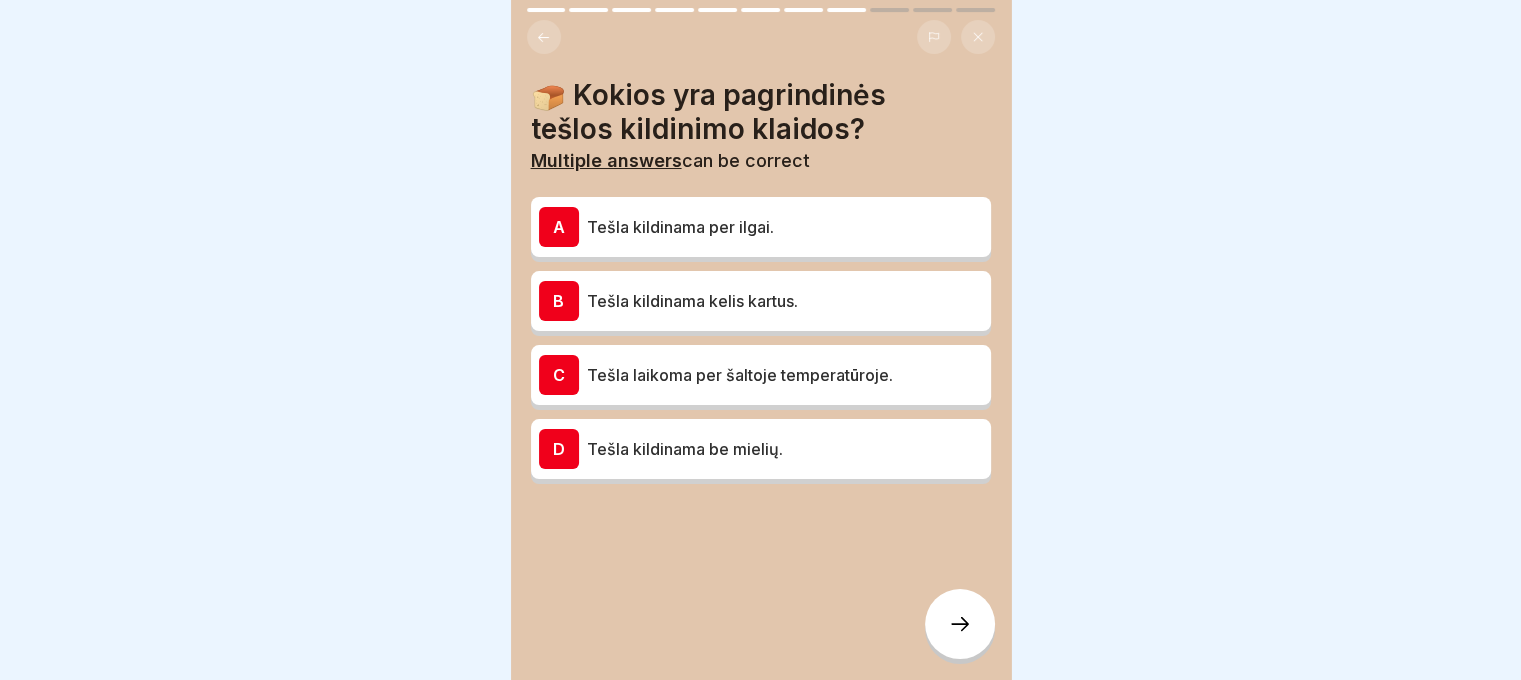 click on "Tešla kildinama per ilgai." at bounding box center (785, 227) 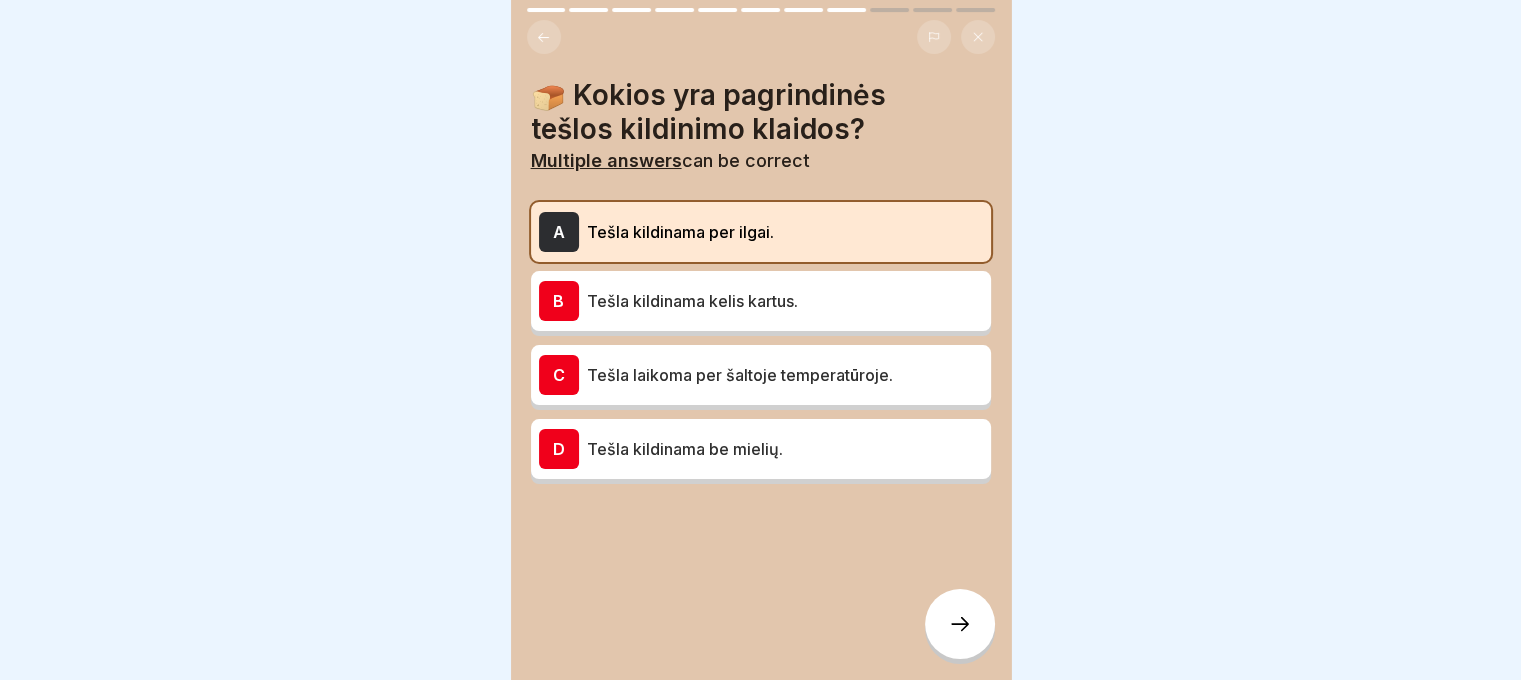 click on "A Tešla kildinama per ilgai. B Tešla kildinama kelis kartus. C Tešla laikoma per šaltoje temperatūroje. D Tešla kildinama be mielių." at bounding box center [761, 343] 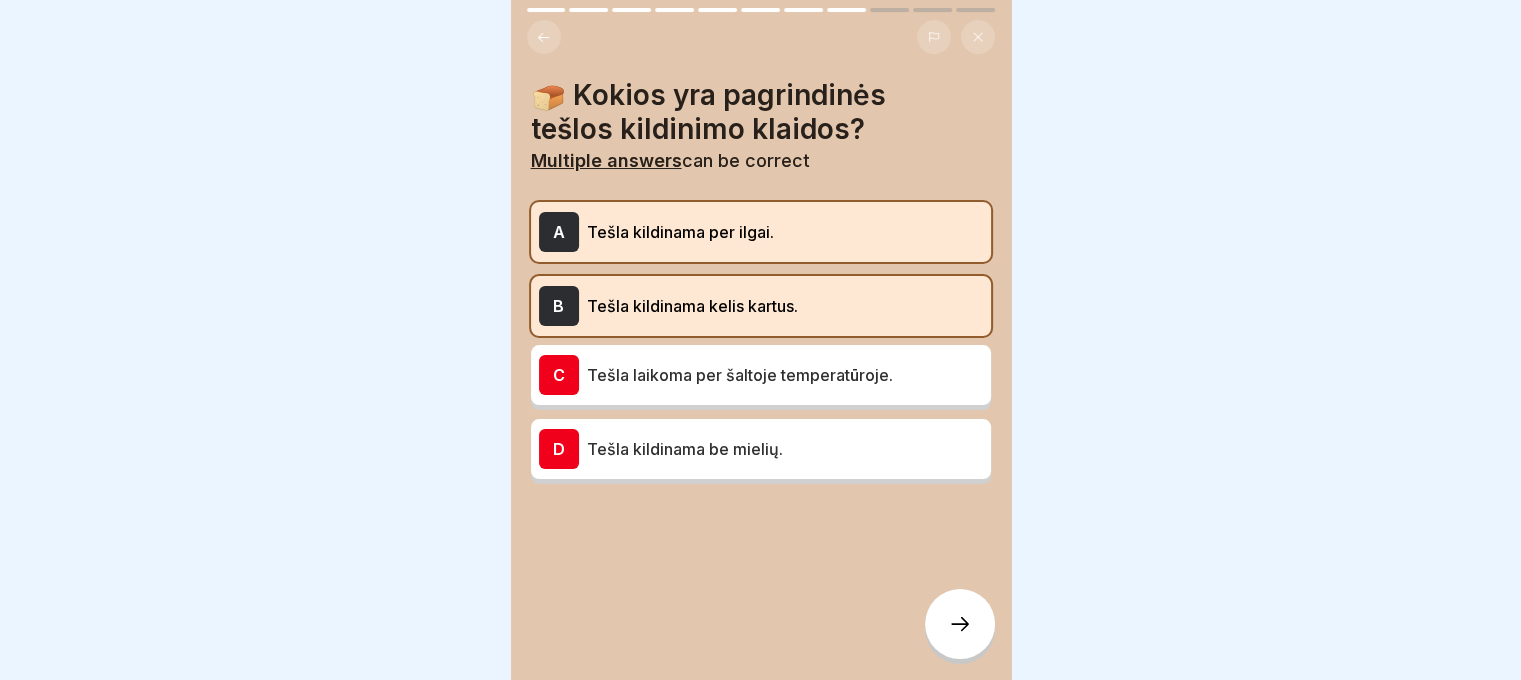 click 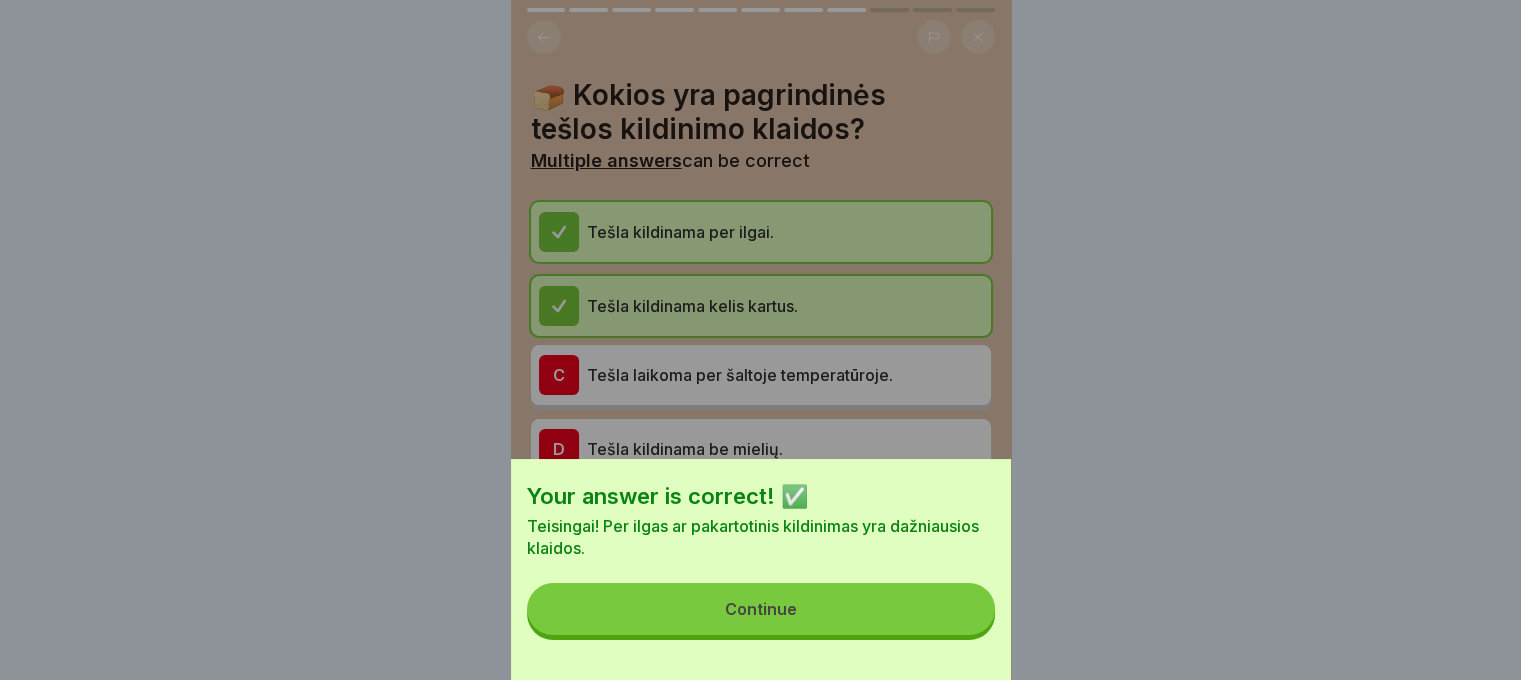 click on "Continue" at bounding box center (761, 609) 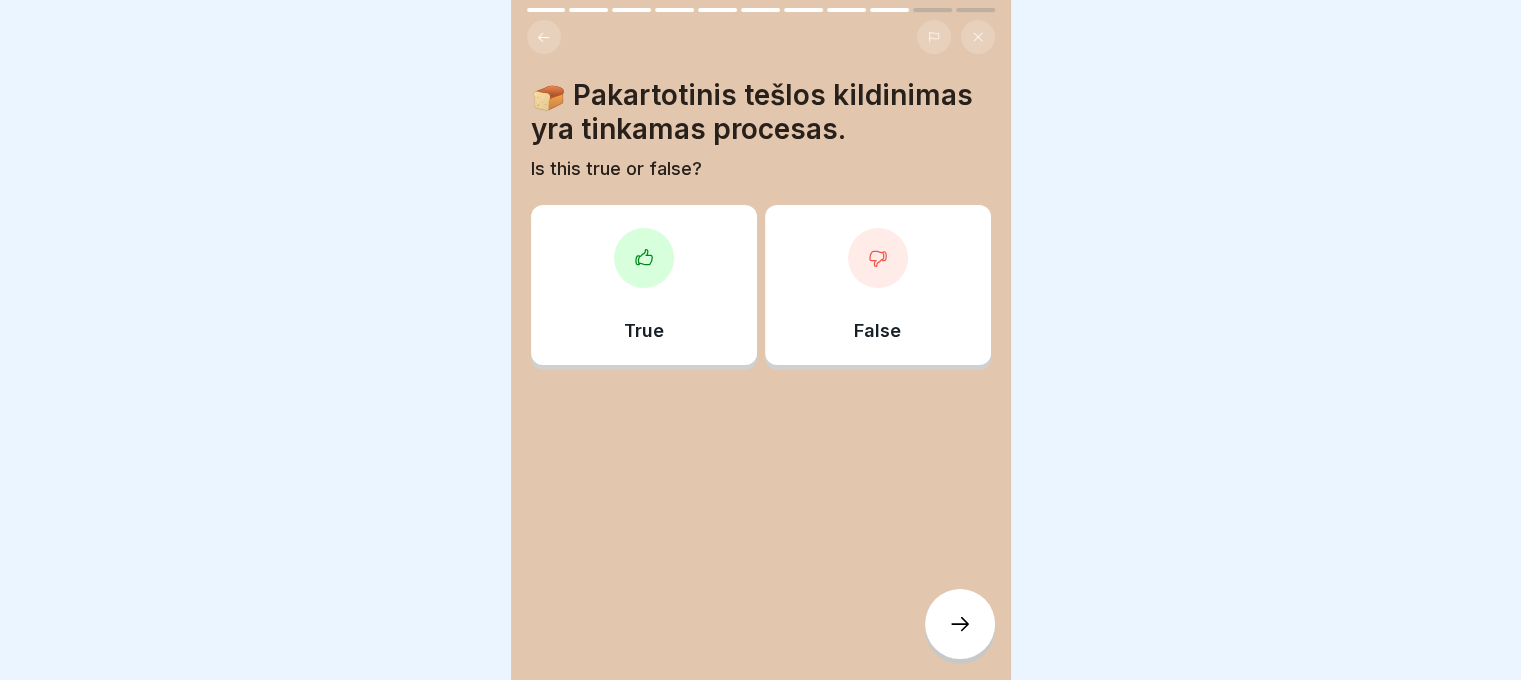 click 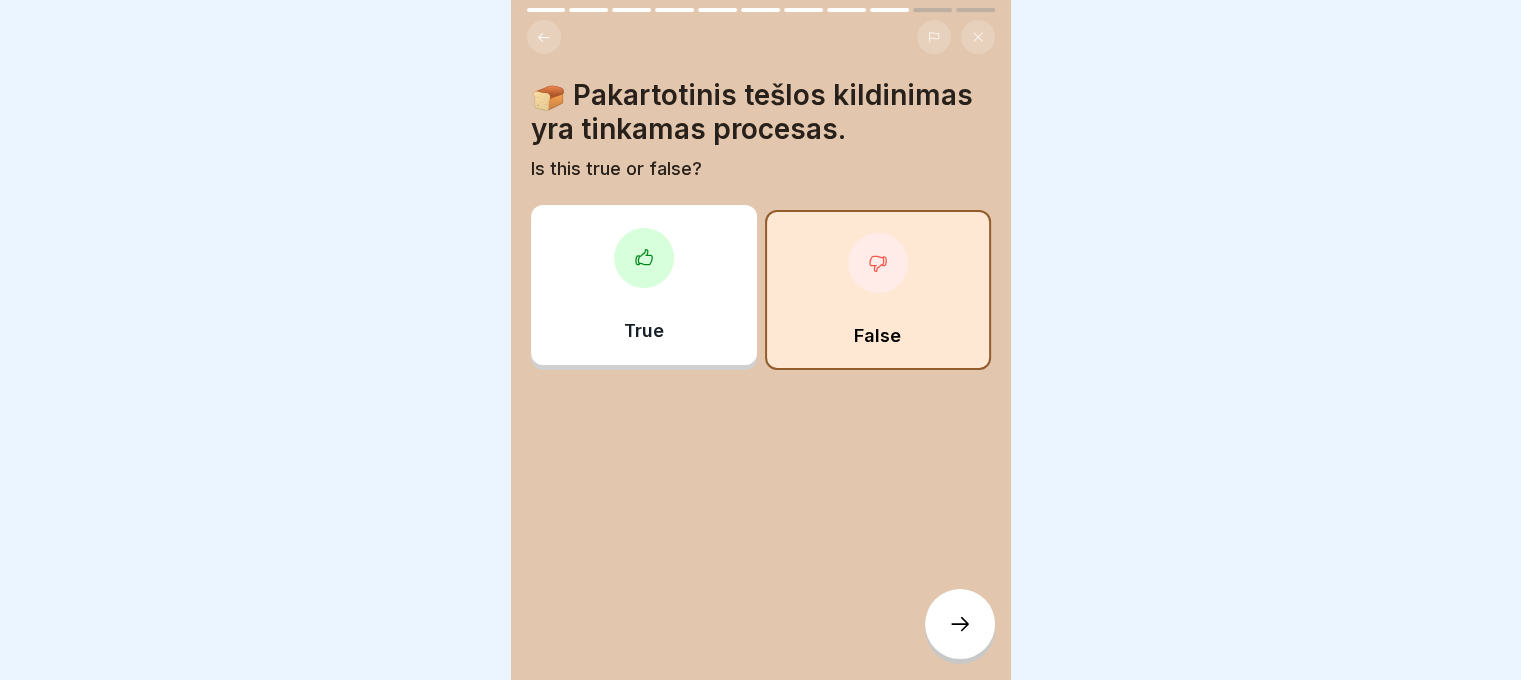click at bounding box center (960, 624) 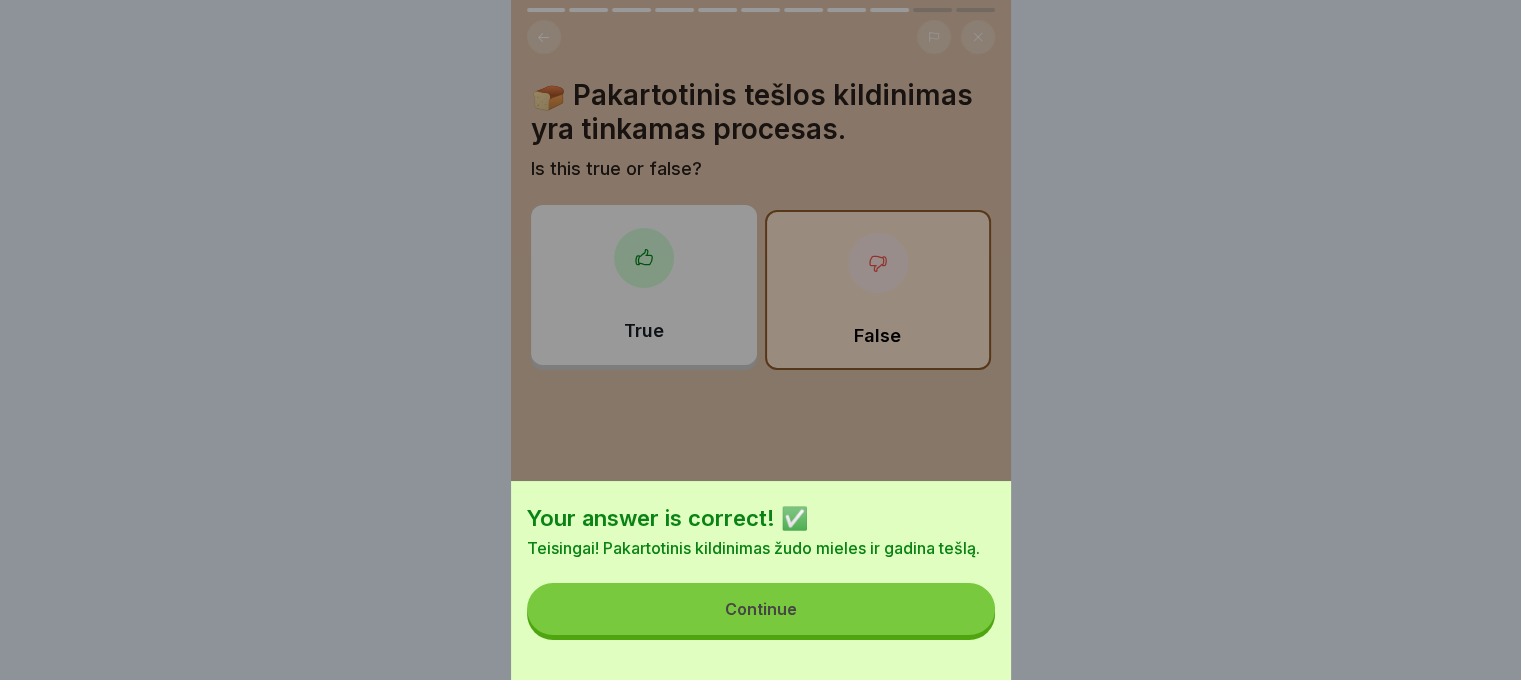 click on "Continue" at bounding box center (761, 609) 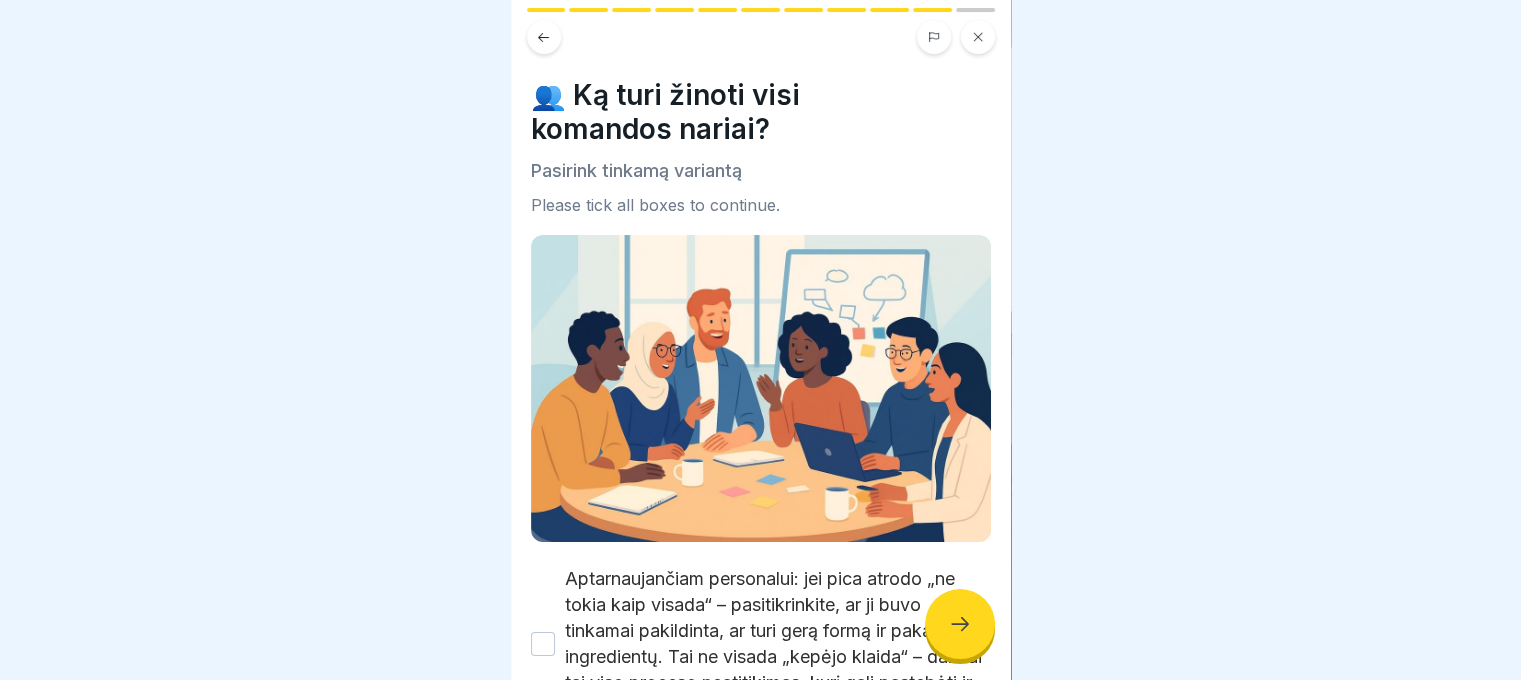 click 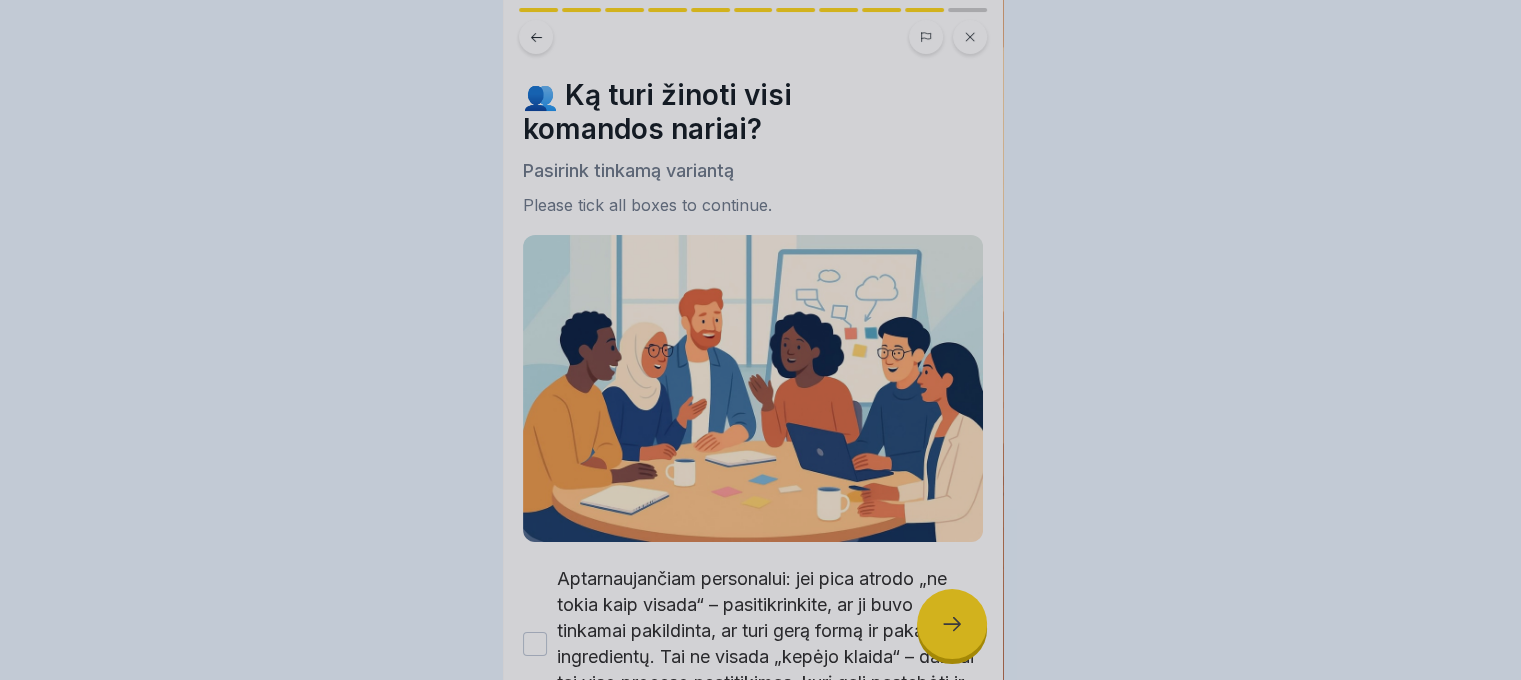 scroll, scrollTop: 0, scrollLeft: 0, axis: both 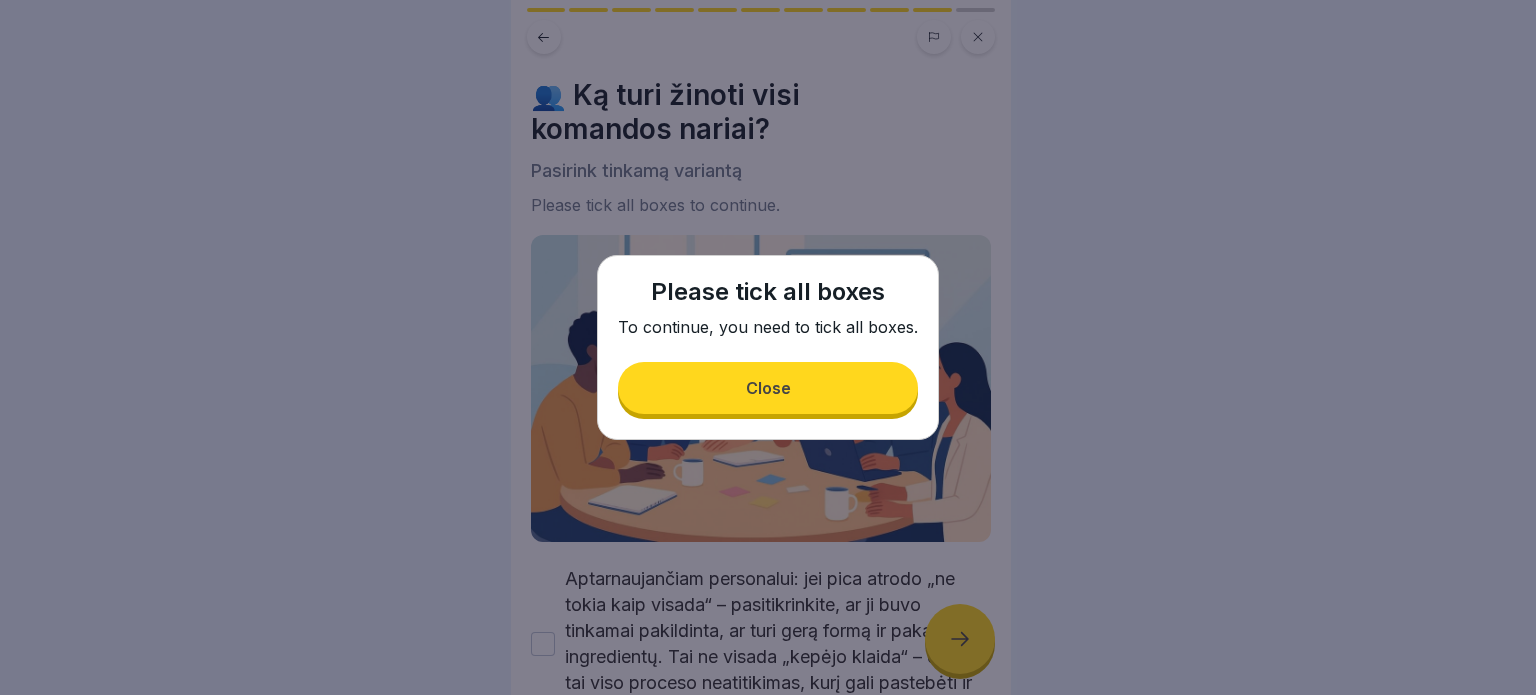 click on "Please tick all boxes To continue, you need to tick all boxes. Close" at bounding box center (768, 347) 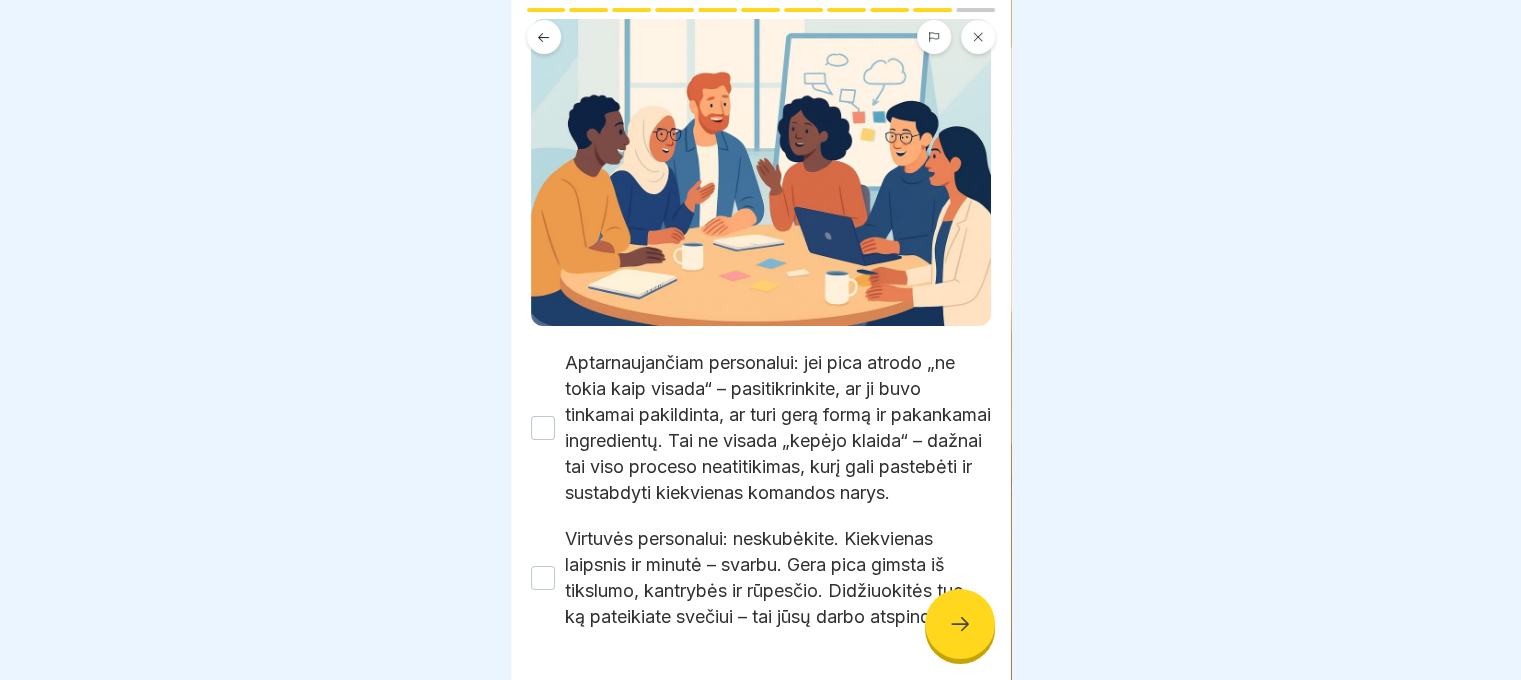 scroll, scrollTop: 327, scrollLeft: 0, axis: vertical 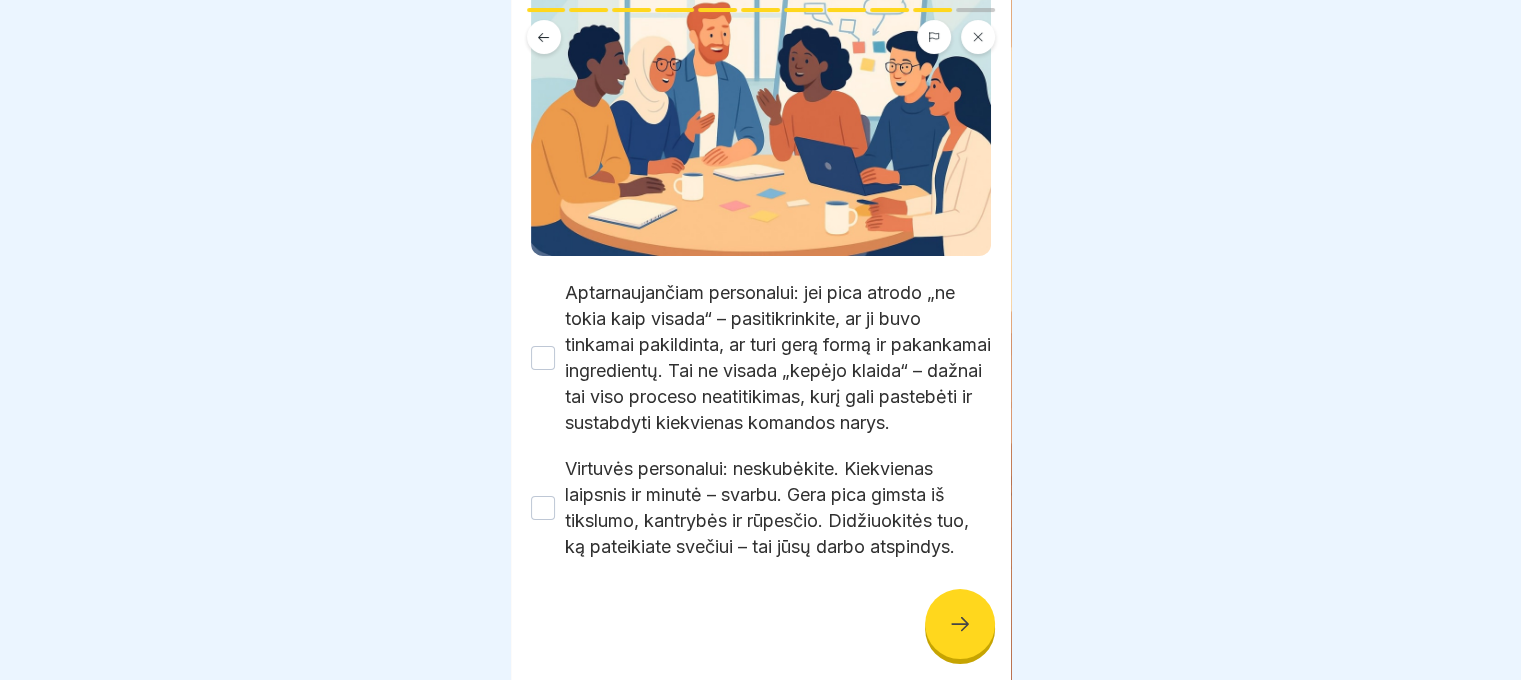 click on "Aptarnaujančiam personalui: jei pica atrodo „ne tokia kaip visada“ – pasitikrinkite, ar ji buvo tinkamai pakildinta, ar turi gerą formą ir pakankamai ingredientų. Tai ne visada „kepėjo klaida“ – dažnai tai viso proceso neatitikimas, kurį gali pastebėti ir sustabdyti kiekvienas komandos narys." at bounding box center [778, 358] 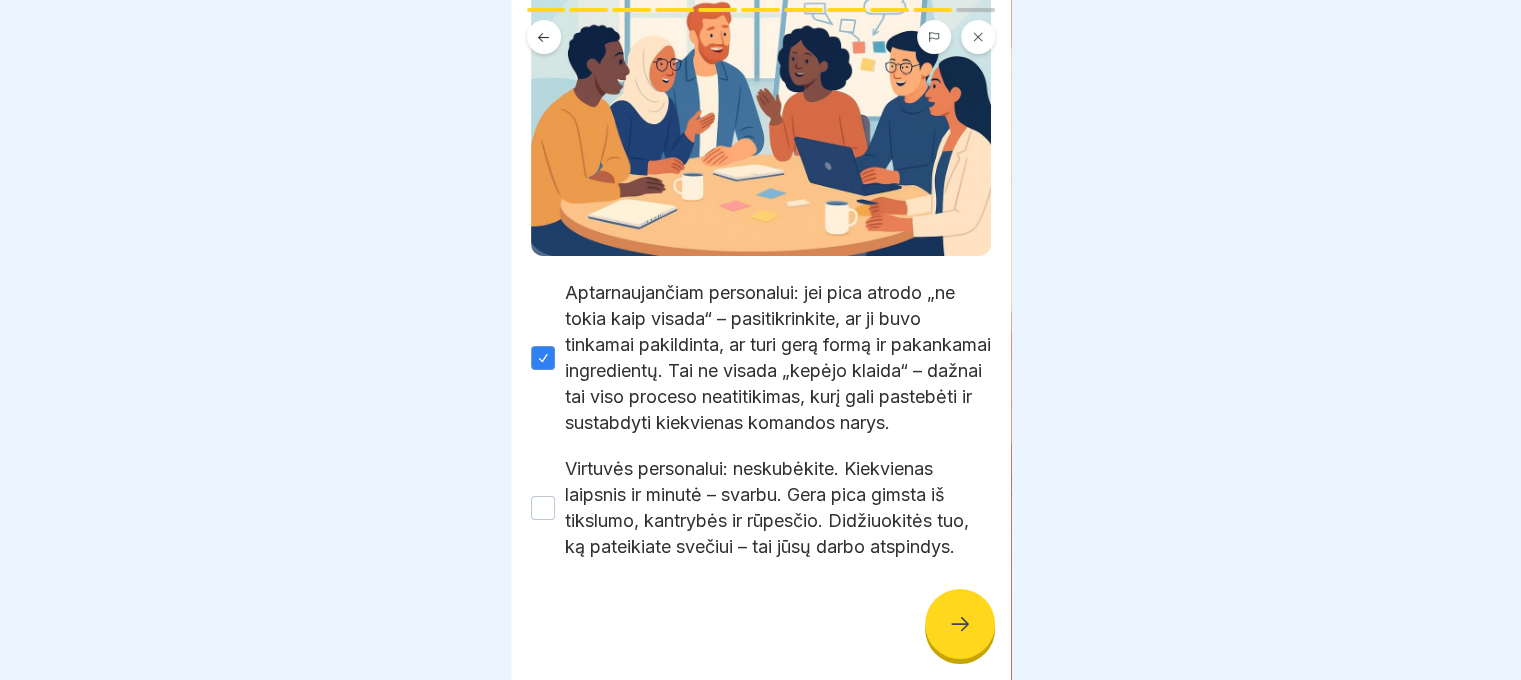 click on "Virtuvės personalui: neskubėkite. Kiekvienas laipsnis ir minutė – svarbu. Gera pica gimsta iš tikslumo, kantrybės ir rūpesčio. Didžiuokitės tuo, ką pateikiate svečiui – tai jūsų darbo atspindys." at bounding box center [778, 508] 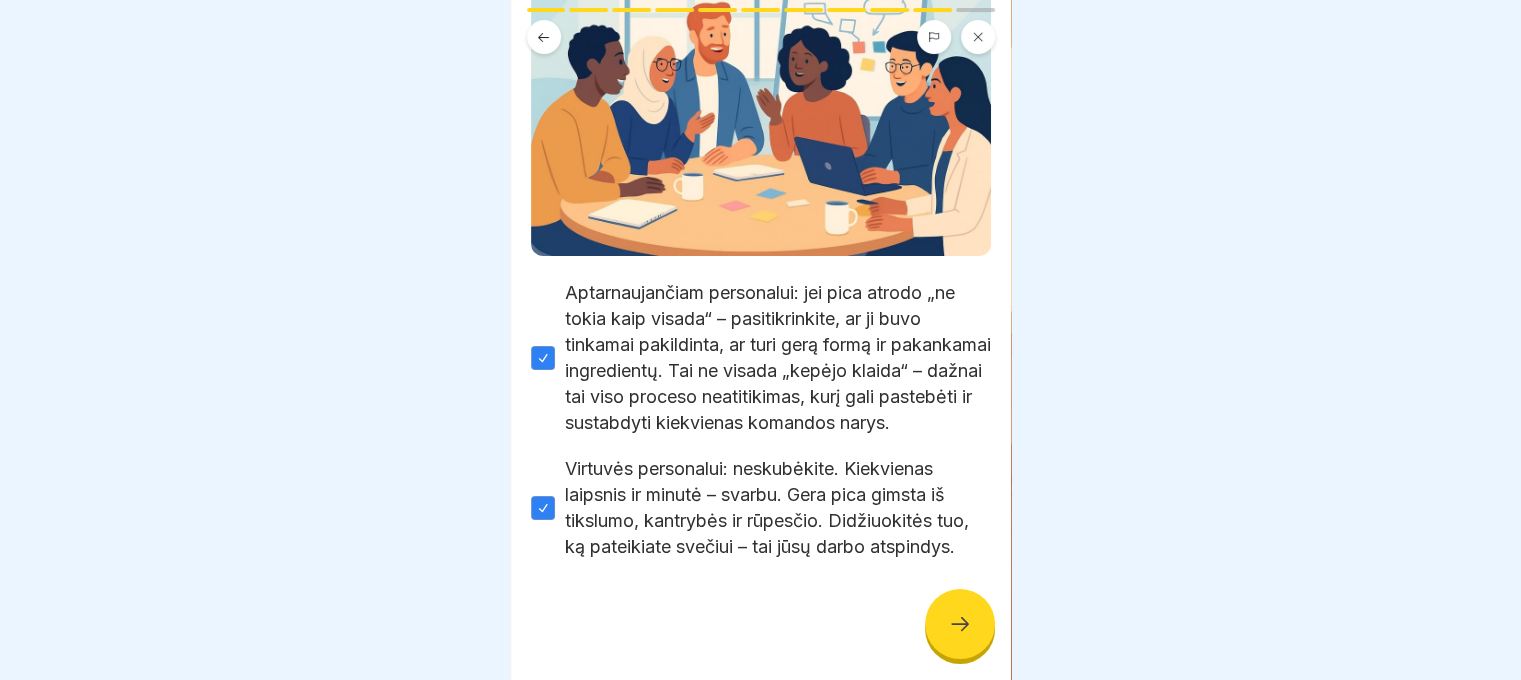 click at bounding box center [960, 624] 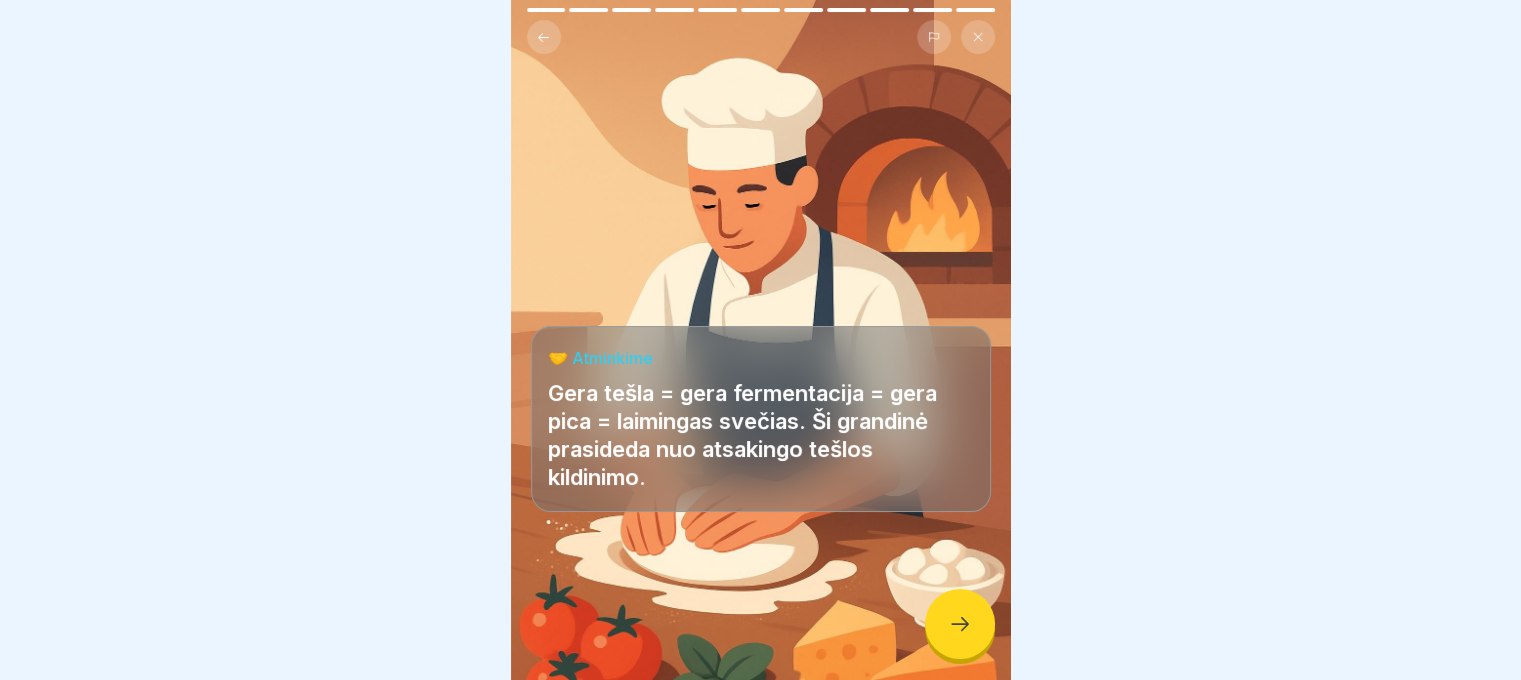 click at bounding box center [960, 624] 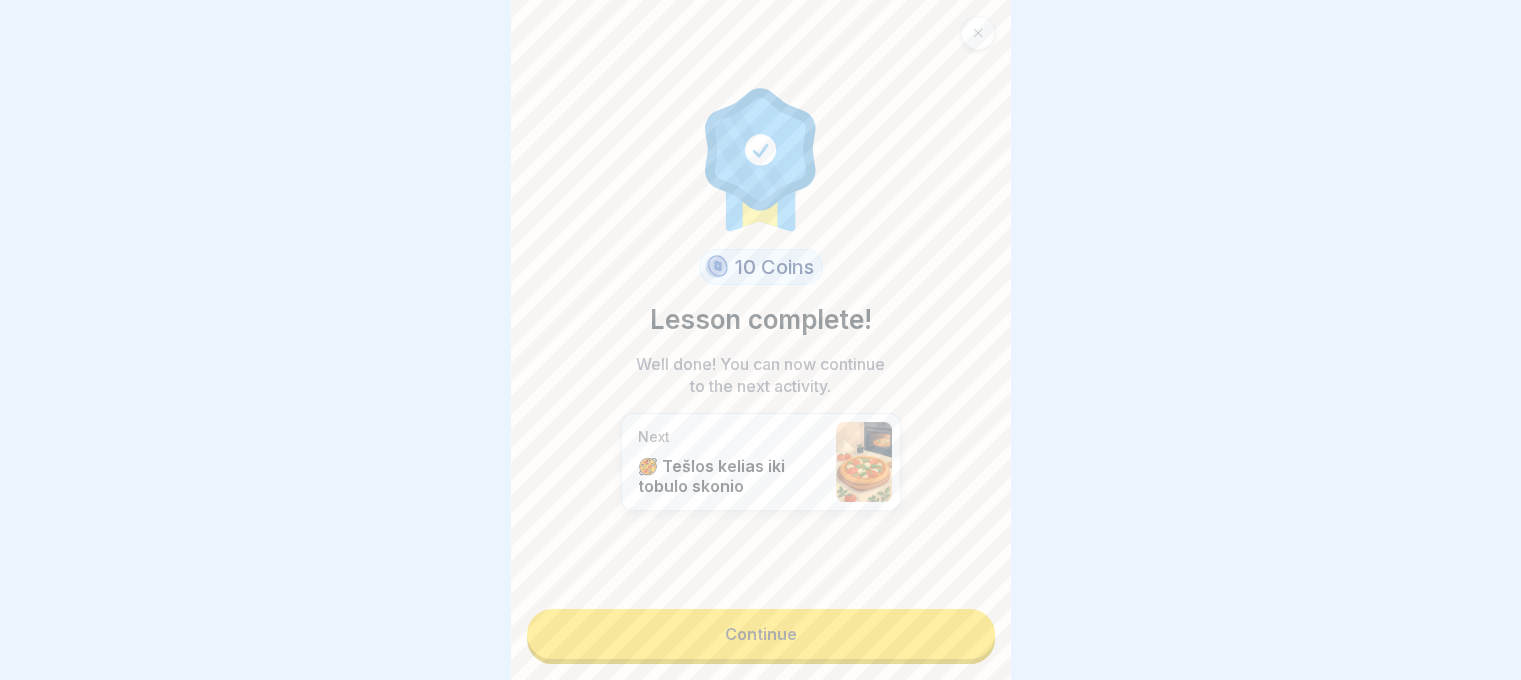 click on "Continue" at bounding box center [761, 634] 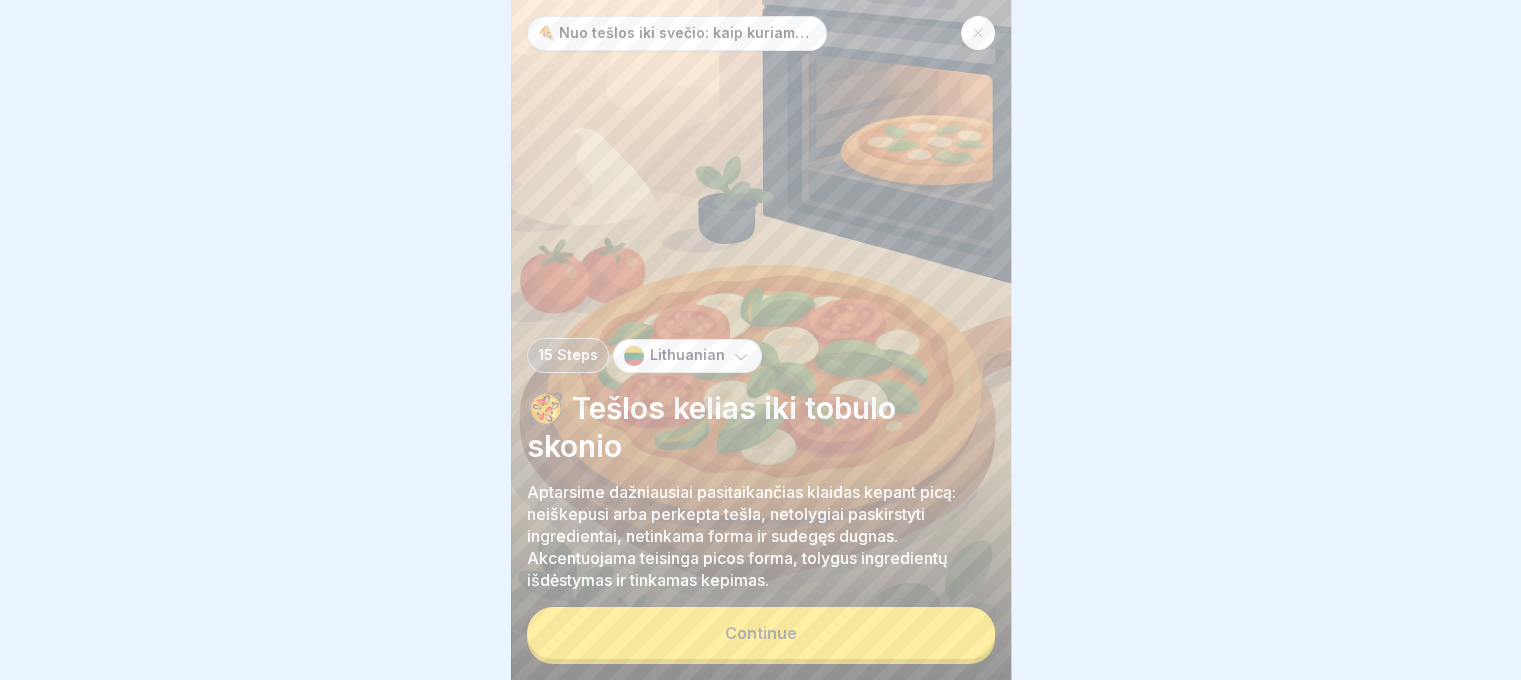 click on "Continue" at bounding box center (761, 633) 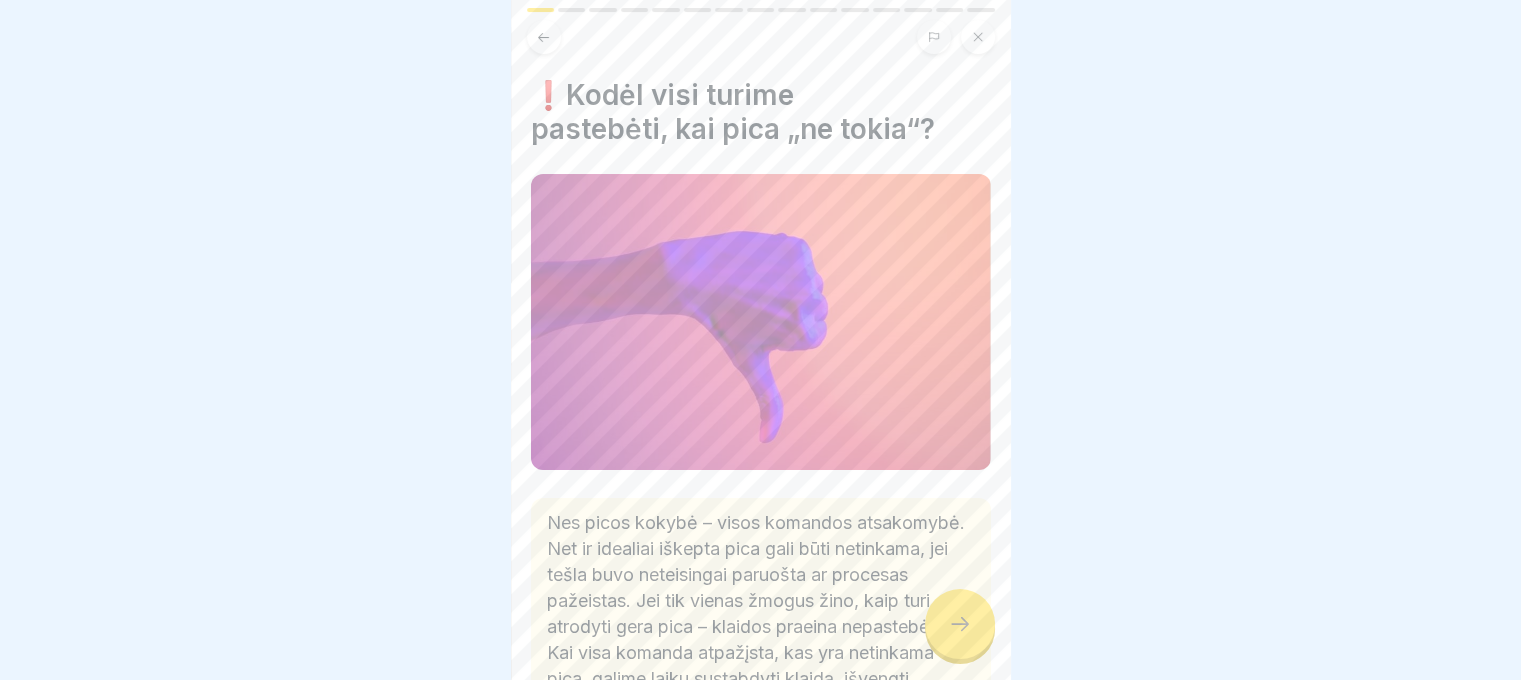 click at bounding box center [960, 624] 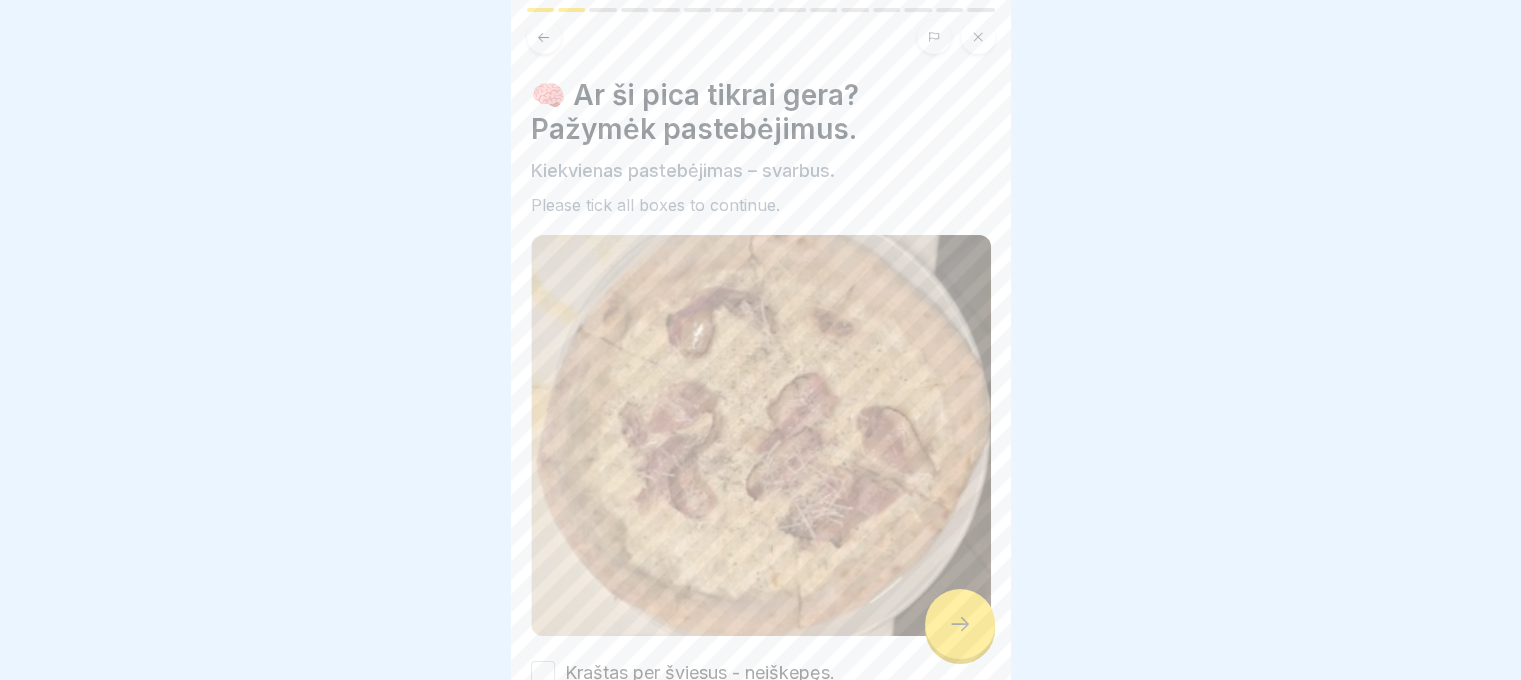 click at bounding box center [960, 624] 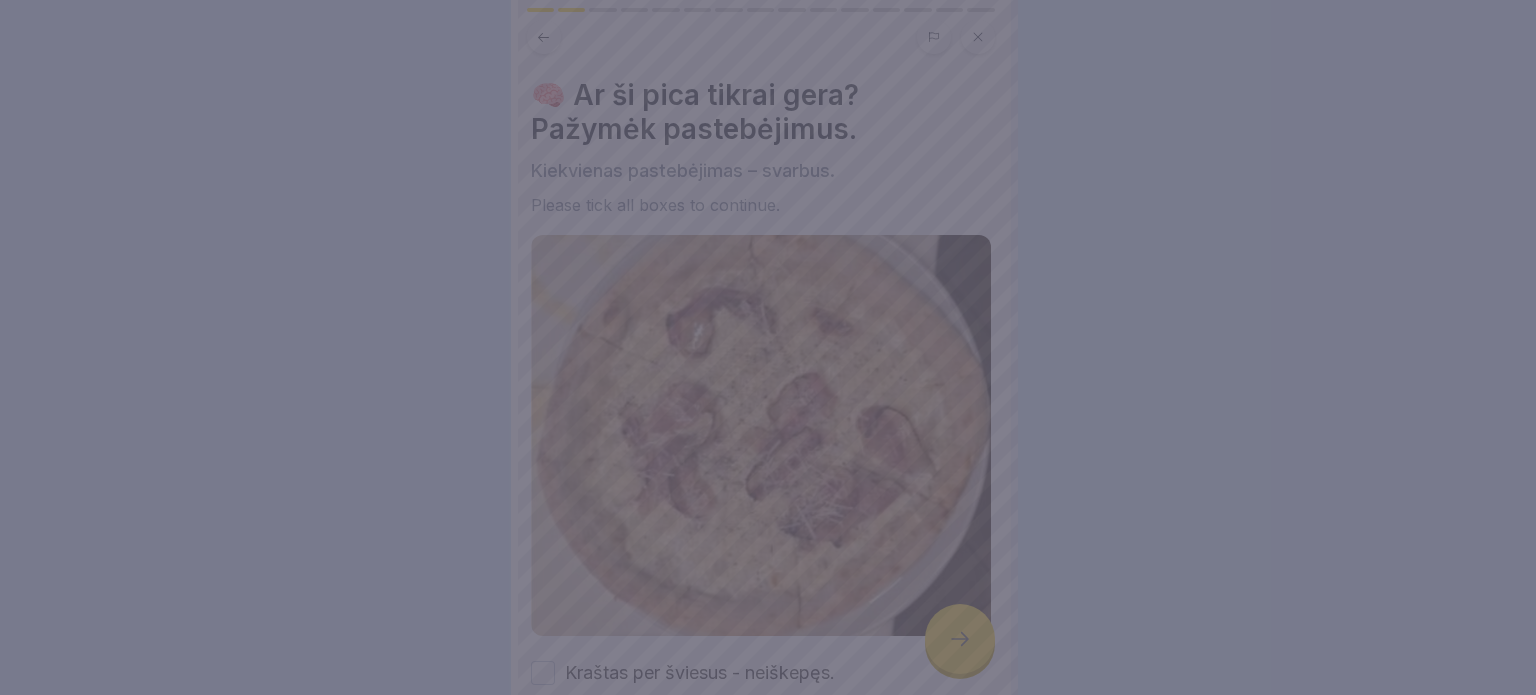 click at bounding box center [768, 347] 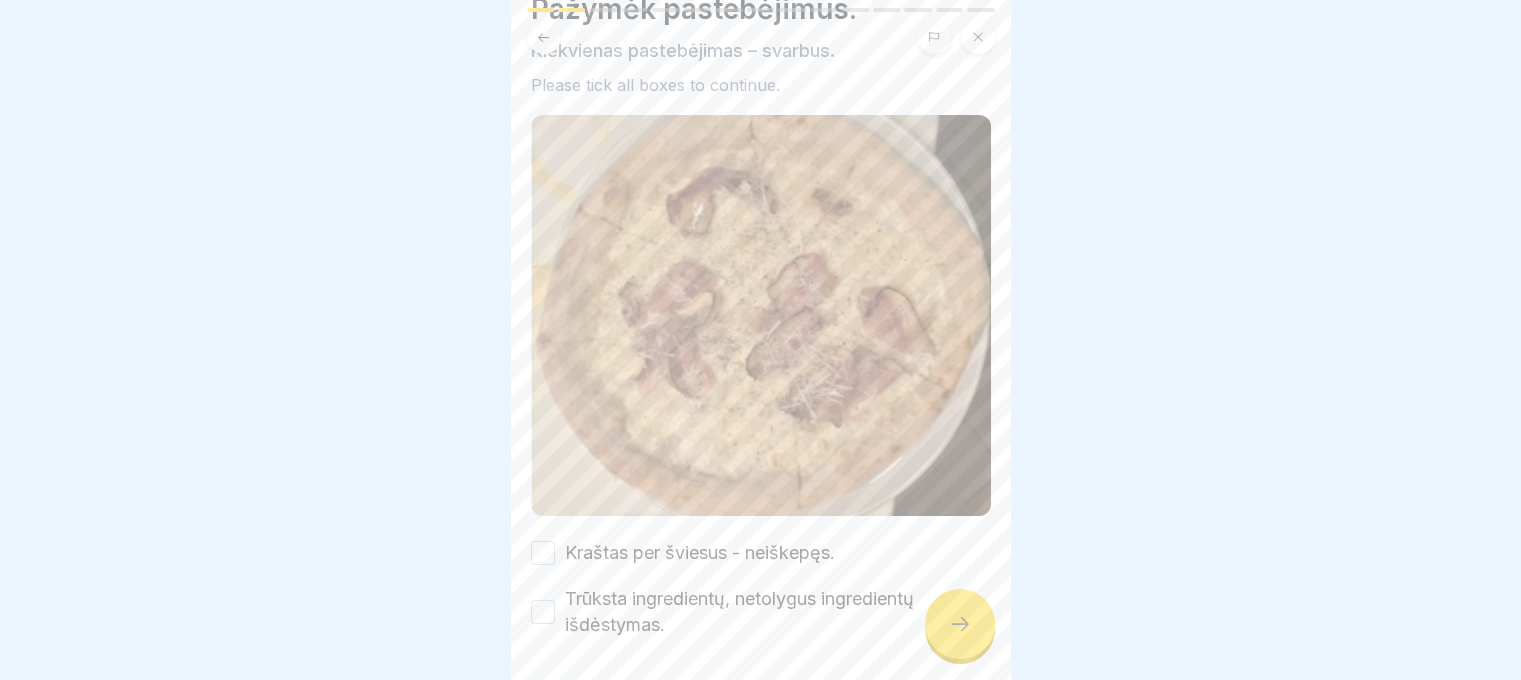 scroll, scrollTop: 184, scrollLeft: 0, axis: vertical 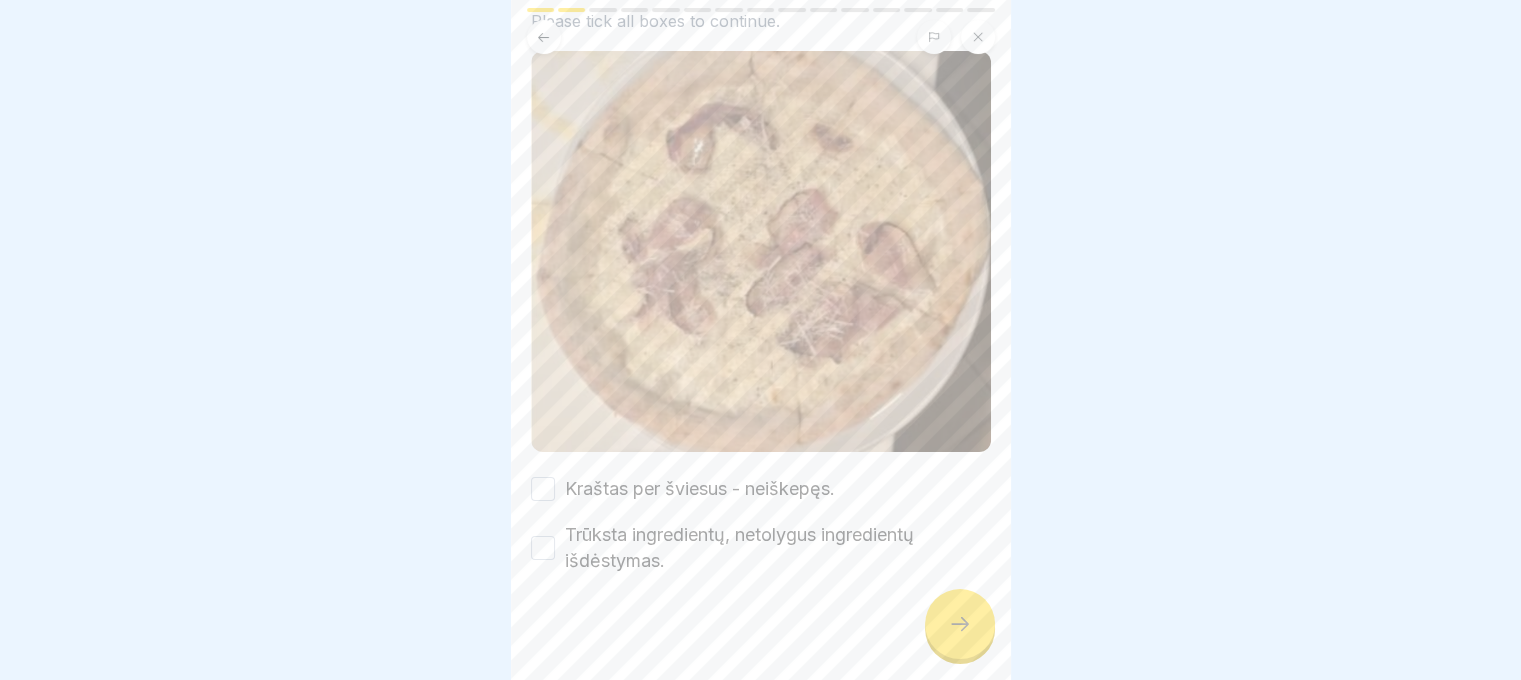 click on "Kraštas per šviesus - neiškepęs. Trūksta ingredientų, netolygus ingredientų išdėstymas." at bounding box center (761, 525) 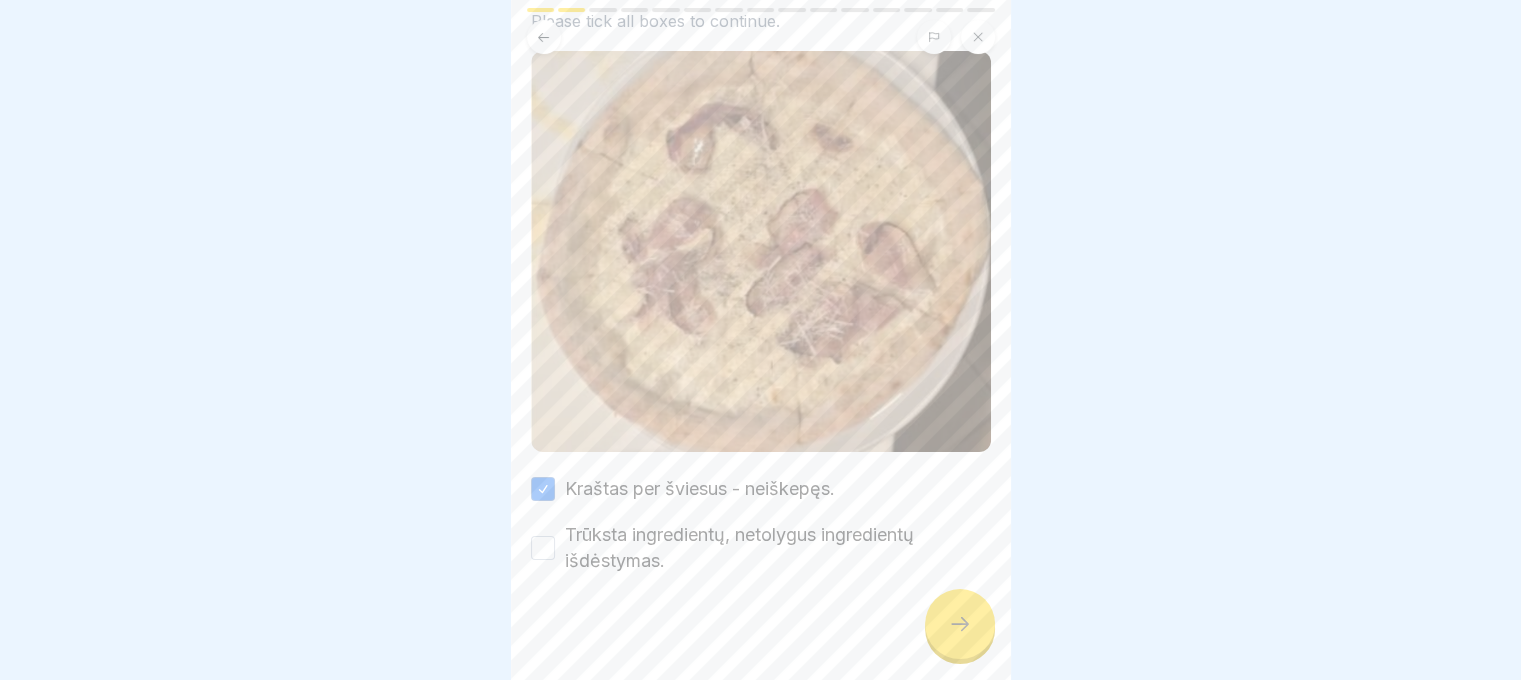 click on "Trūksta ingredientų, netolygus ingredientų išdėstymas." at bounding box center (778, 548) 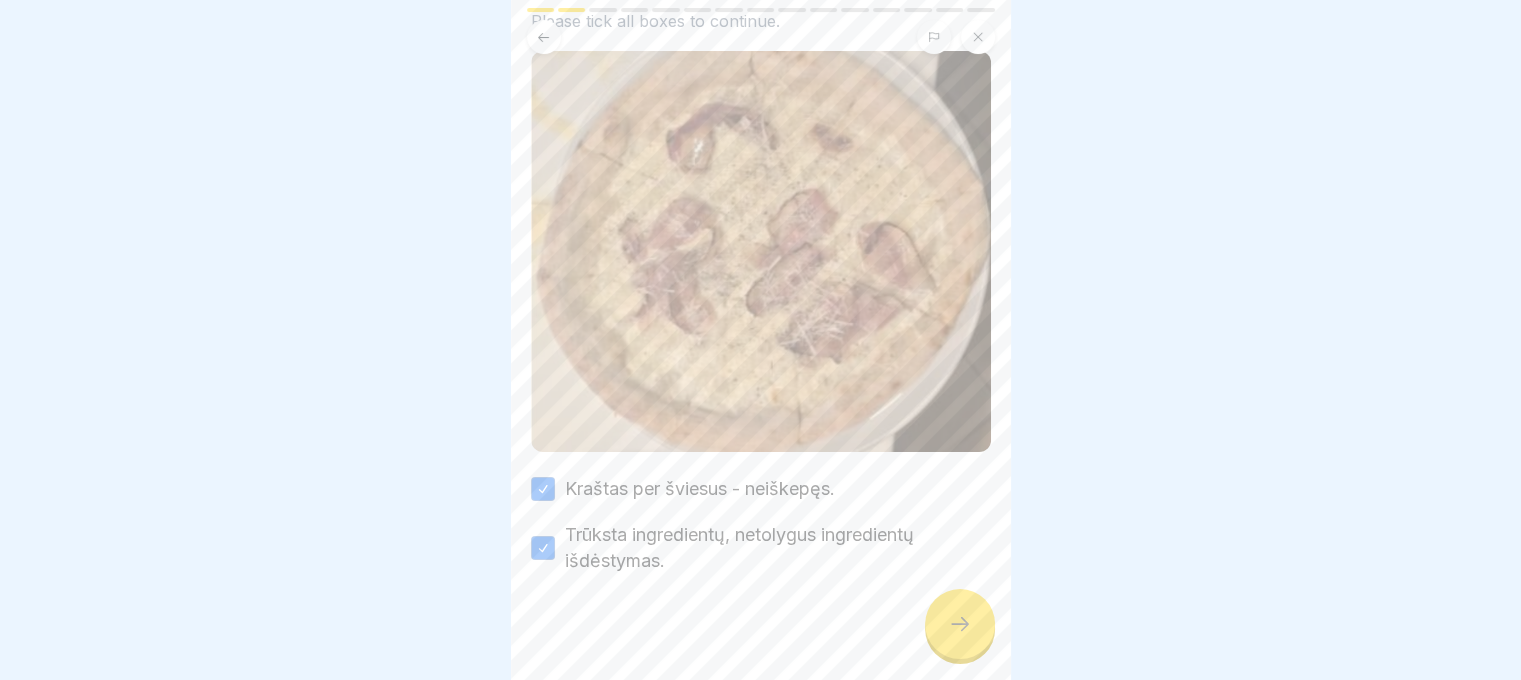 click at bounding box center (960, 624) 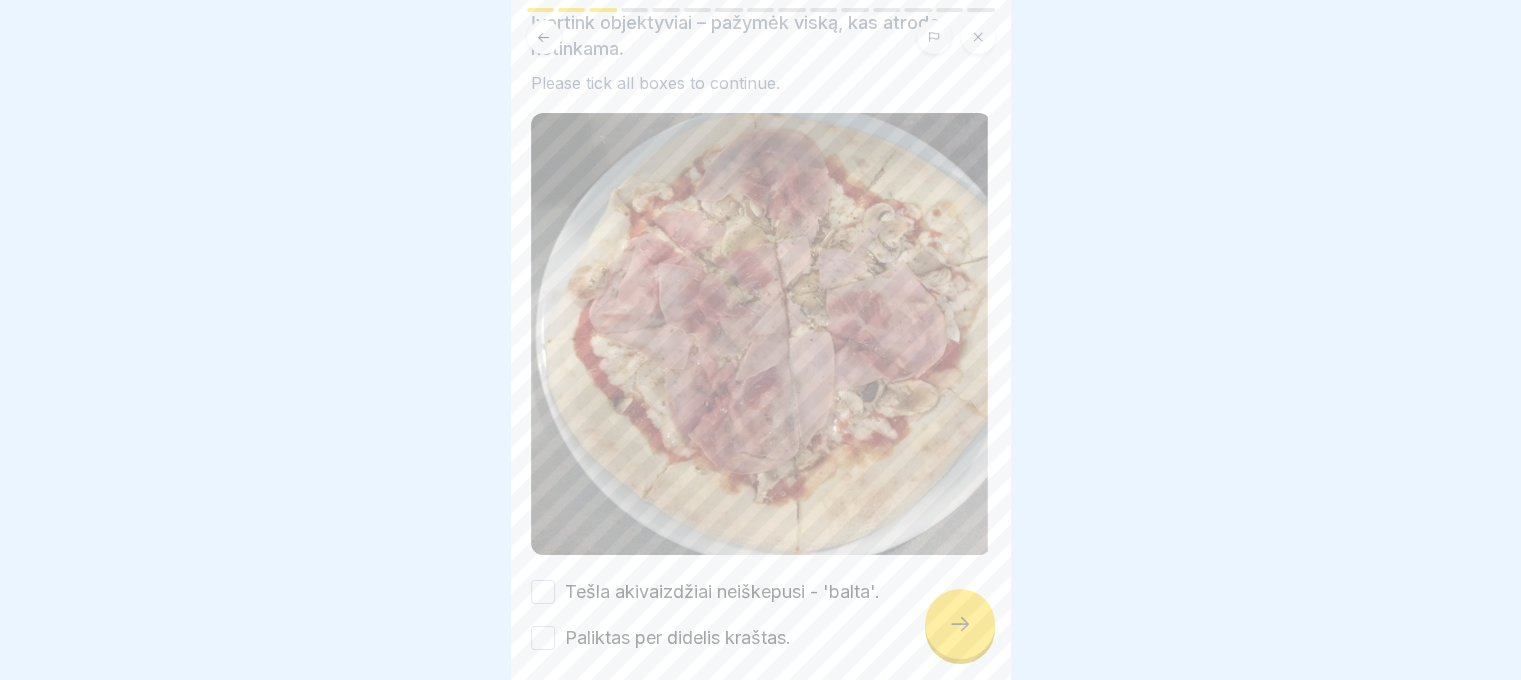 scroll, scrollTop: 224, scrollLeft: 0, axis: vertical 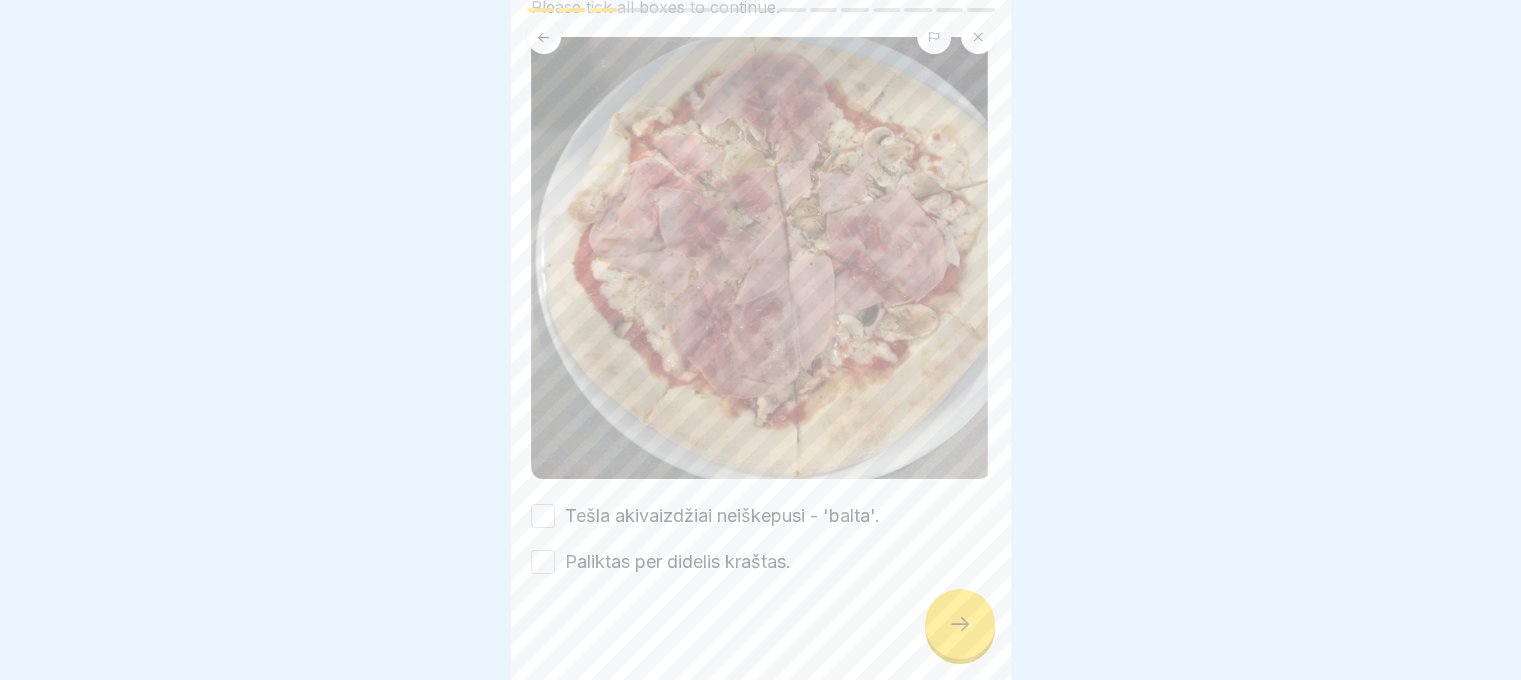 click at bounding box center [761, 635] 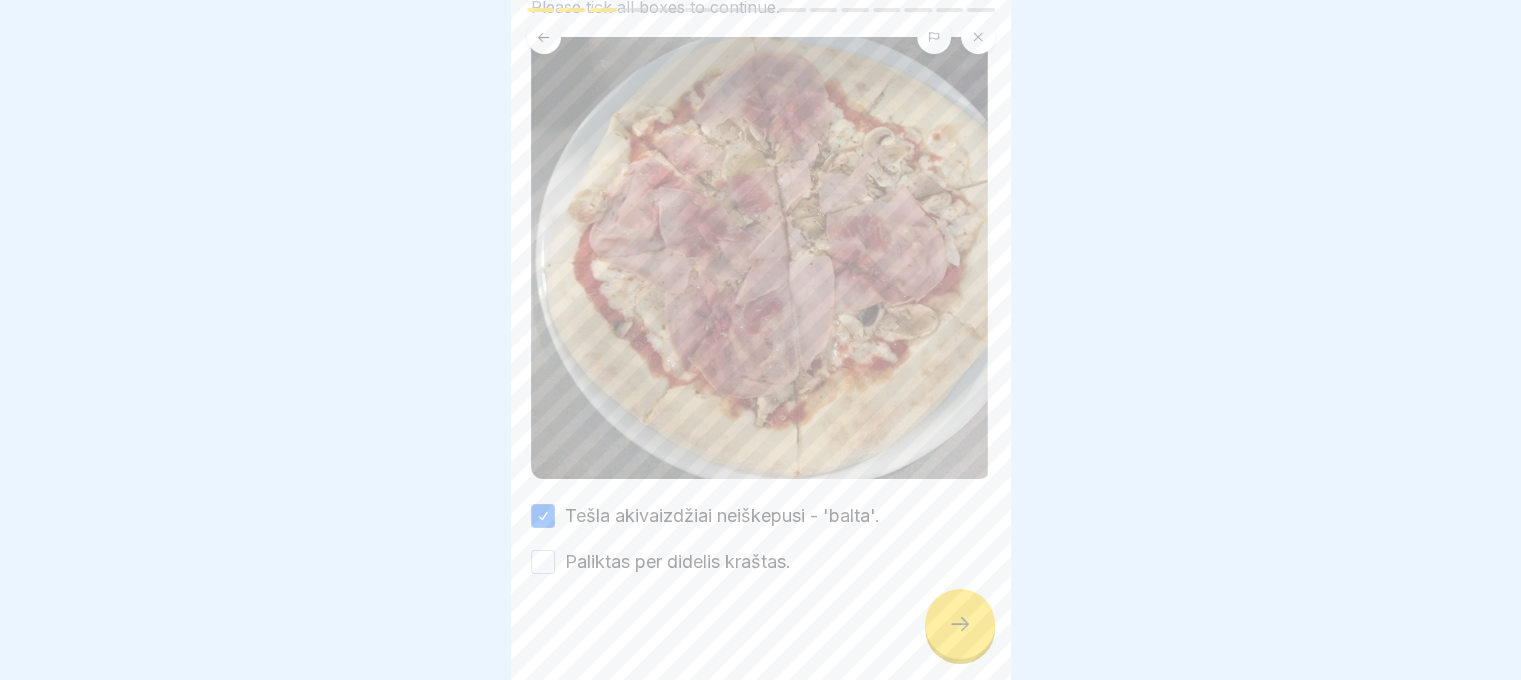click on "Paliktas per didelis kraštas." at bounding box center (678, 562) 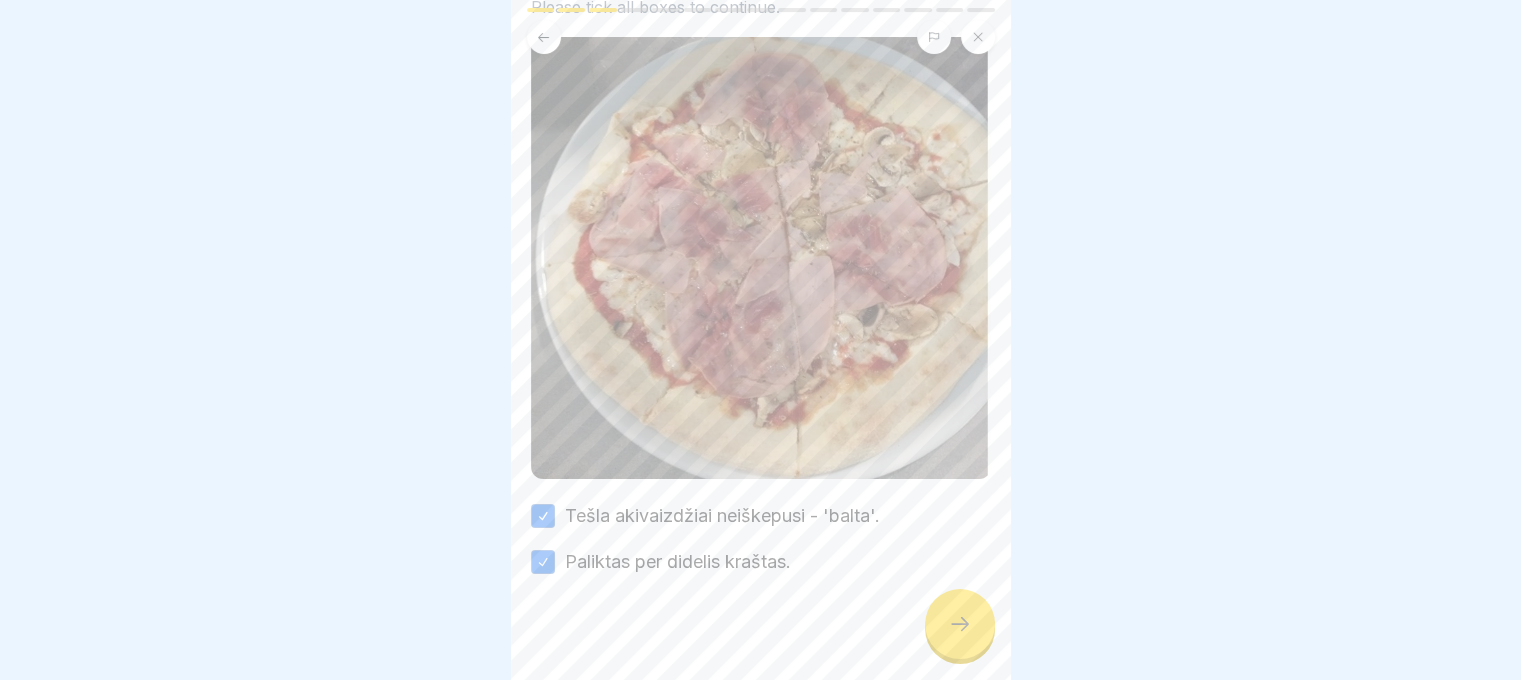 click at bounding box center (960, 624) 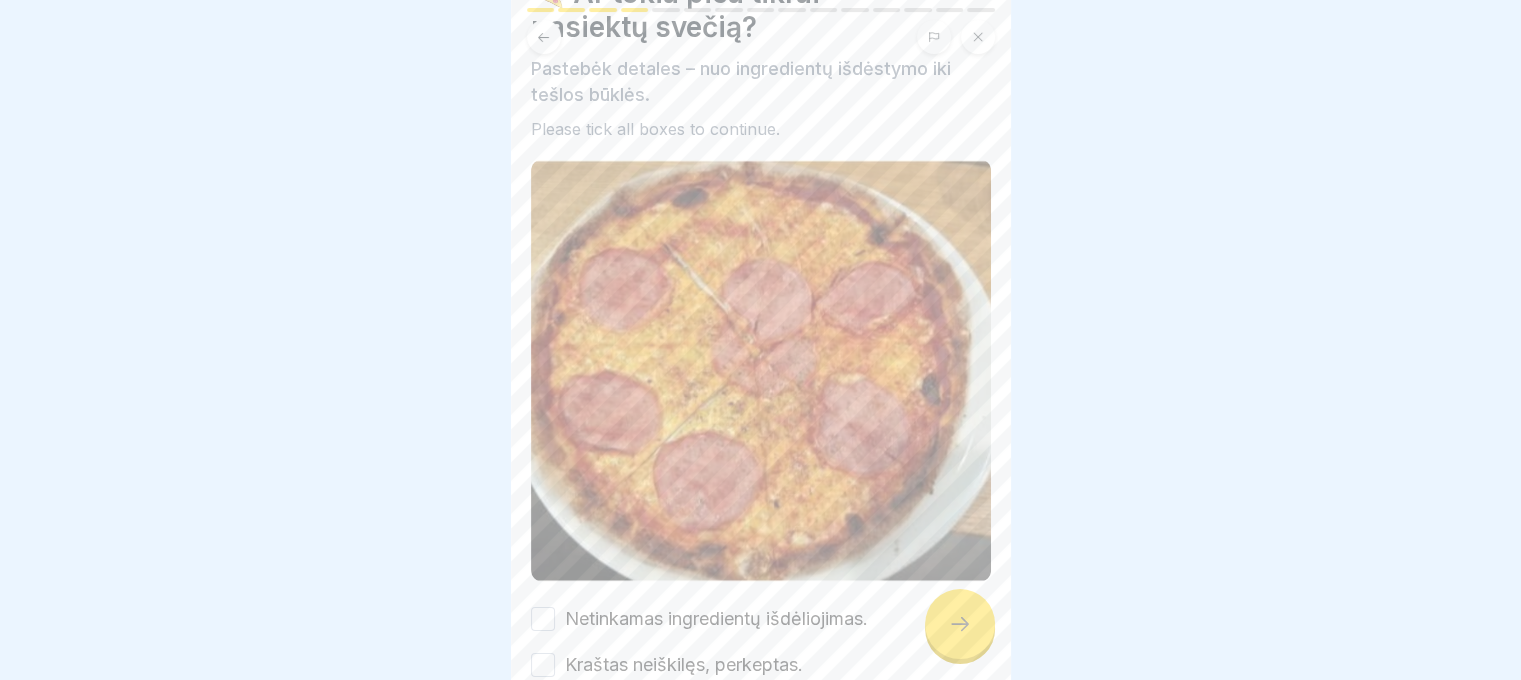 scroll, scrollTop: 205, scrollLeft: 0, axis: vertical 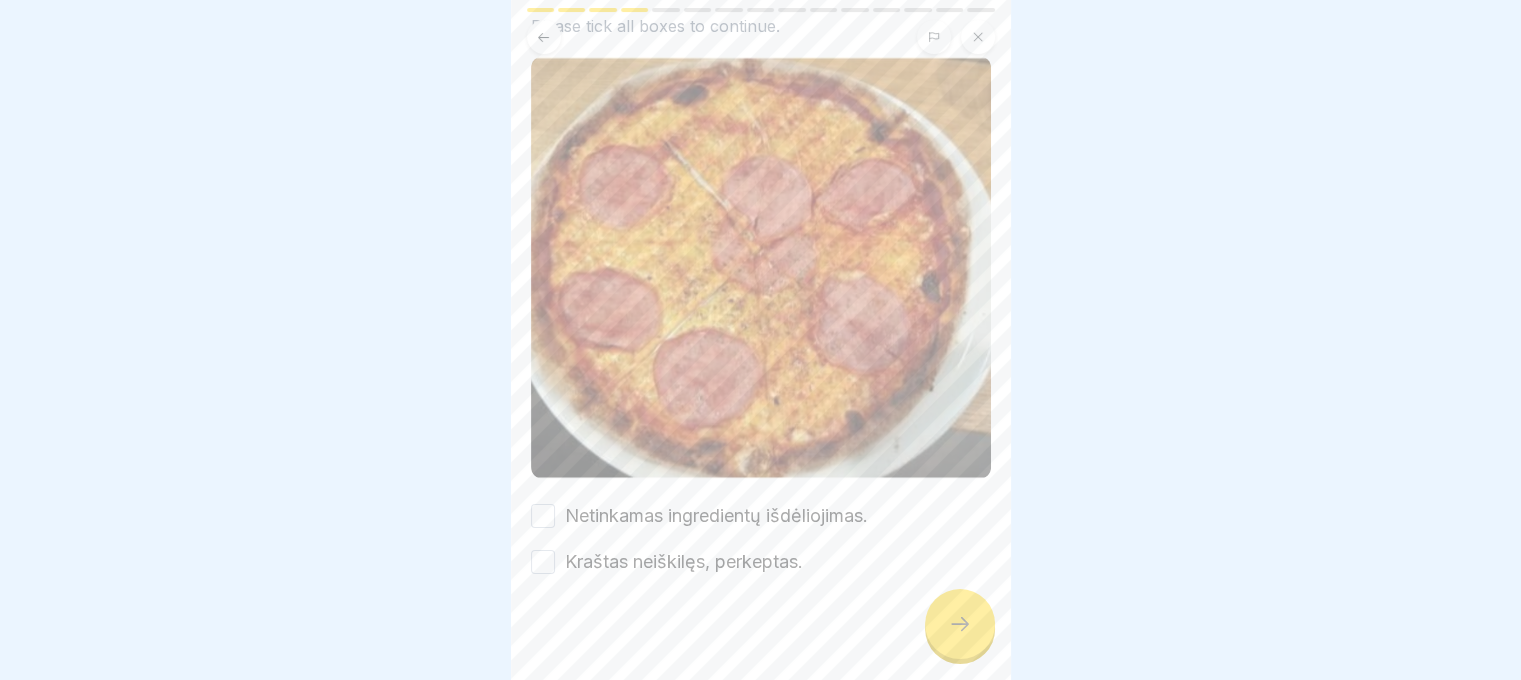 click on "Kraštas neiškilęs, perkeptas." at bounding box center [684, 562] 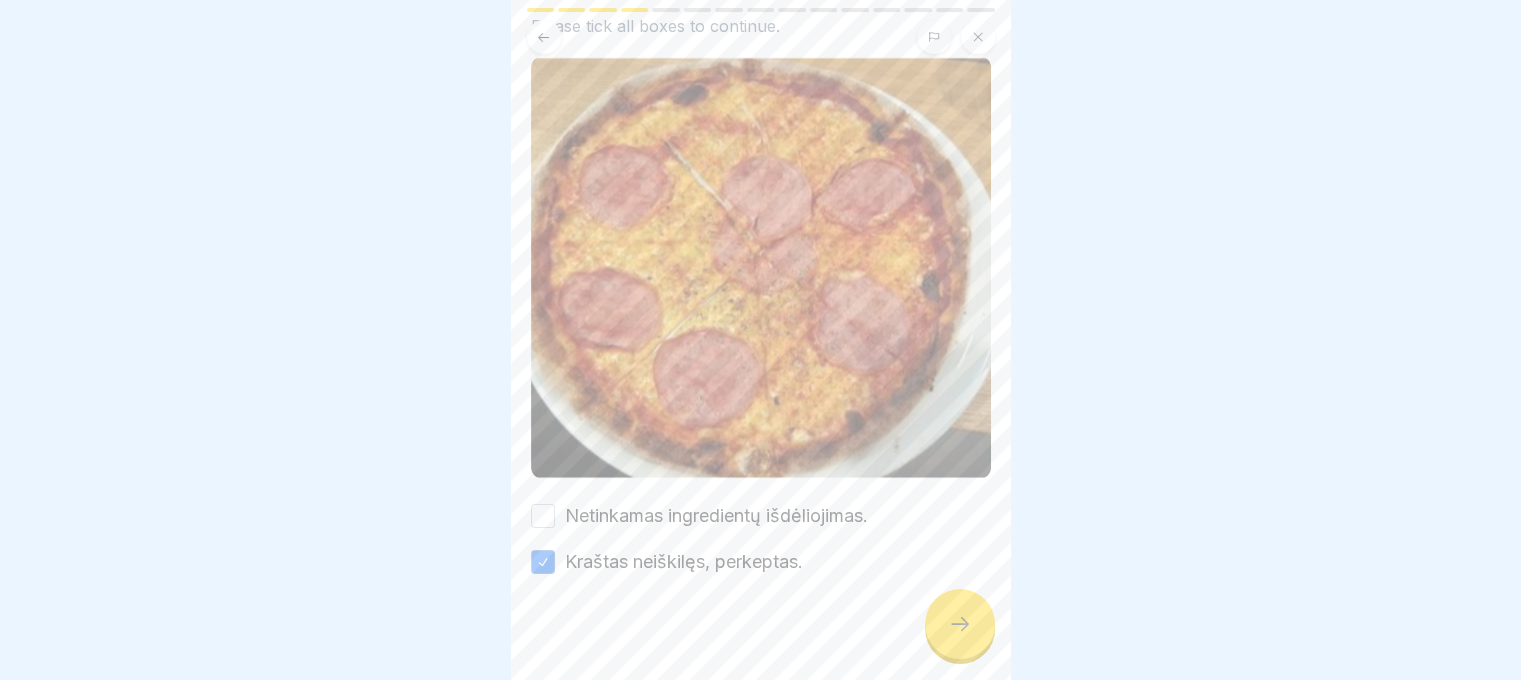 click on "Netinkamas ingredientų išdėliojimas." at bounding box center (716, 516) 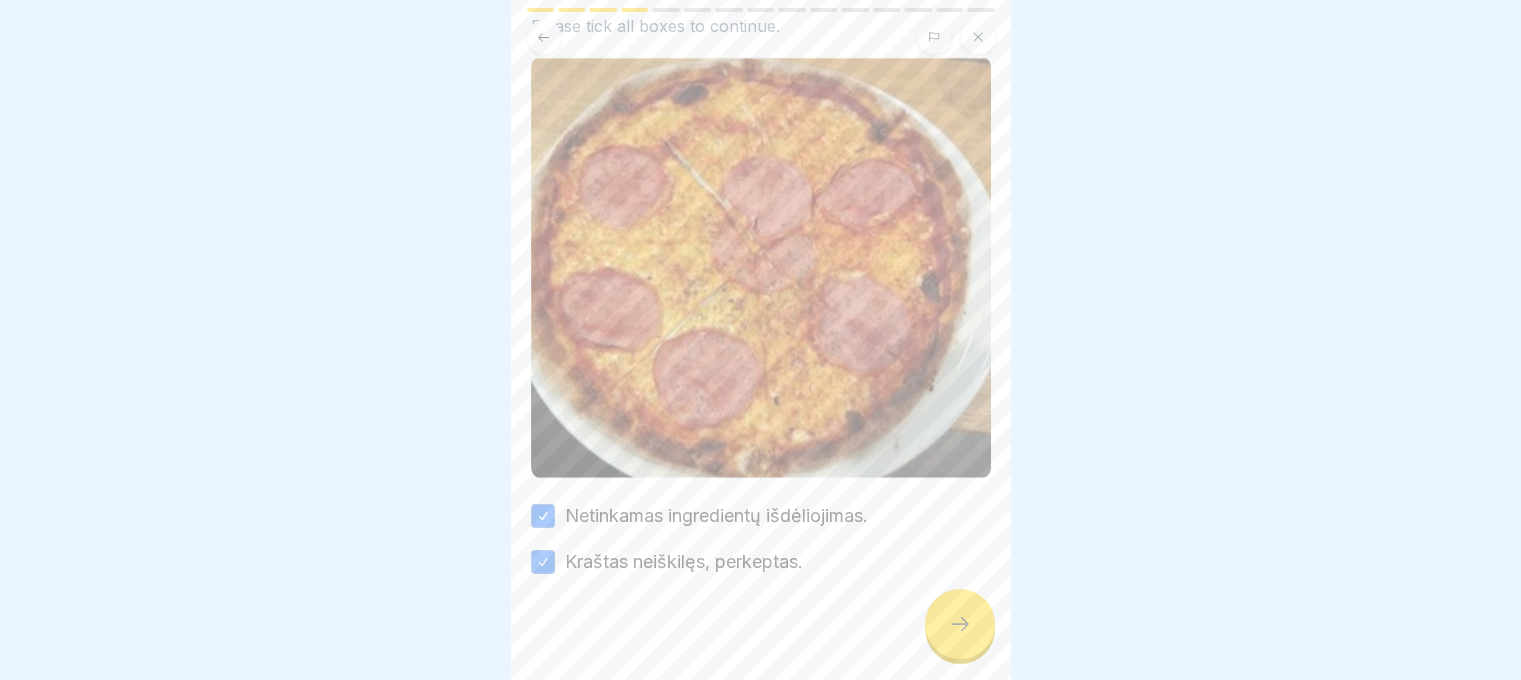 click at bounding box center [960, 624] 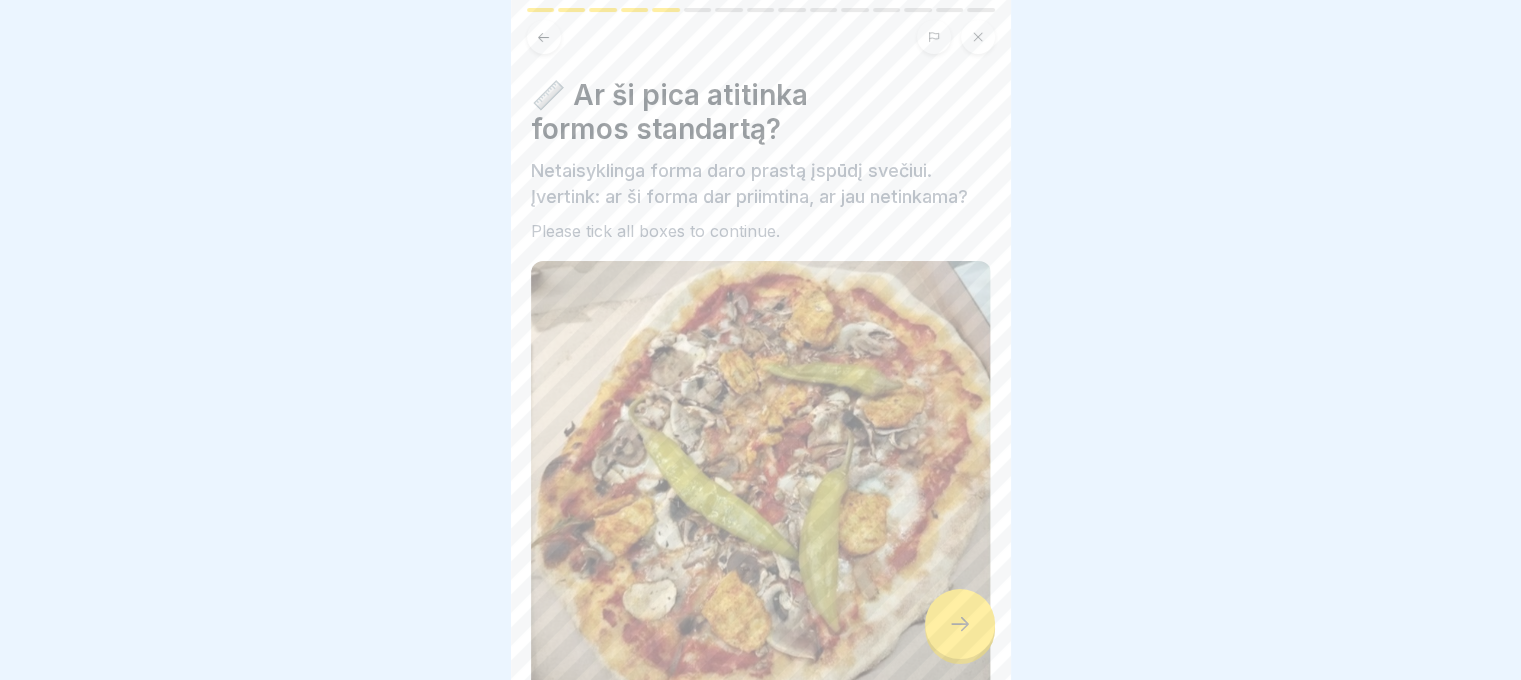 click at bounding box center [960, 624] 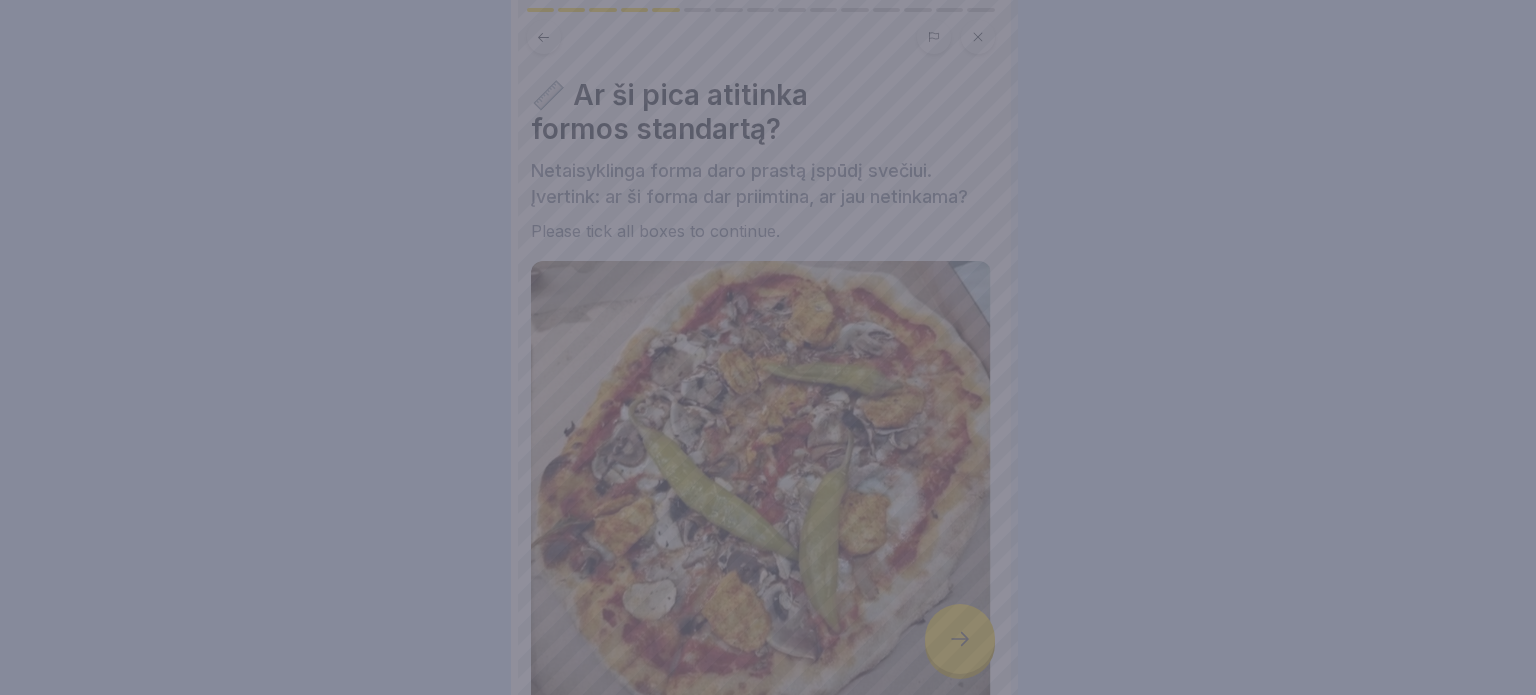 click at bounding box center (768, 347) 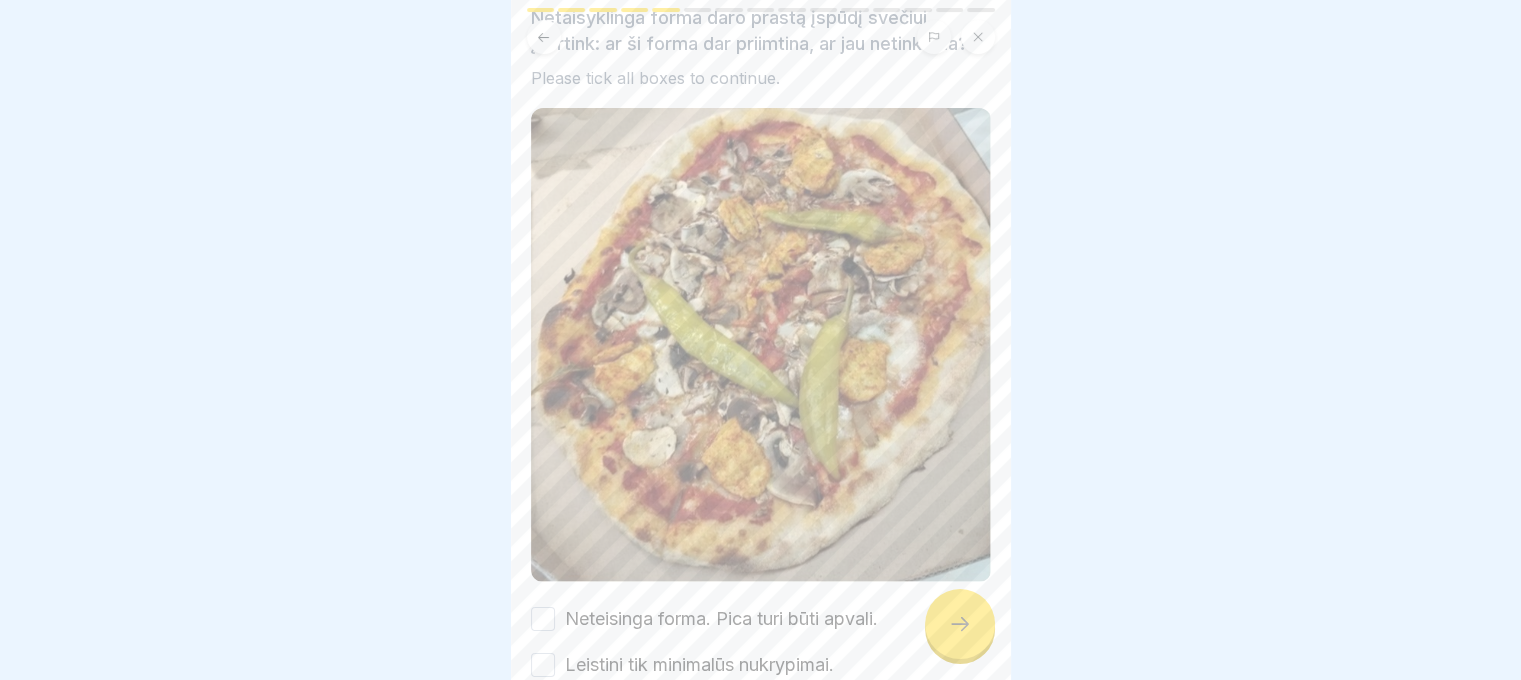 scroll, scrollTop: 255, scrollLeft: 0, axis: vertical 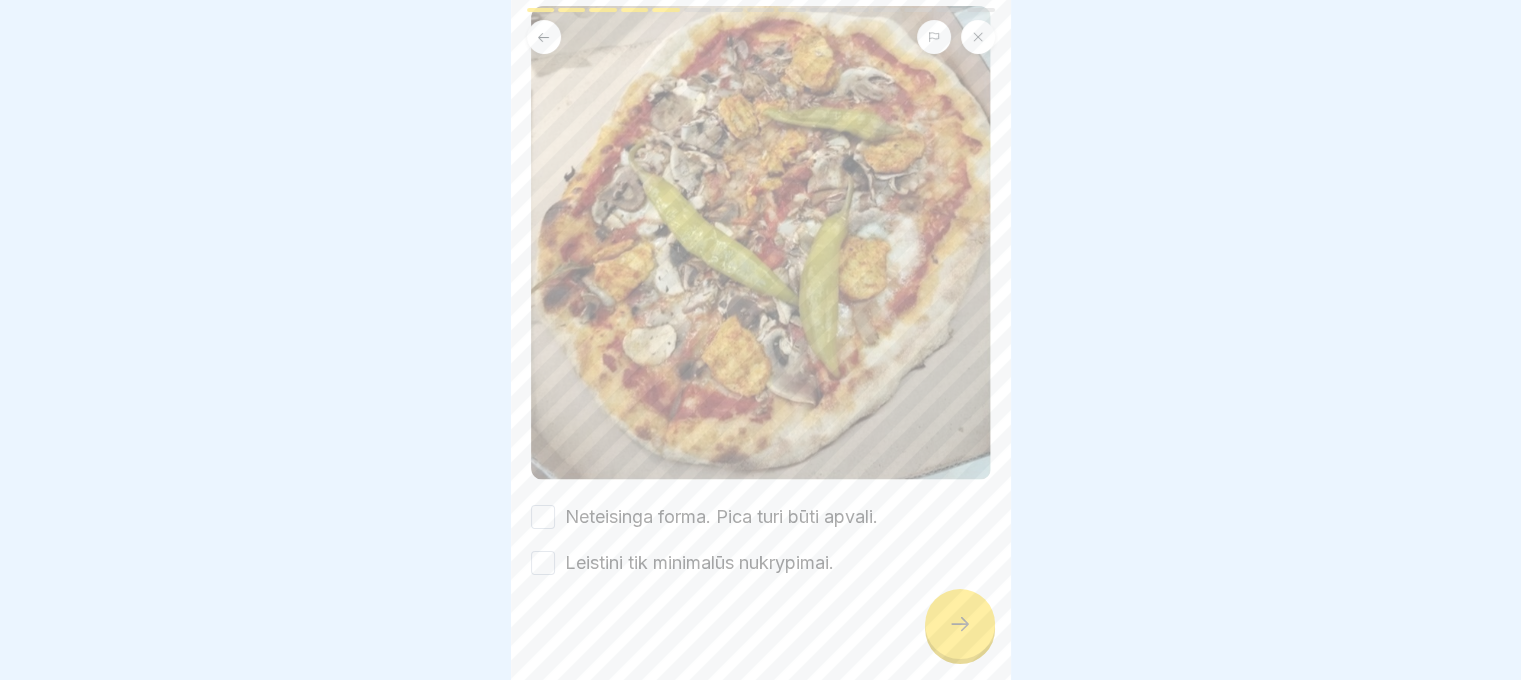 click on "Leistini tik minimalūs nukrypimai." at bounding box center (699, 563) 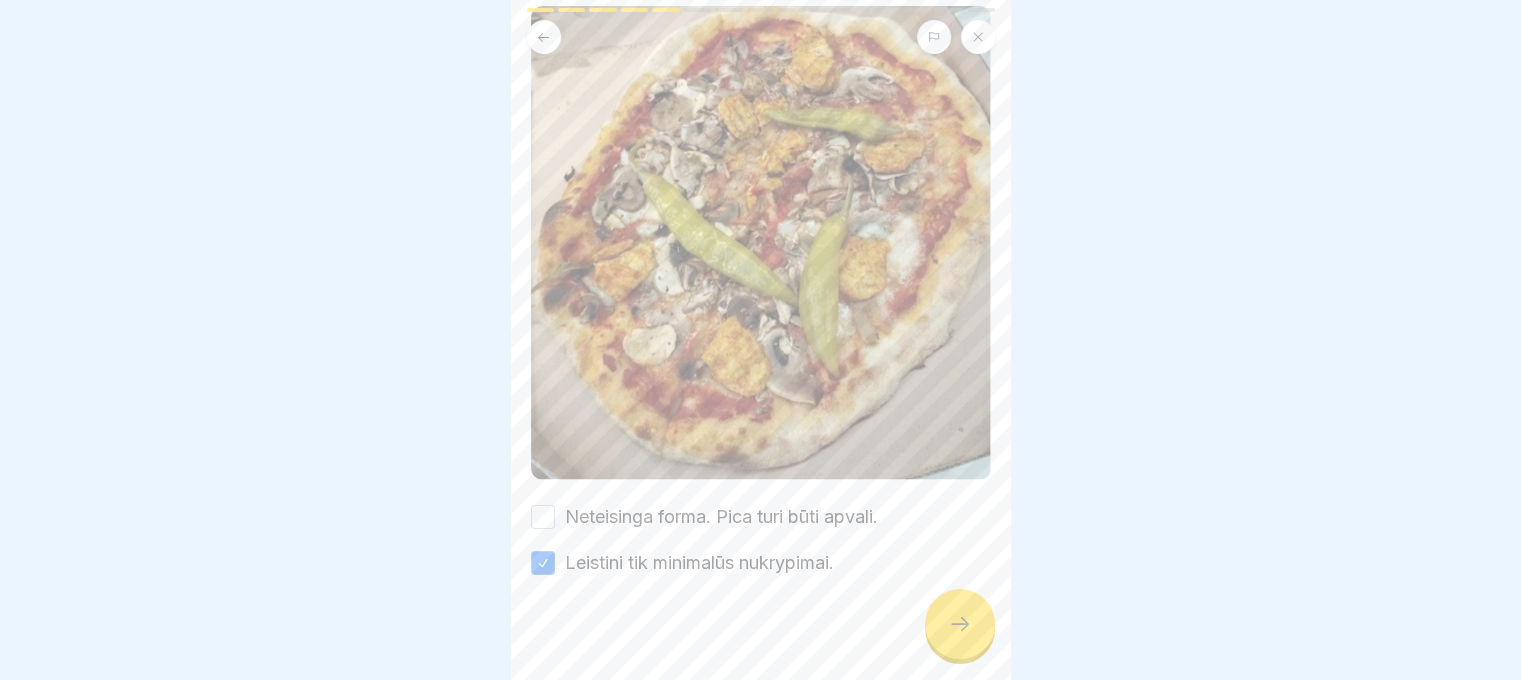 click on "Neteisinga forma. Pica turi būti apvali. Leistini tik minimalūs nukrypimai." at bounding box center (761, 540) 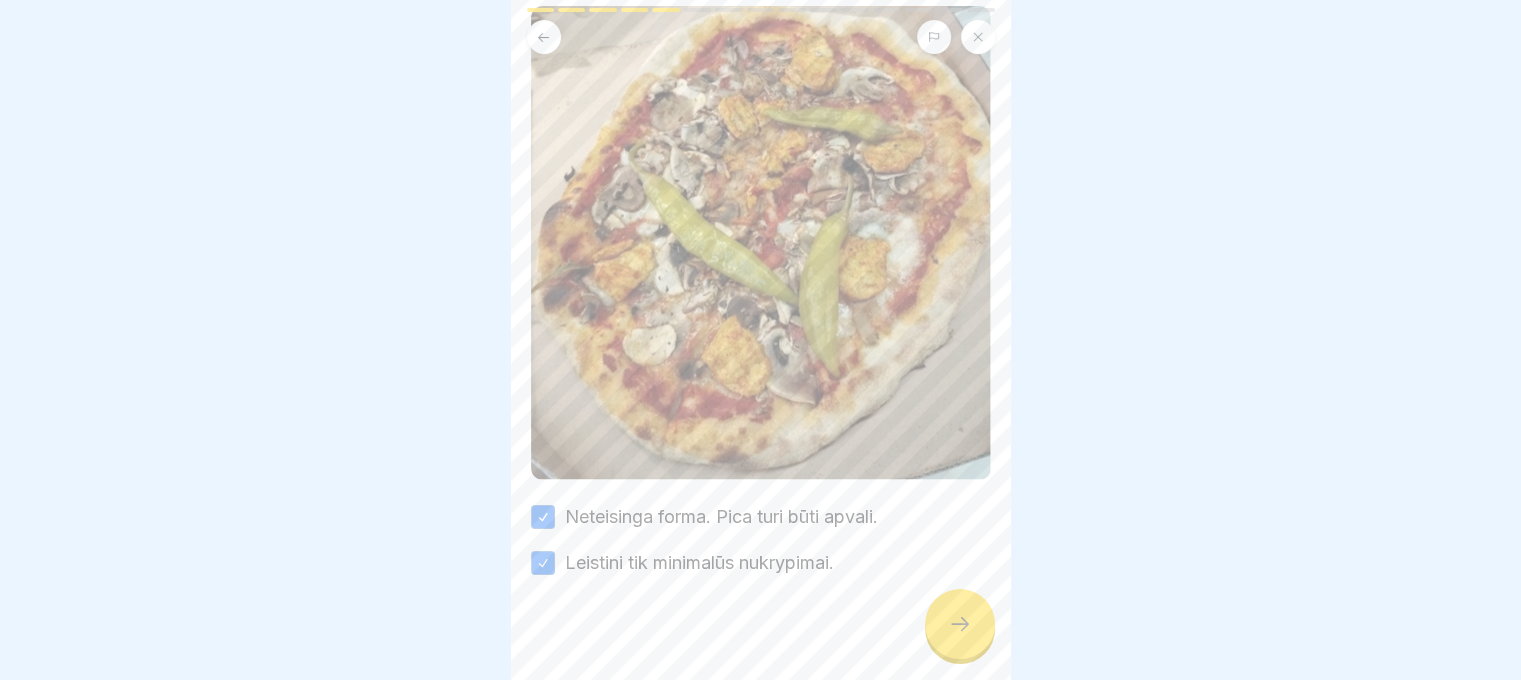 click at bounding box center [761, 636] 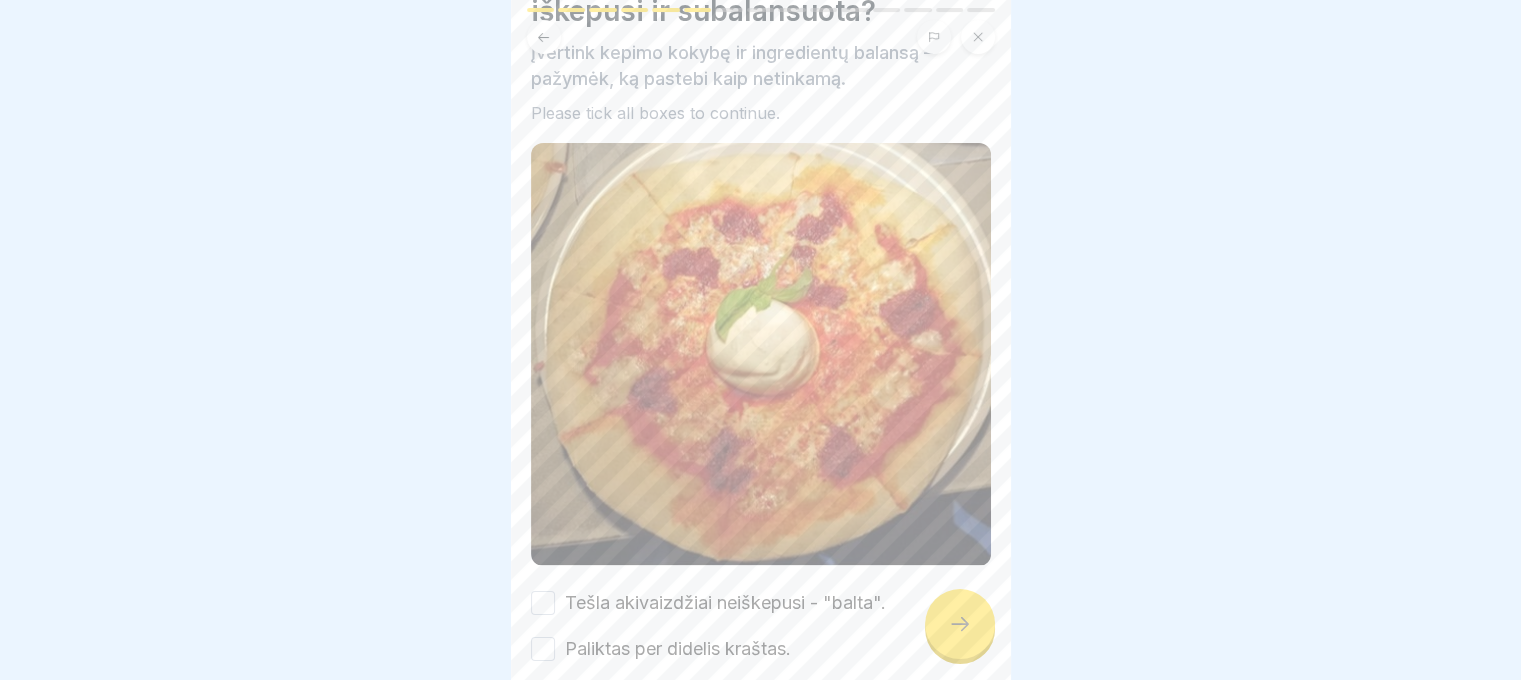 scroll, scrollTop: 205, scrollLeft: 0, axis: vertical 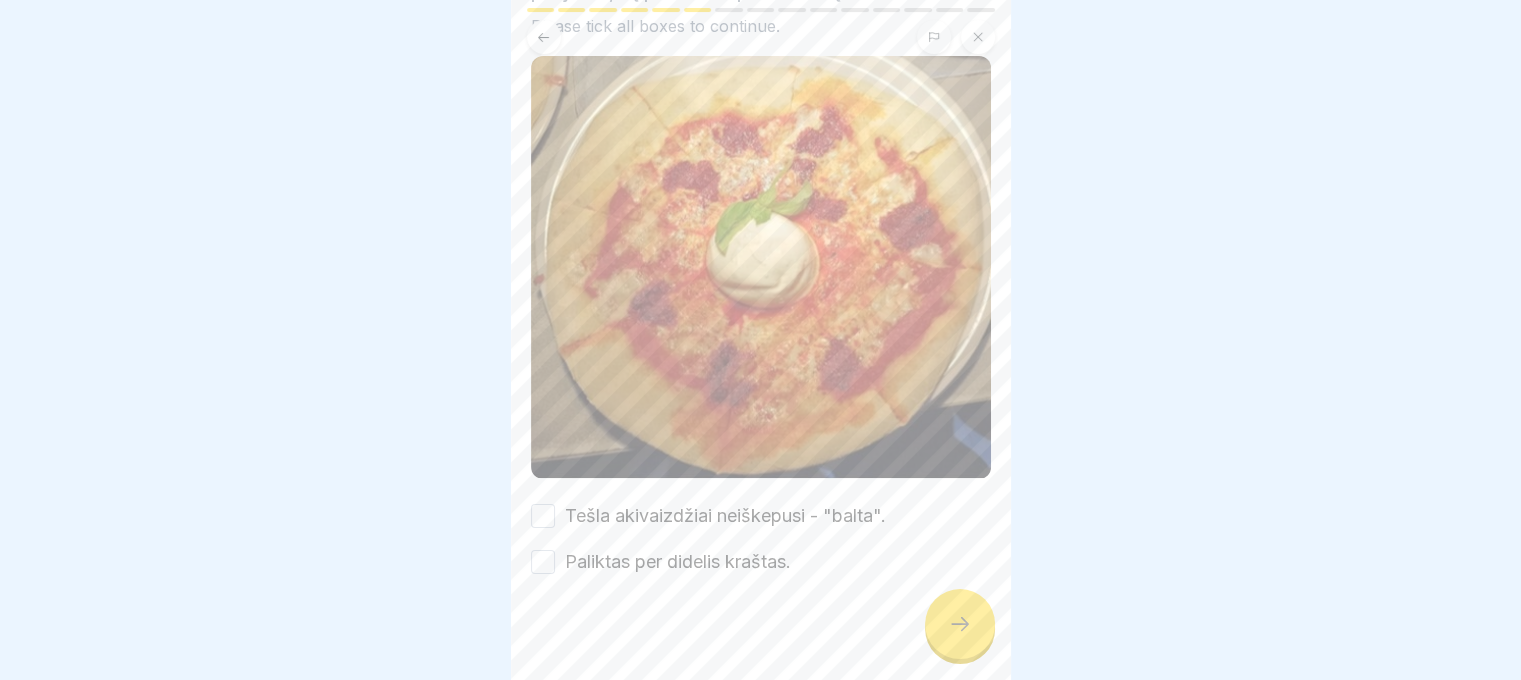 click on "Paliktas per didelis kraštas." at bounding box center [678, 562] 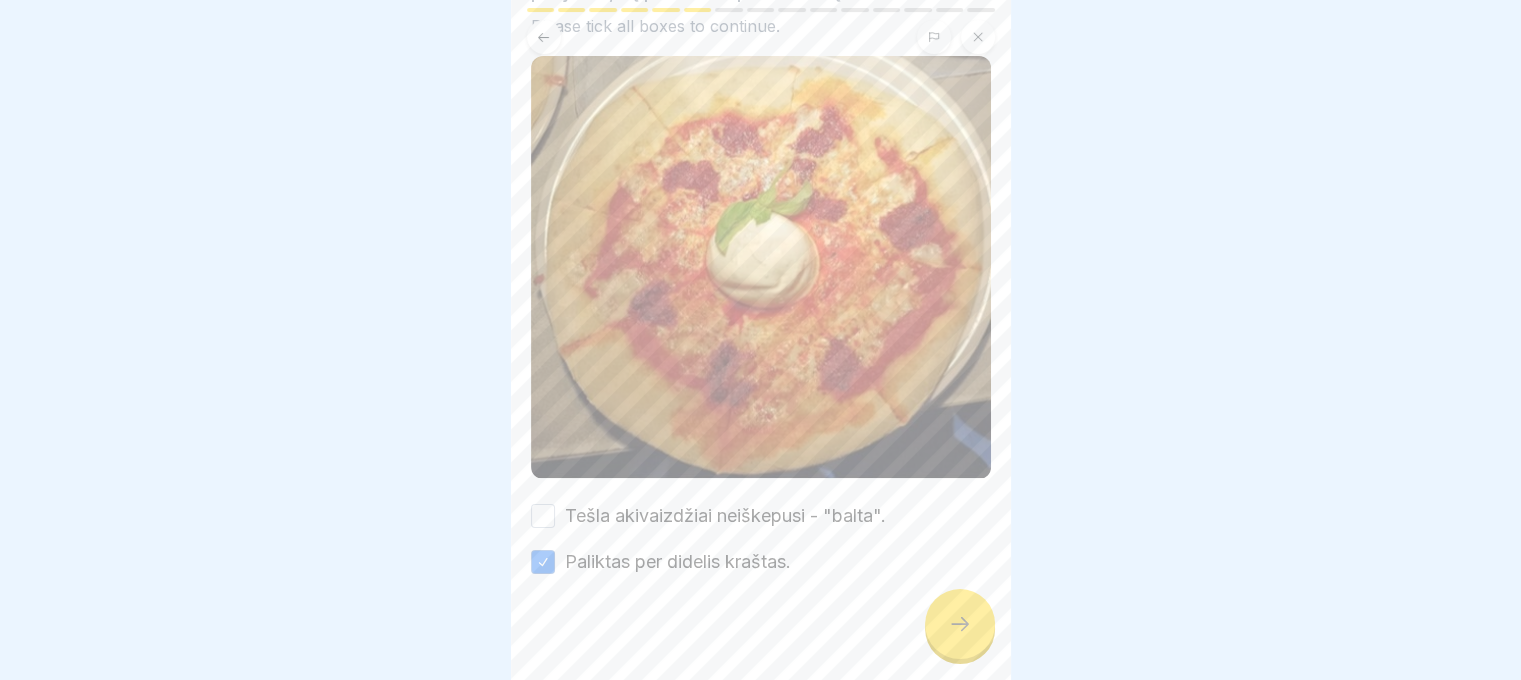 click on "Tešla akivaizdžiai neiškepusi - "balta"." at bounding box center [725, 516] 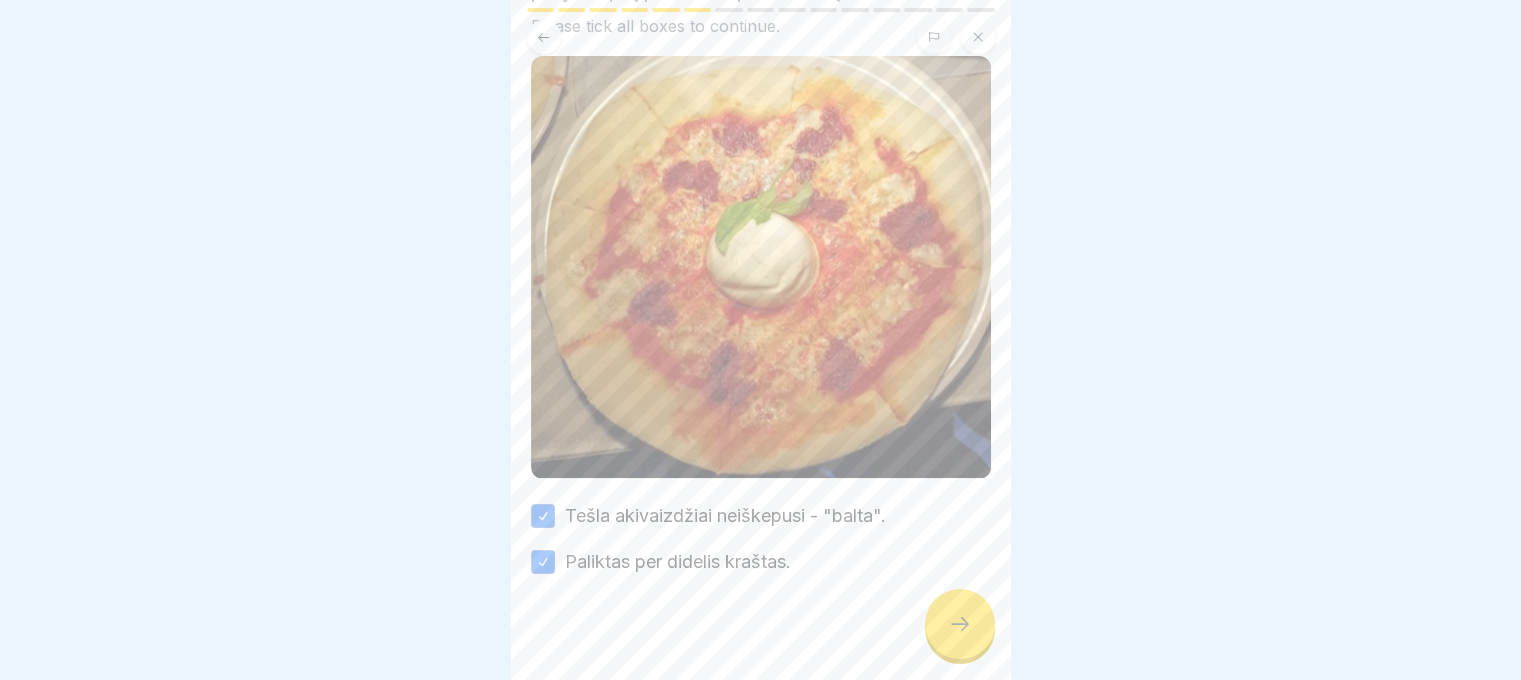 click at bounding box center [960, 624] 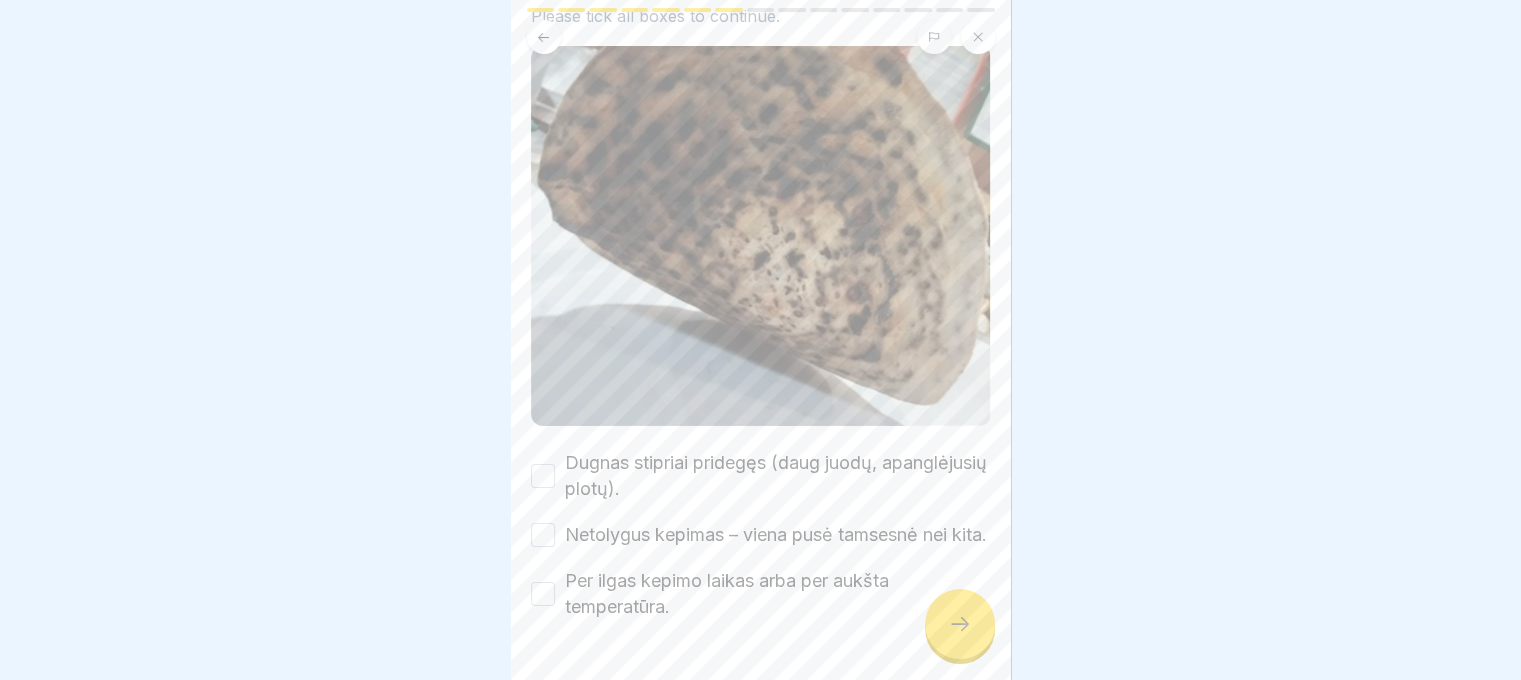 scroll, scrollTop: 288, scrollLeft: 0, axis: vertical 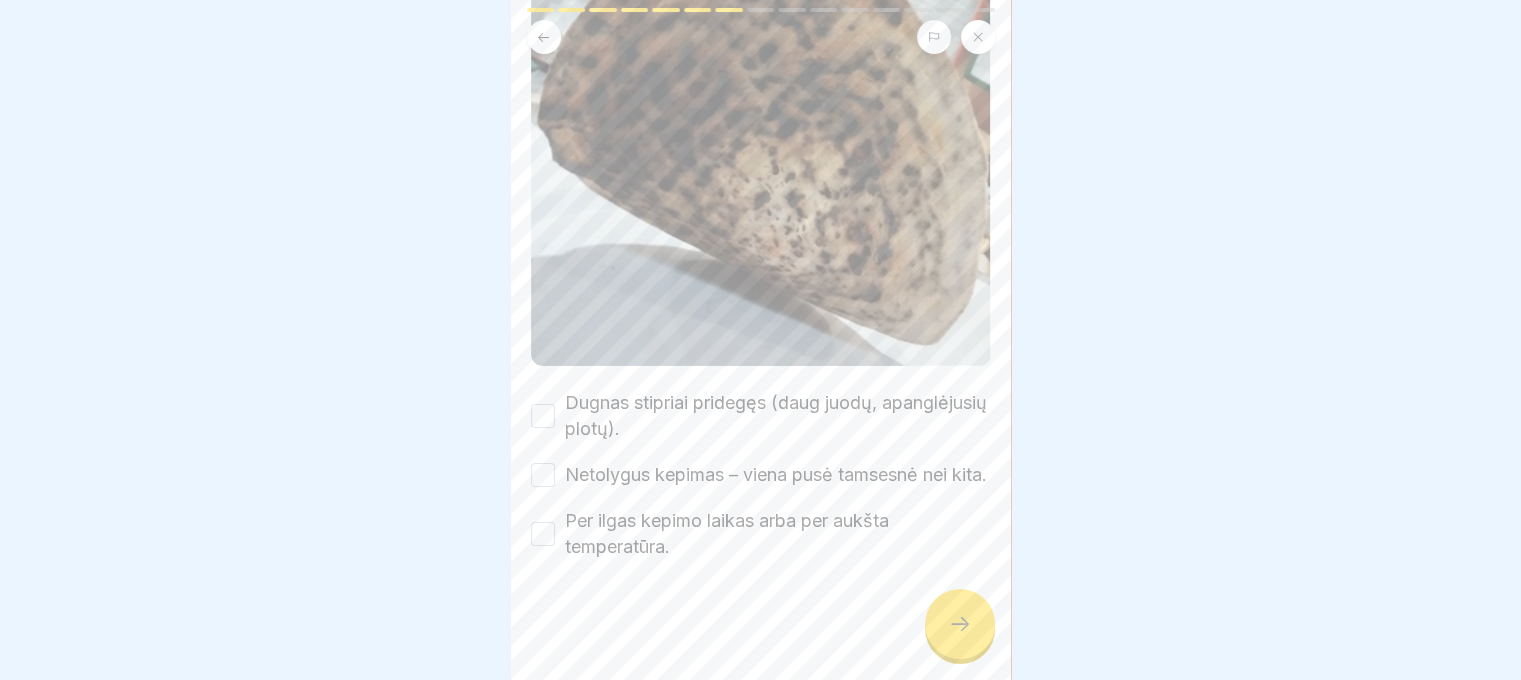 click on "Per ilgas kepimo laikas arba per aukšta temperatūra." at bounding box center (778, 534) 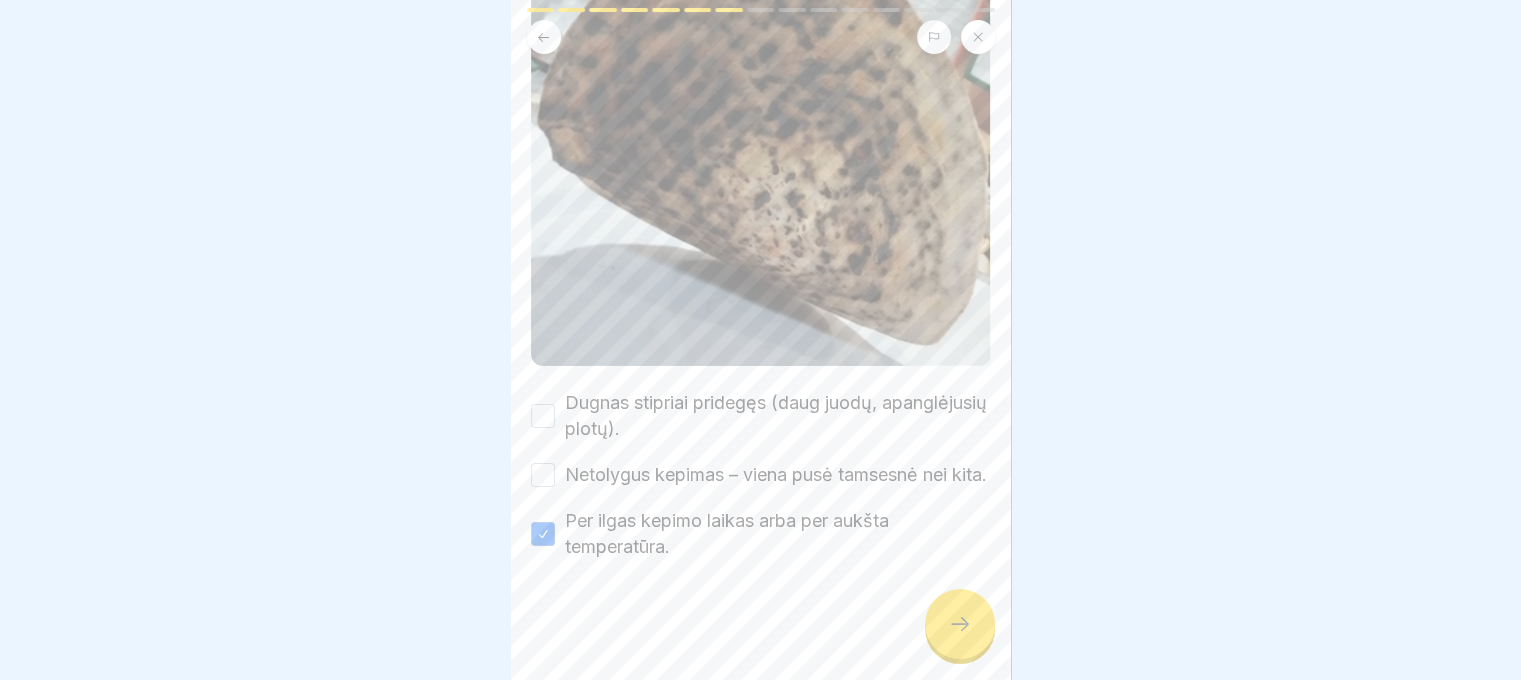 click on "Netolygus kepimas – viena pusė tamsesnė nei kita." at bounding box center [776, 475] 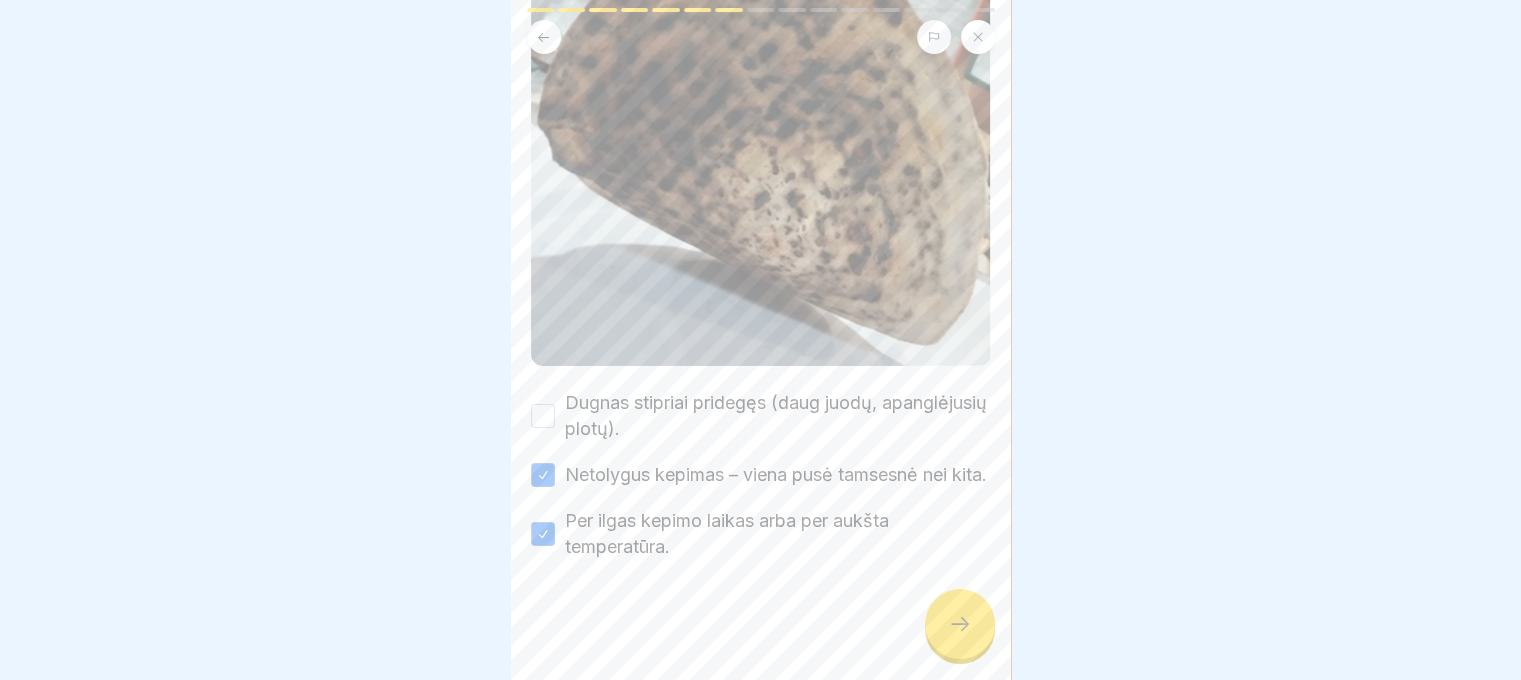 click on "Dugnas stipriai pridegęs (daug juodų, apanglėjusių plotų)." at bounding box center [778, 416] 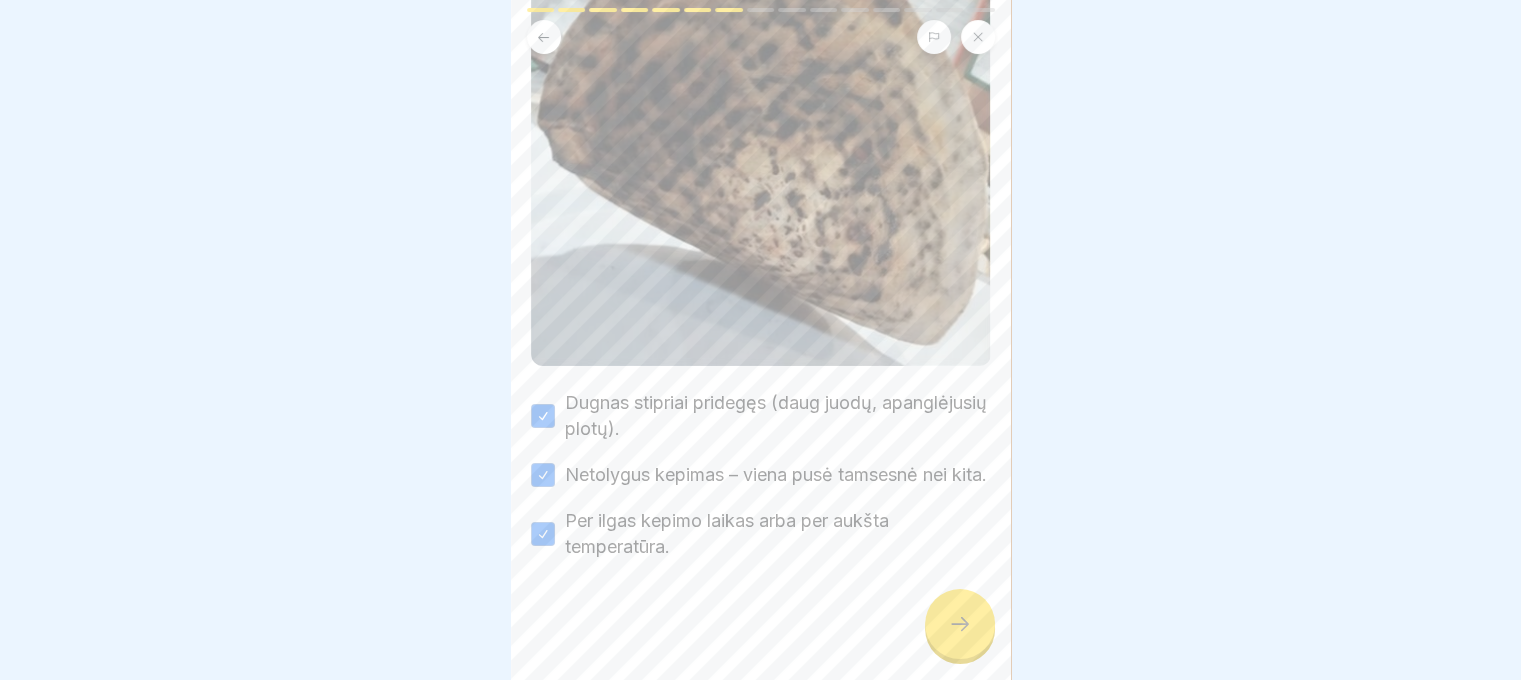 click at bounding box center [960, 624] 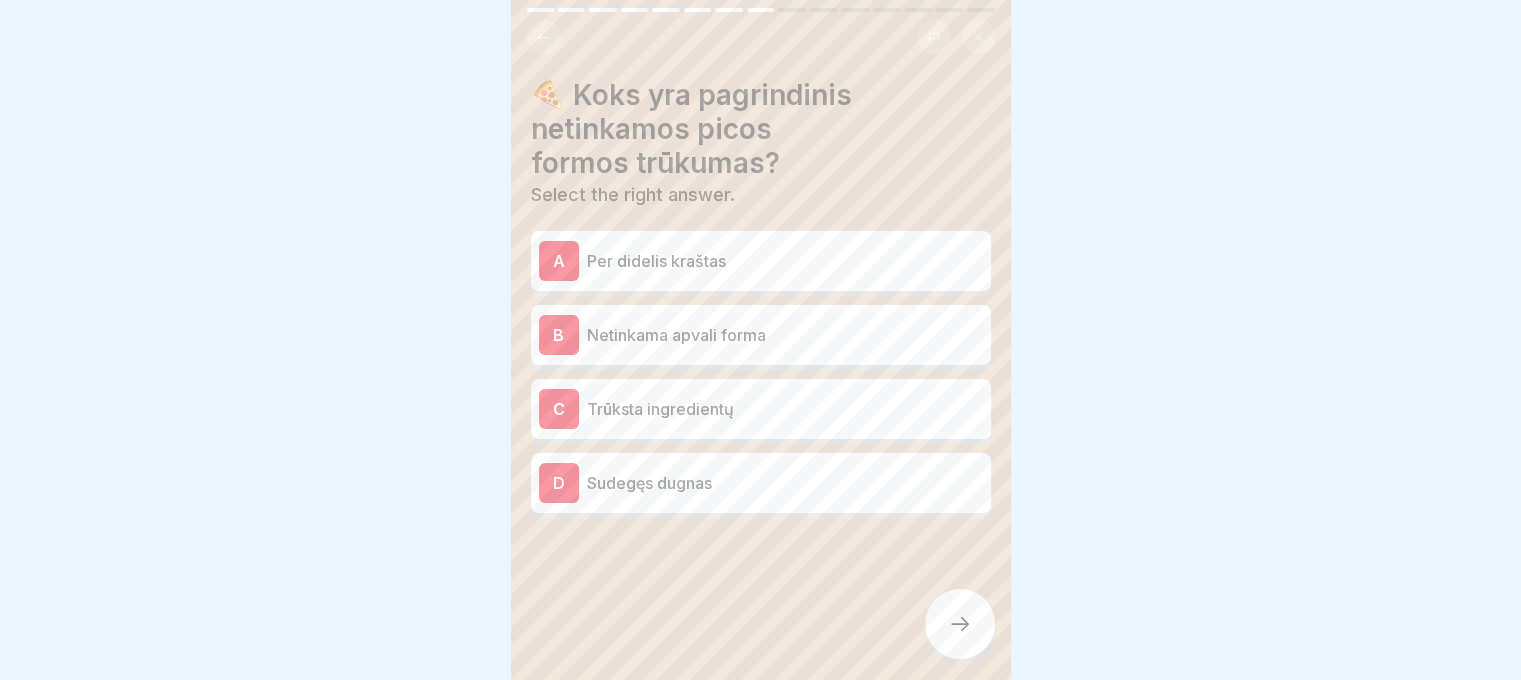 click on "B Netinkama apvali forma" at bounding box center [761, 335] 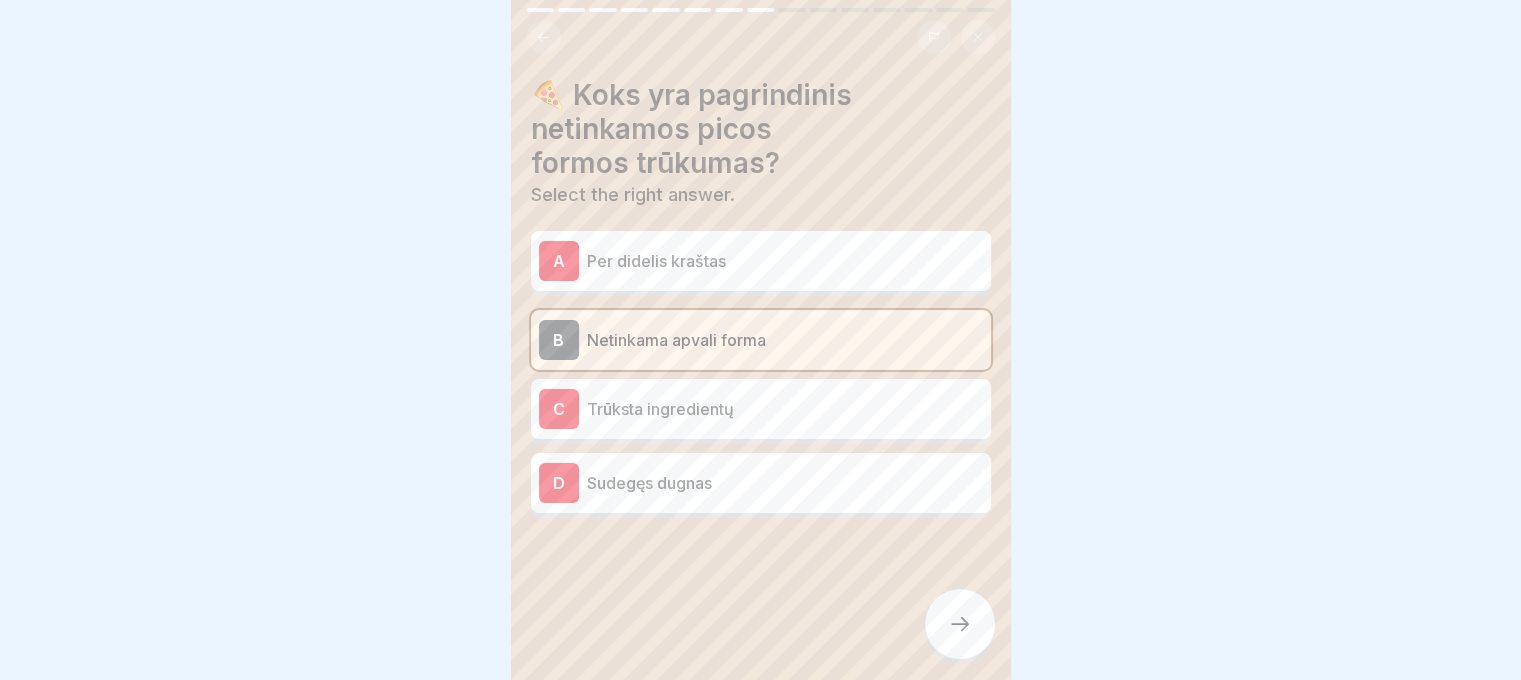 click at bounding box center [960, 624] 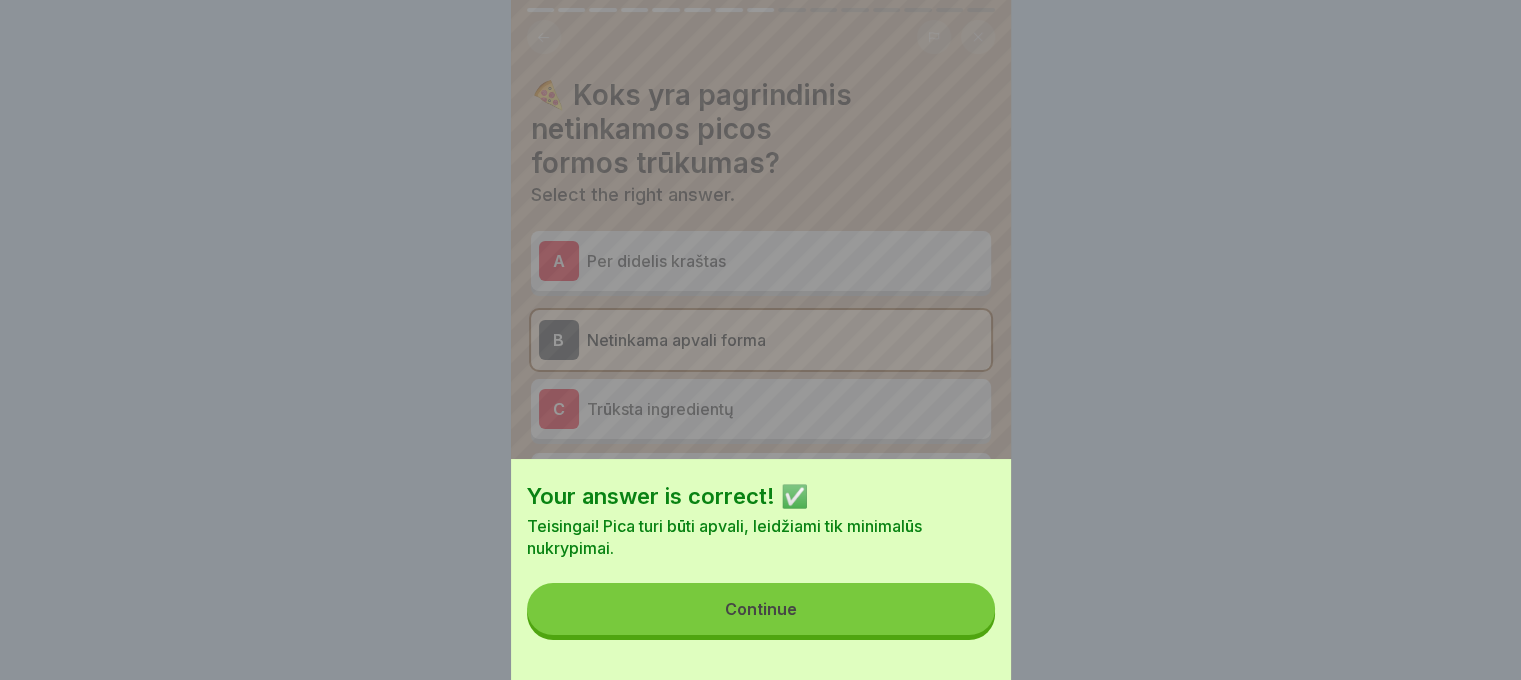 click on "Continue" at bounding box center (761, 609) 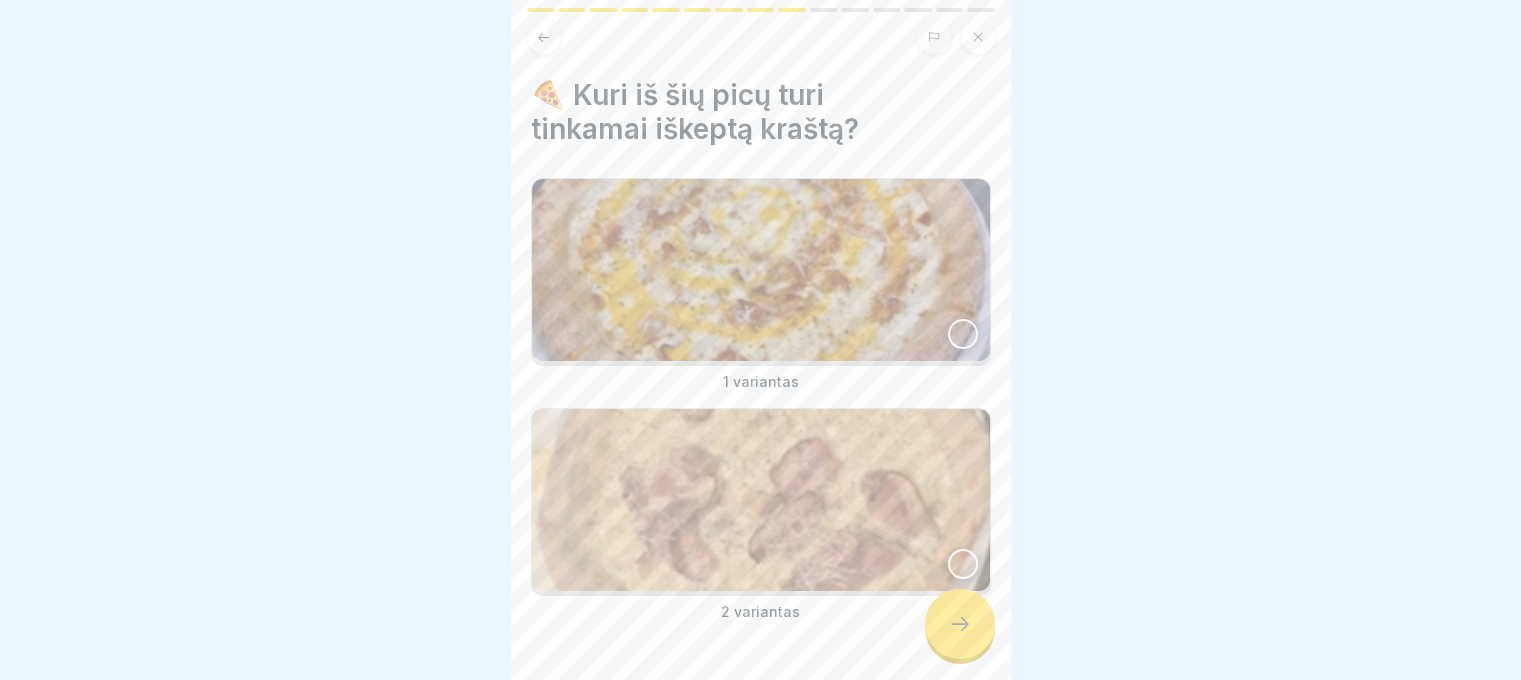 click at bounding box center (960, 624) 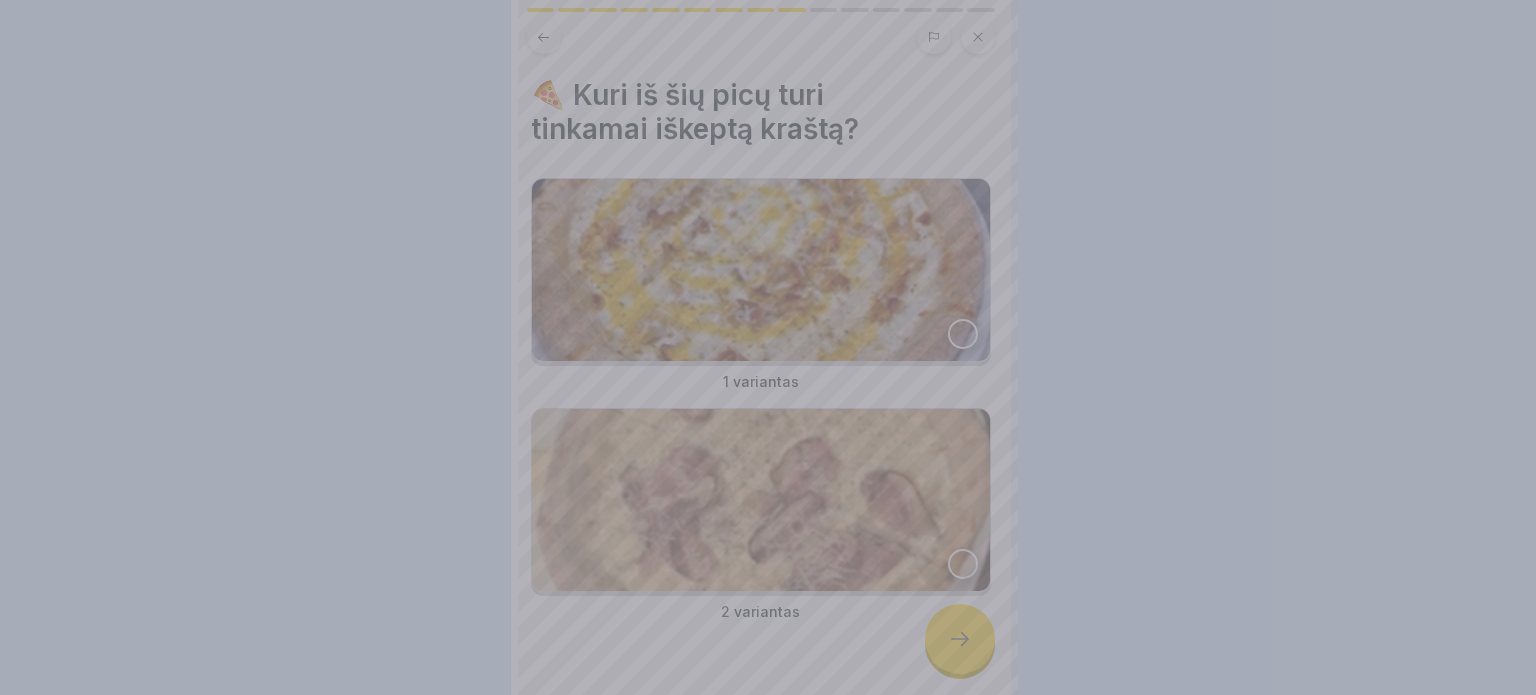 click at bounding box center (768, 347) 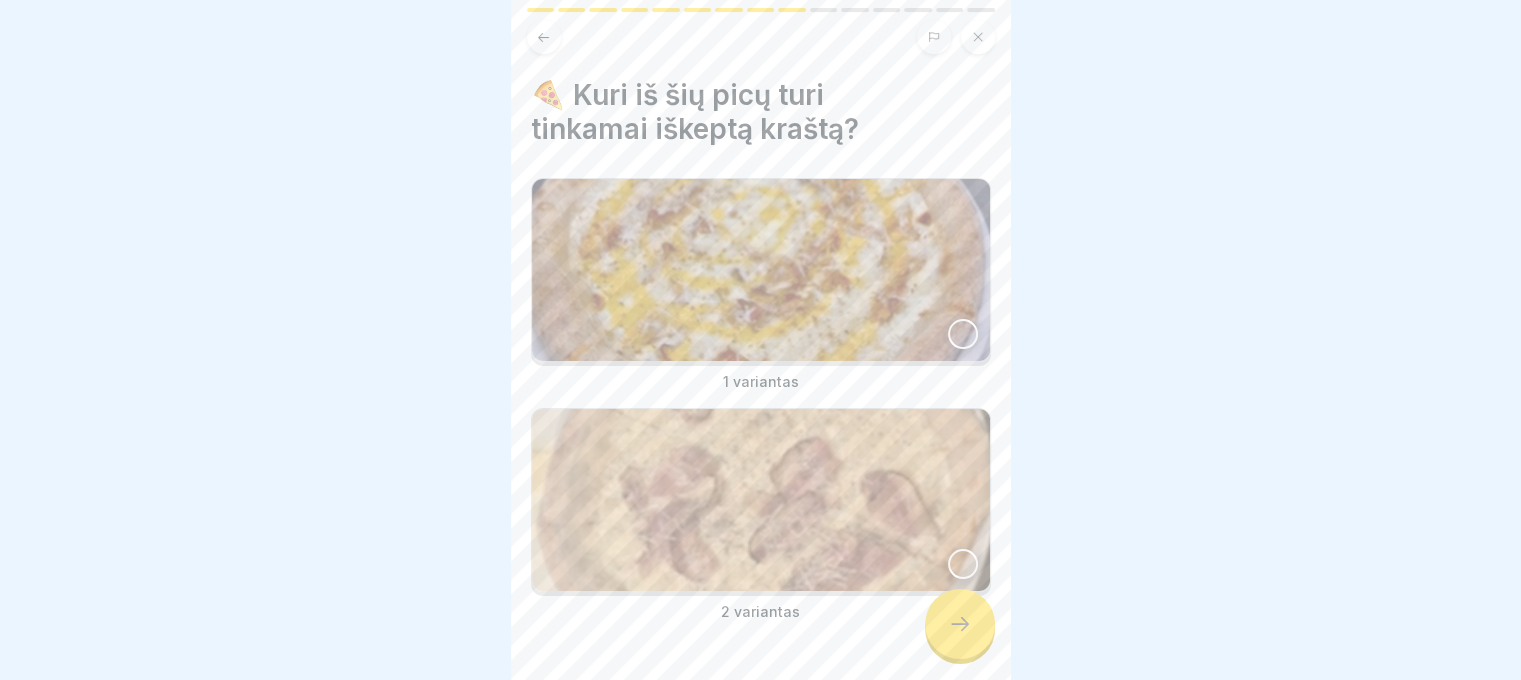 click on "1 variantas" at bounding box center (761, 285) 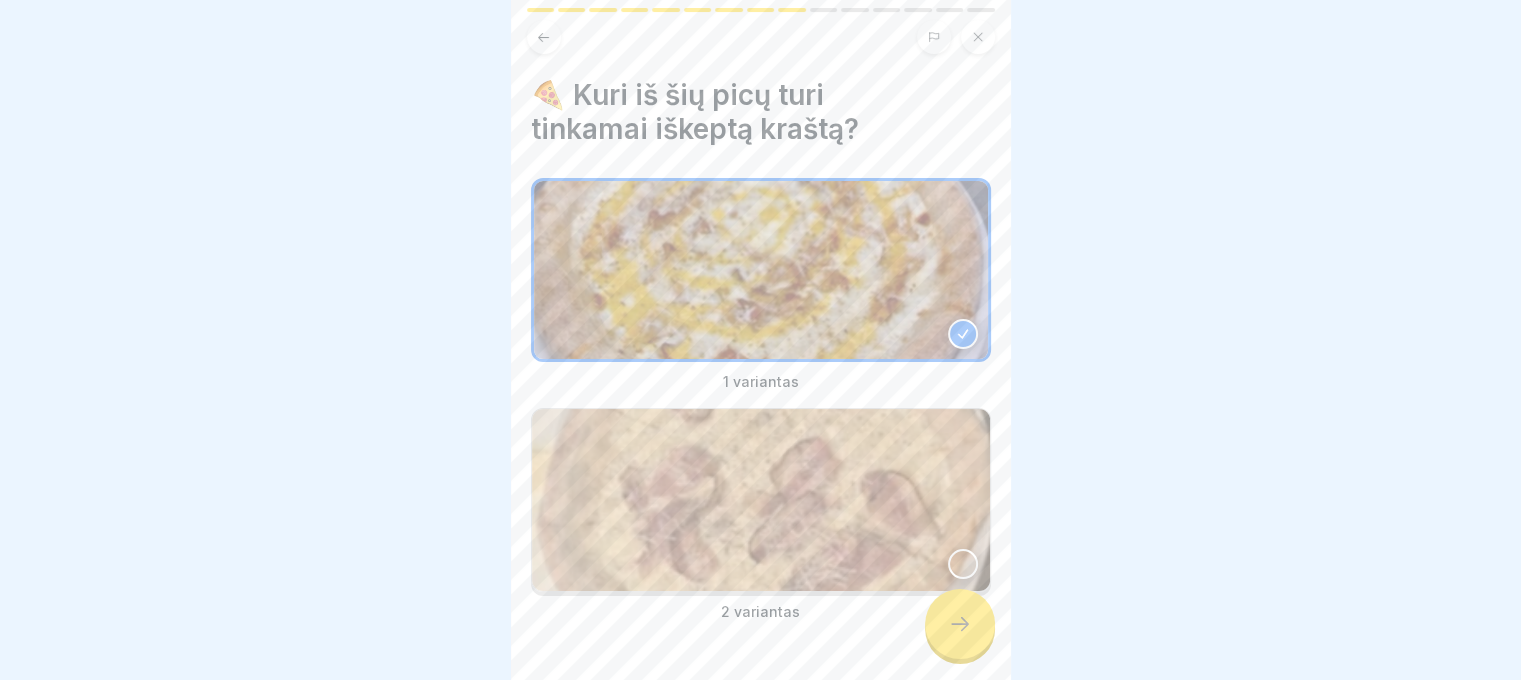 click at bounding box center [761, 500] 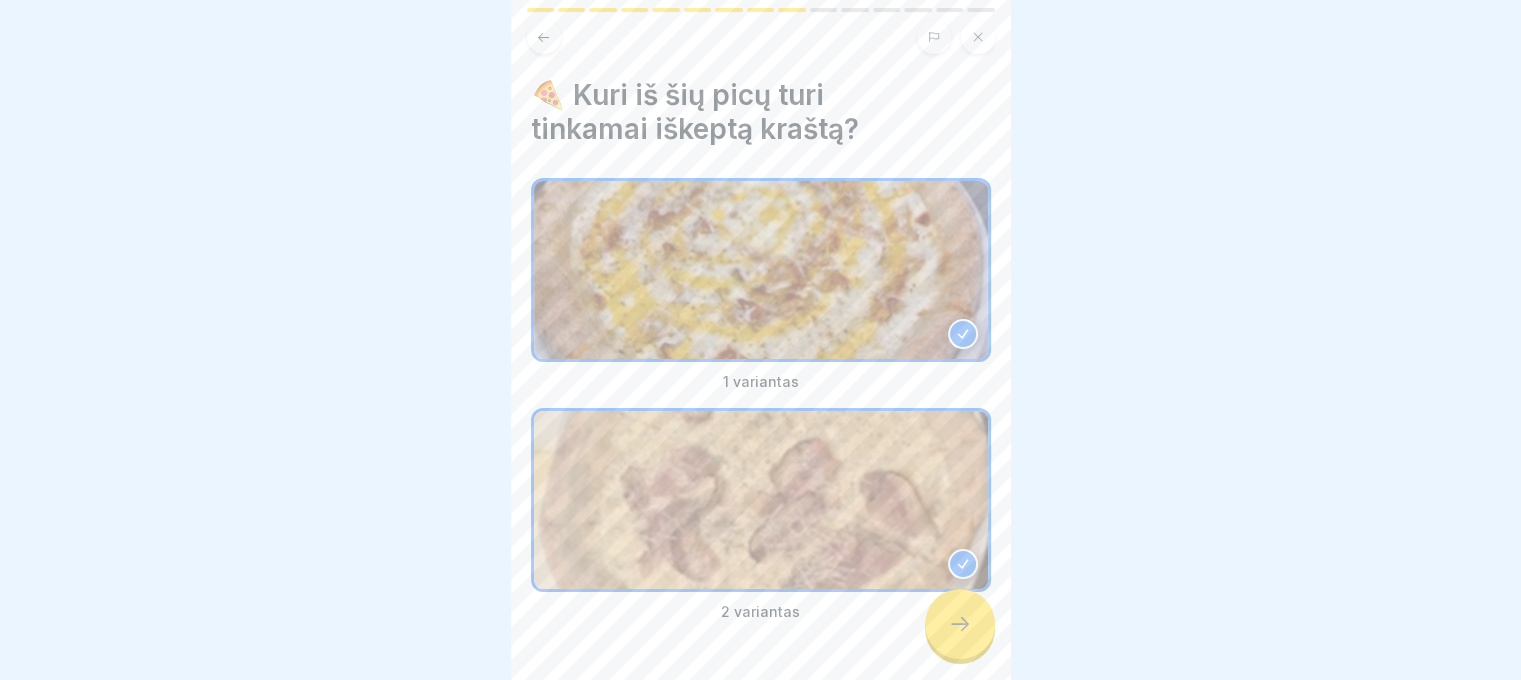 click at bounding box center (761, 682) 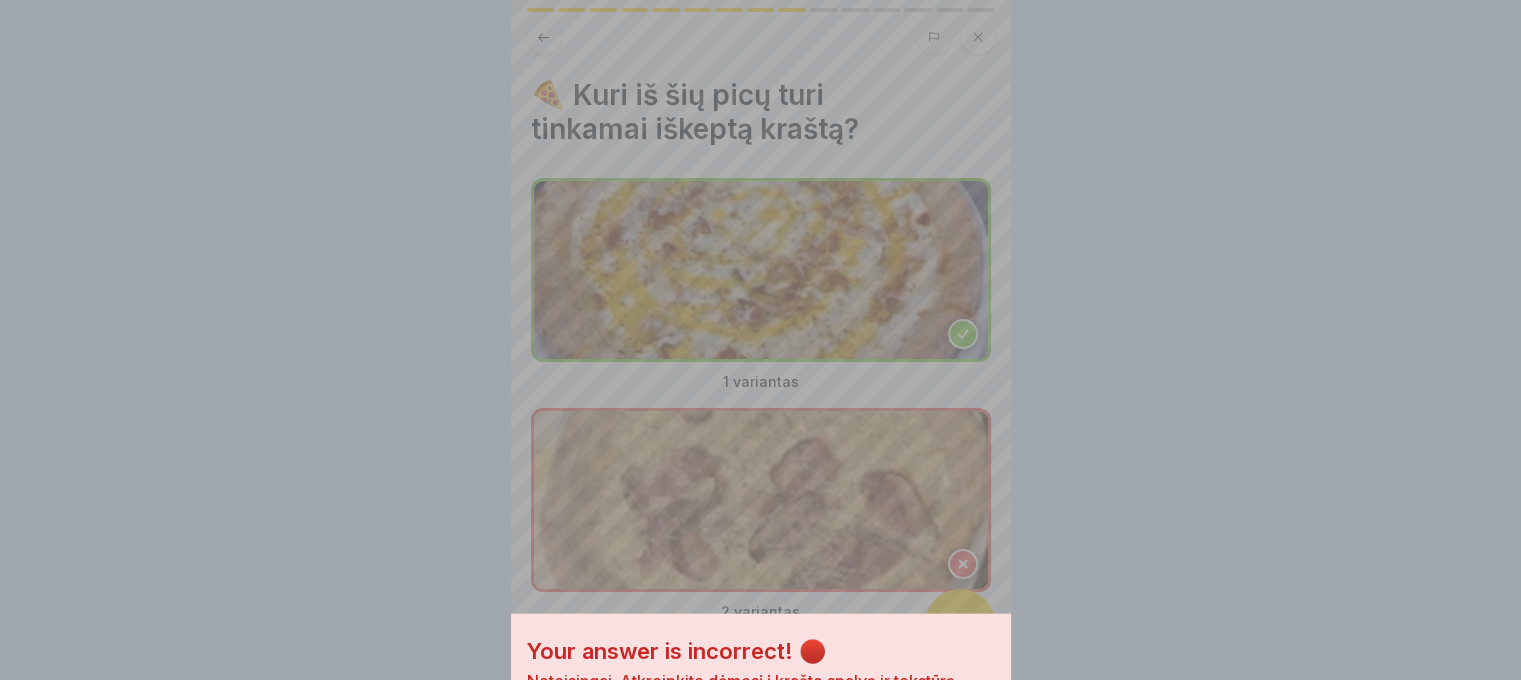 click on "Try again" at bounding box center (761, 742) 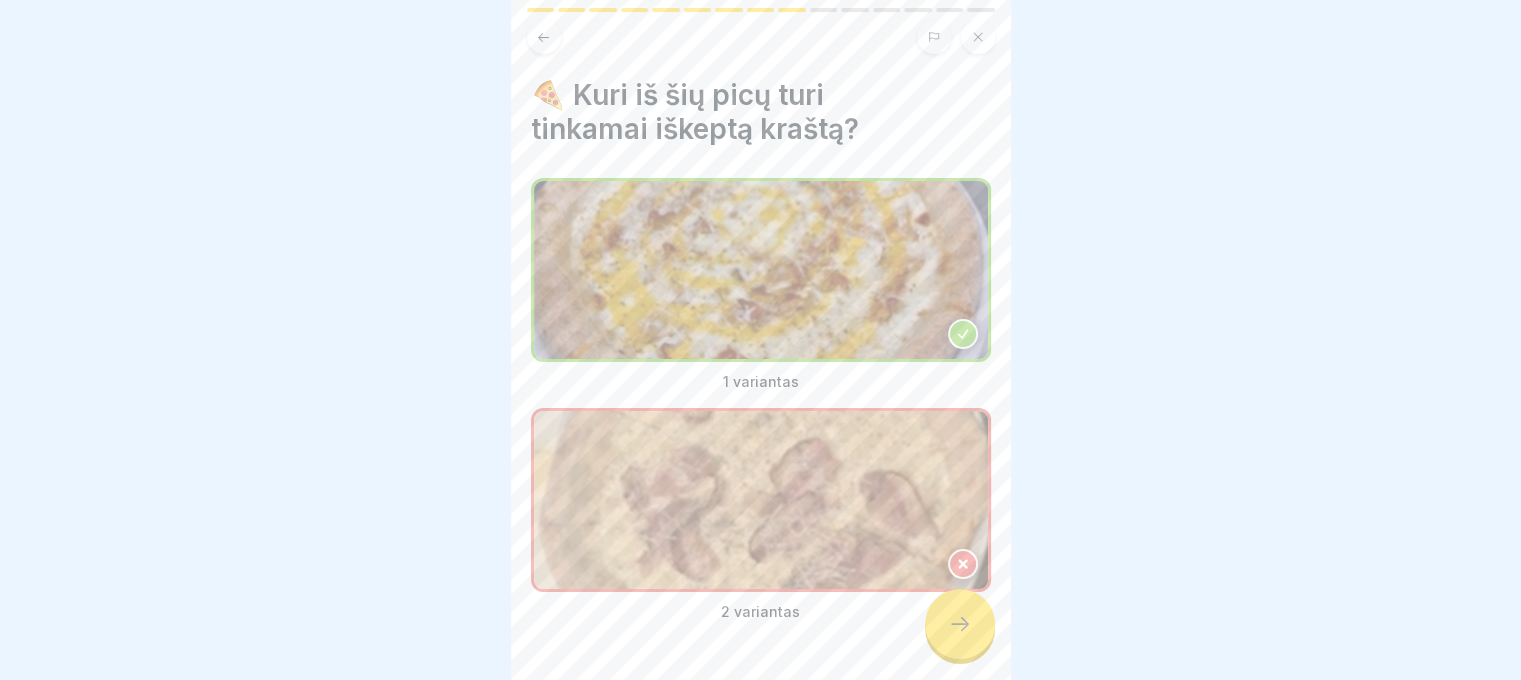click 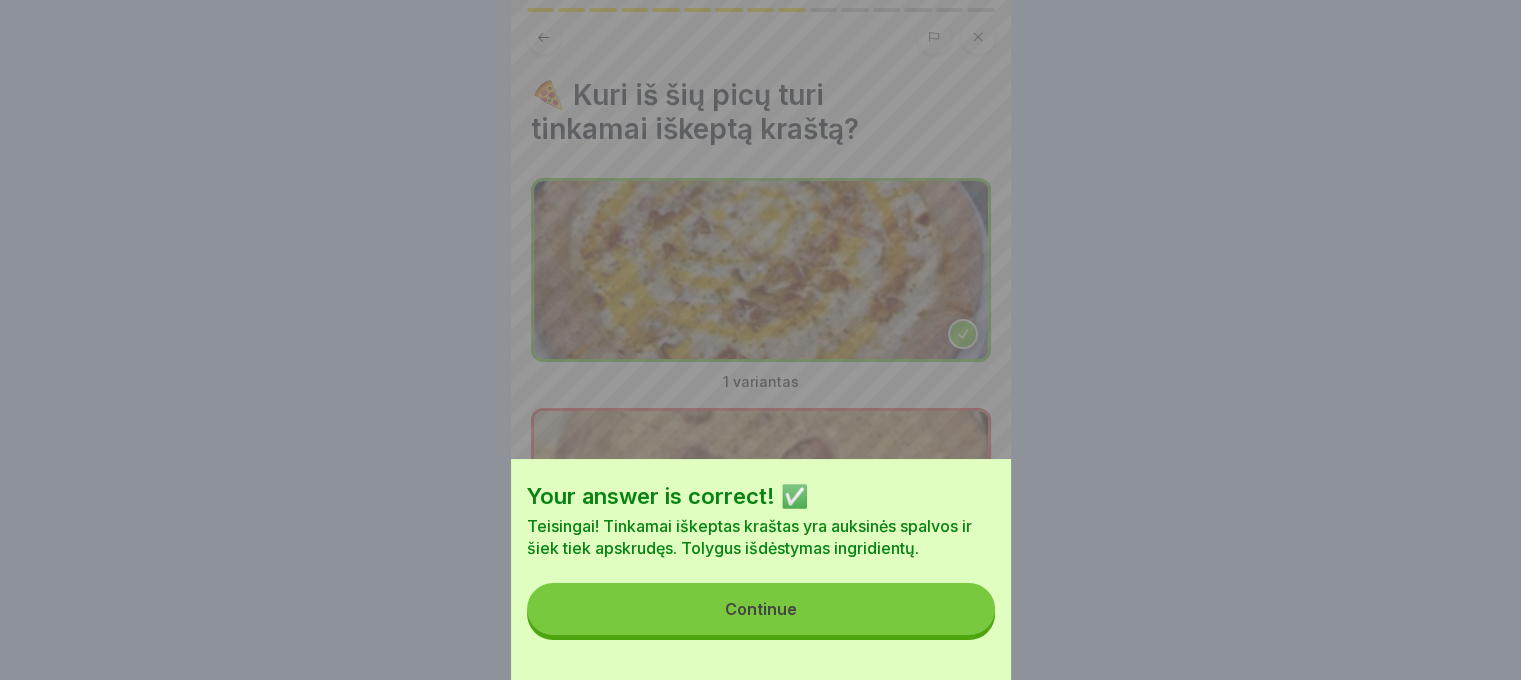 click on "Continue" at bounding box center [761, 609] 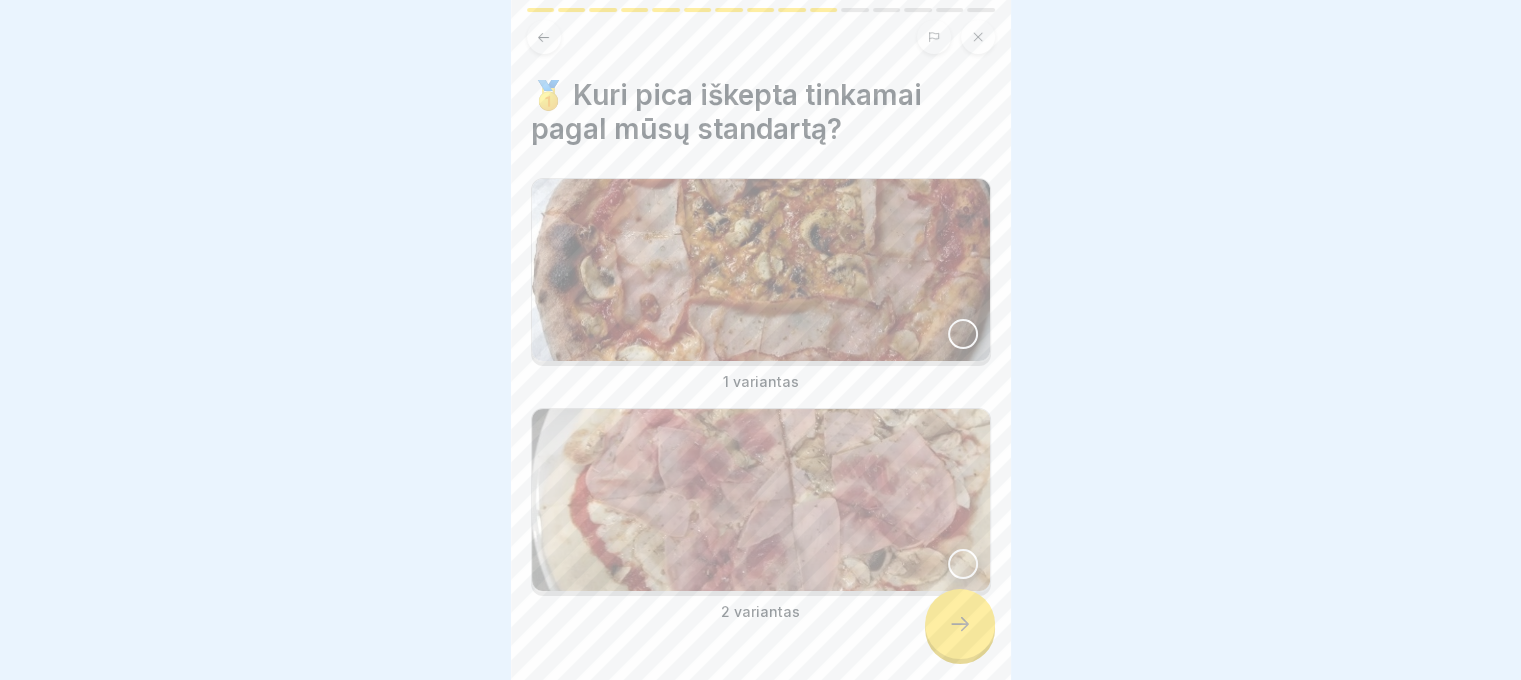 click at bounding box center [761, 500] 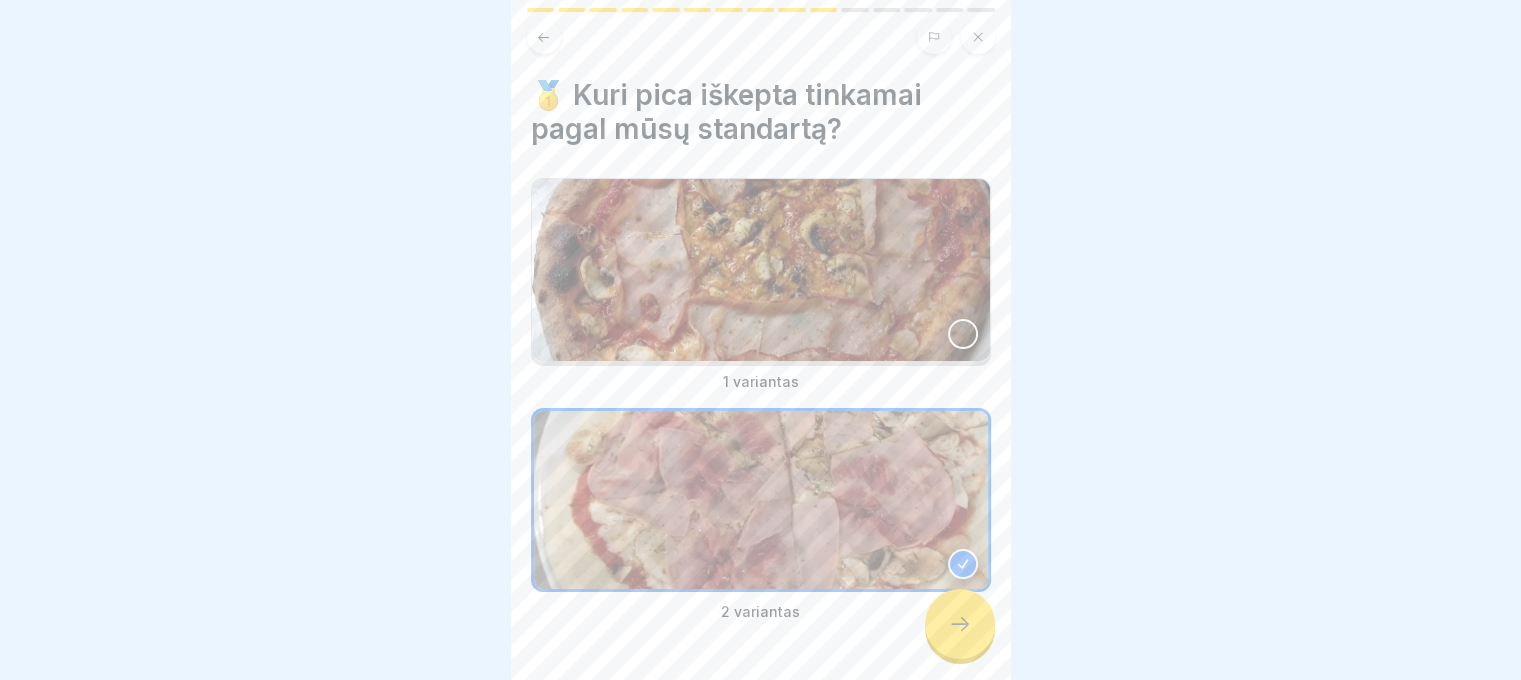 click at bounding box center [963, 334] 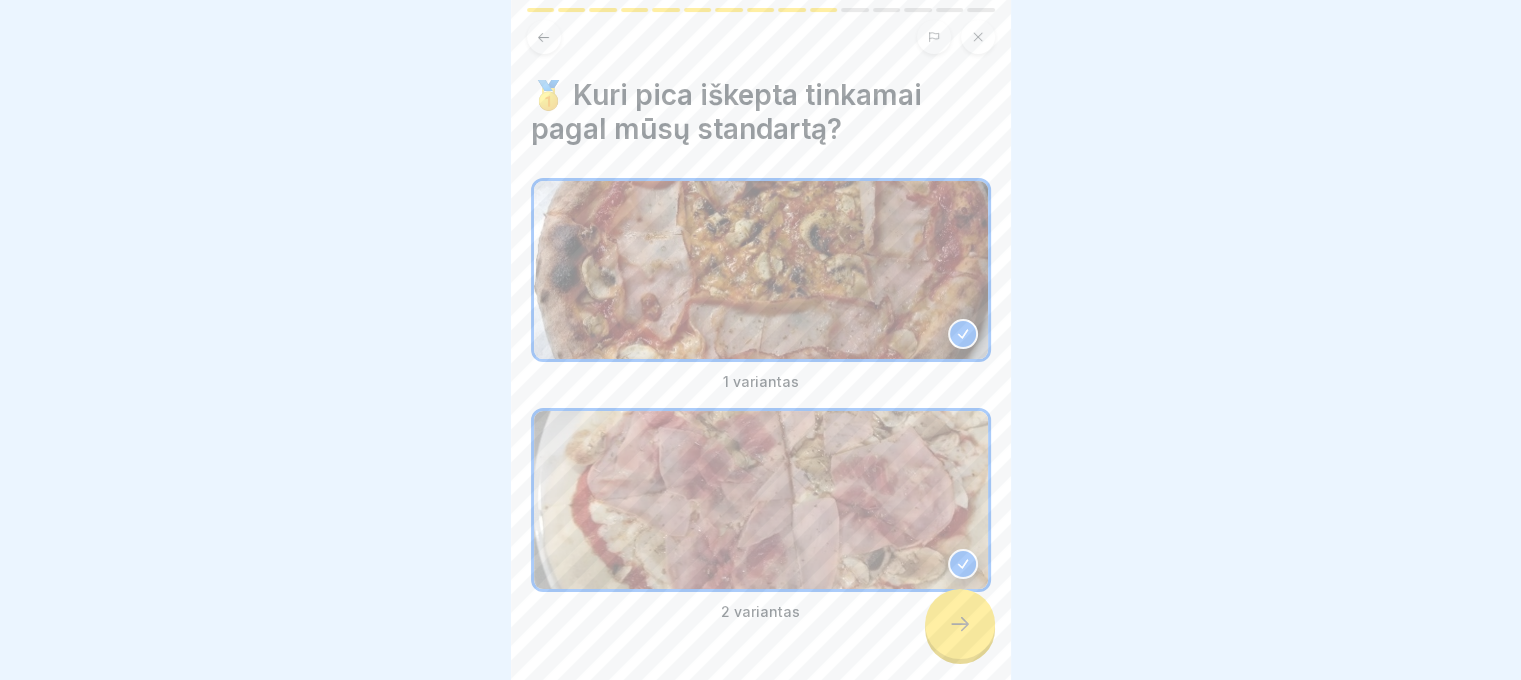 click 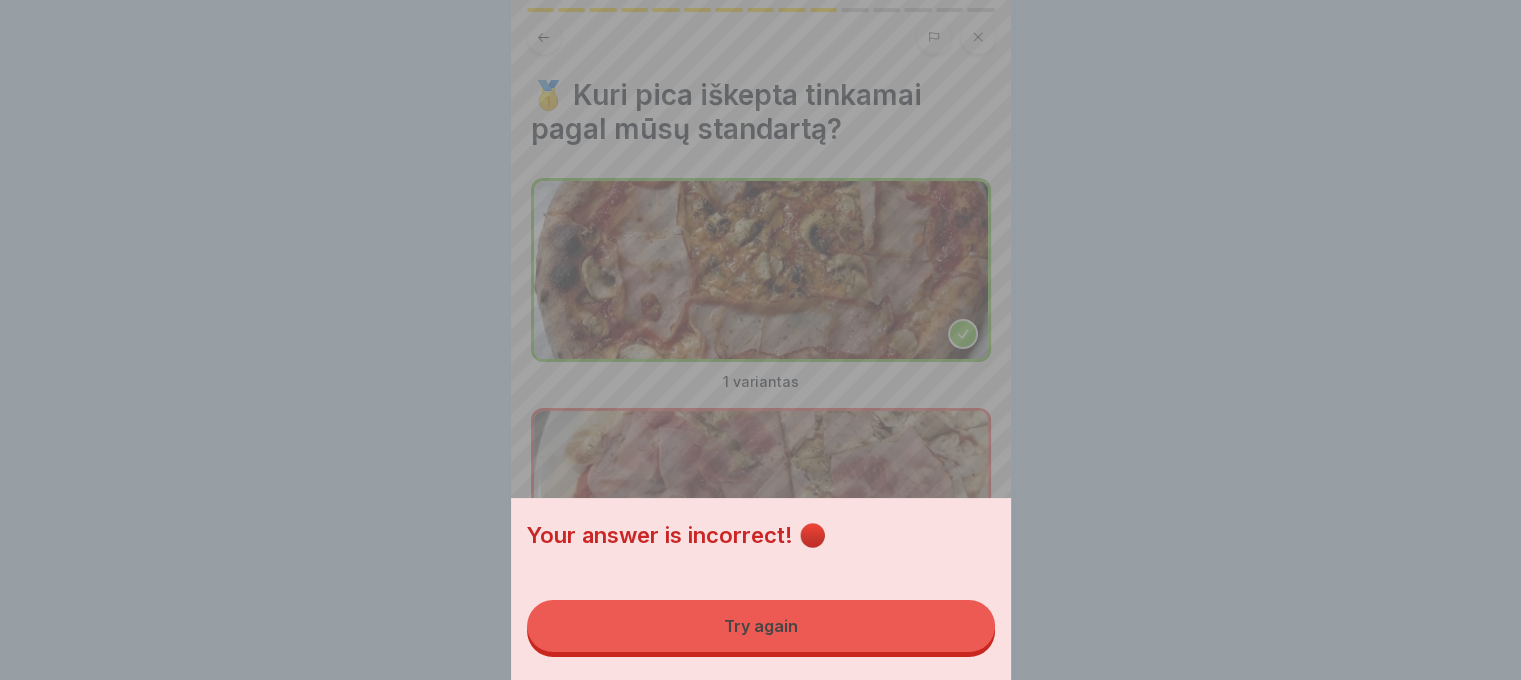 click on "Your answer is incorrect! 🔴   Try again" at bounding box center (761, 597) 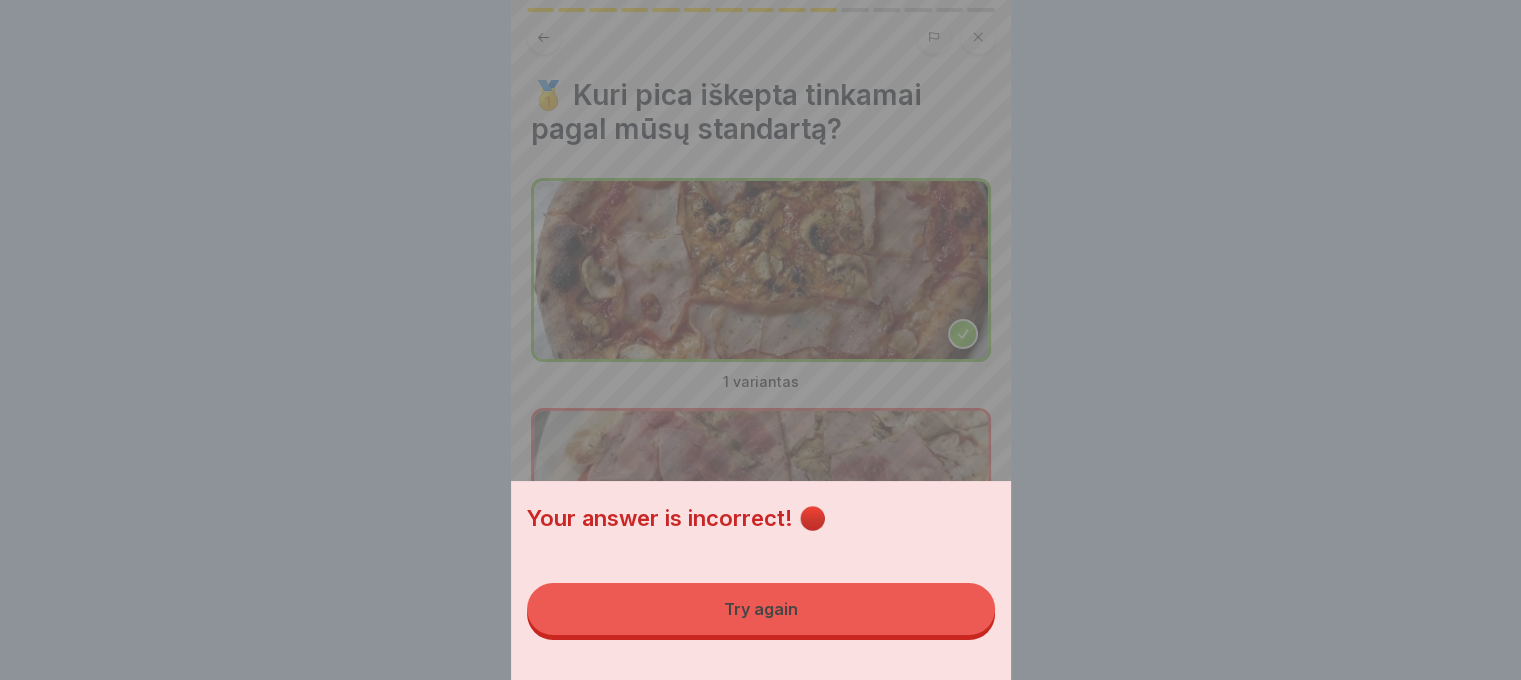 click on "Your answer is incorrect! 🔴   Try again" at bounding box center [761, 580] 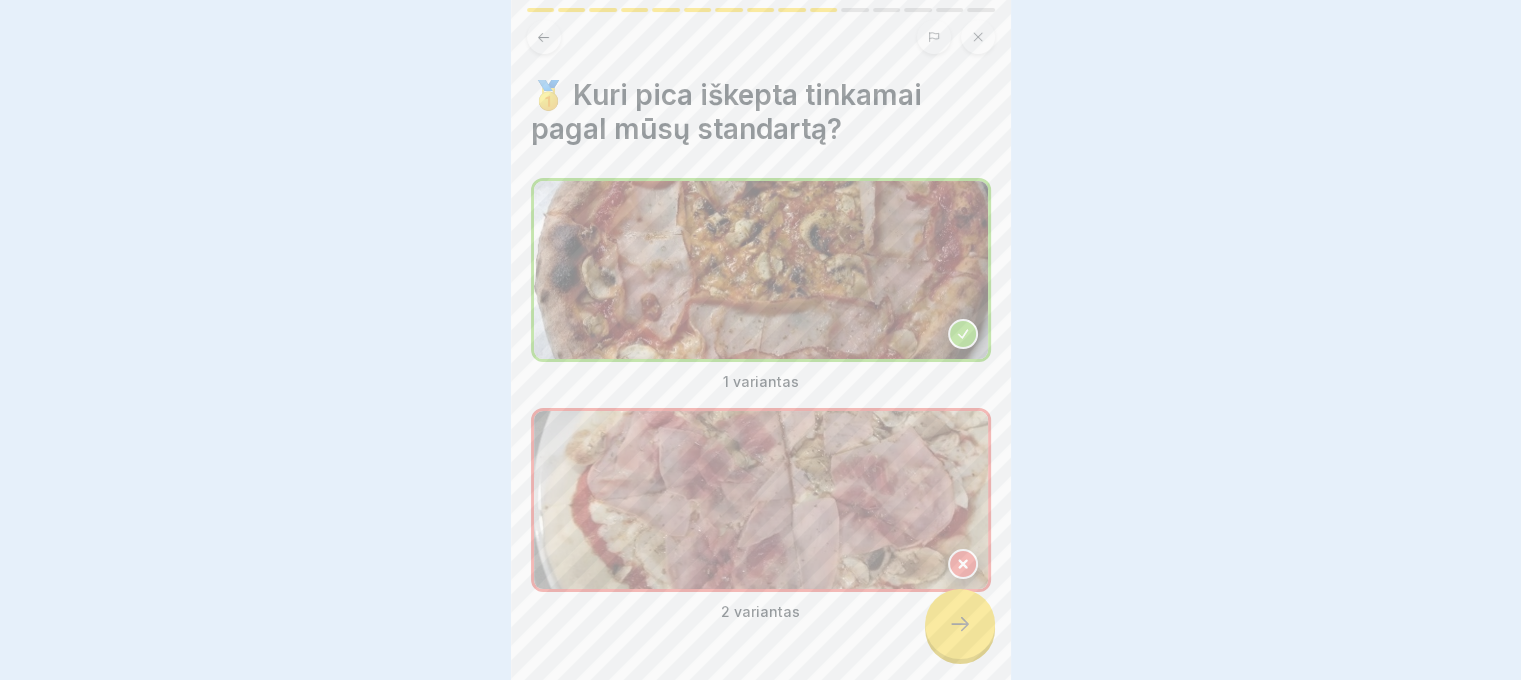 click at bounding box center [960, 624] 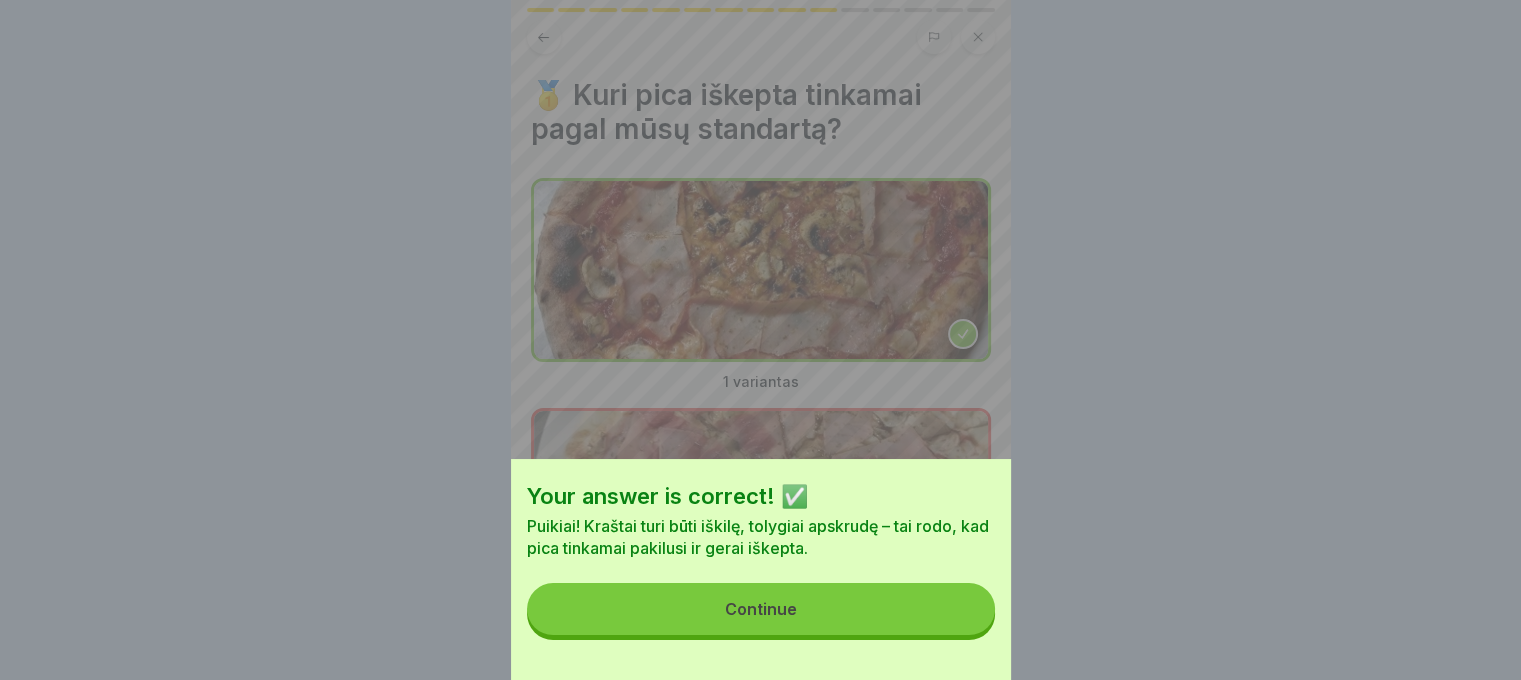 click on "Continue" at bounding box center [761, 609] 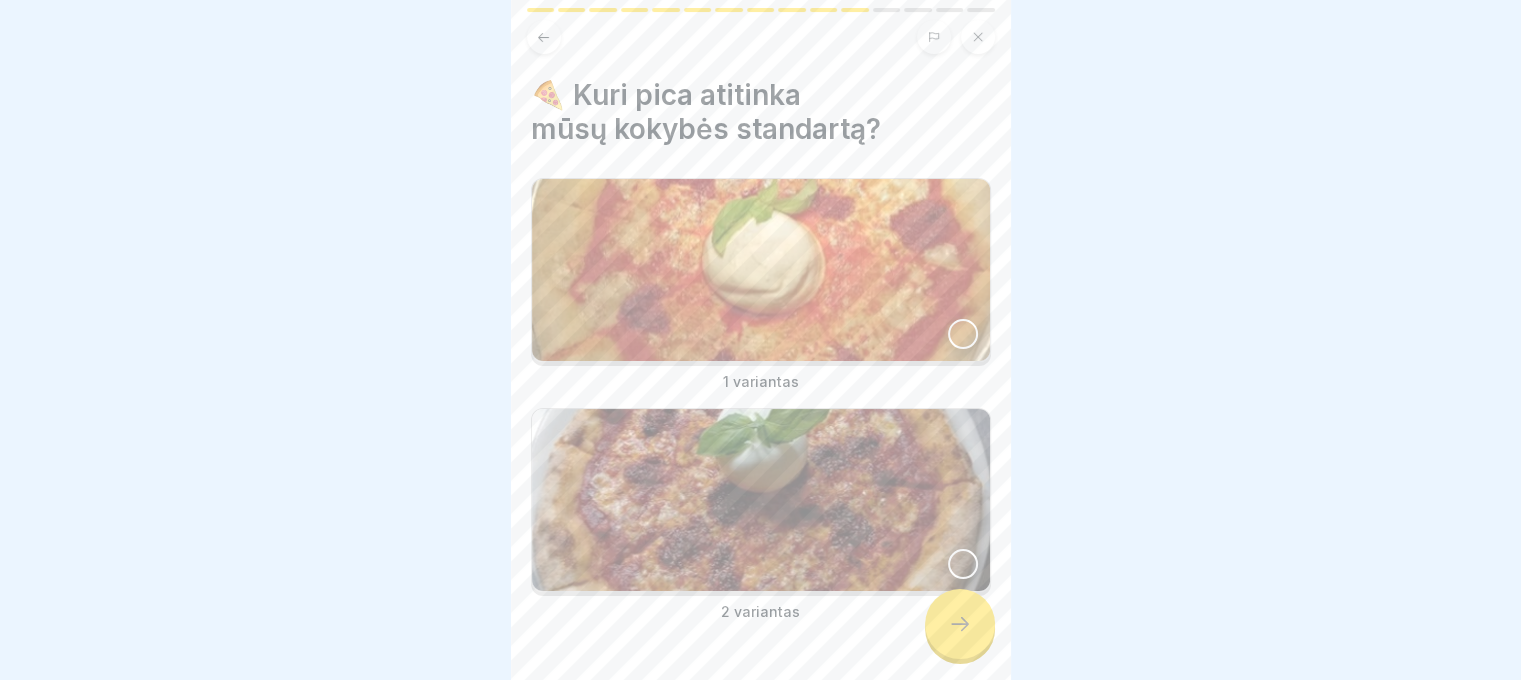 click at bounding box center (761, 270) 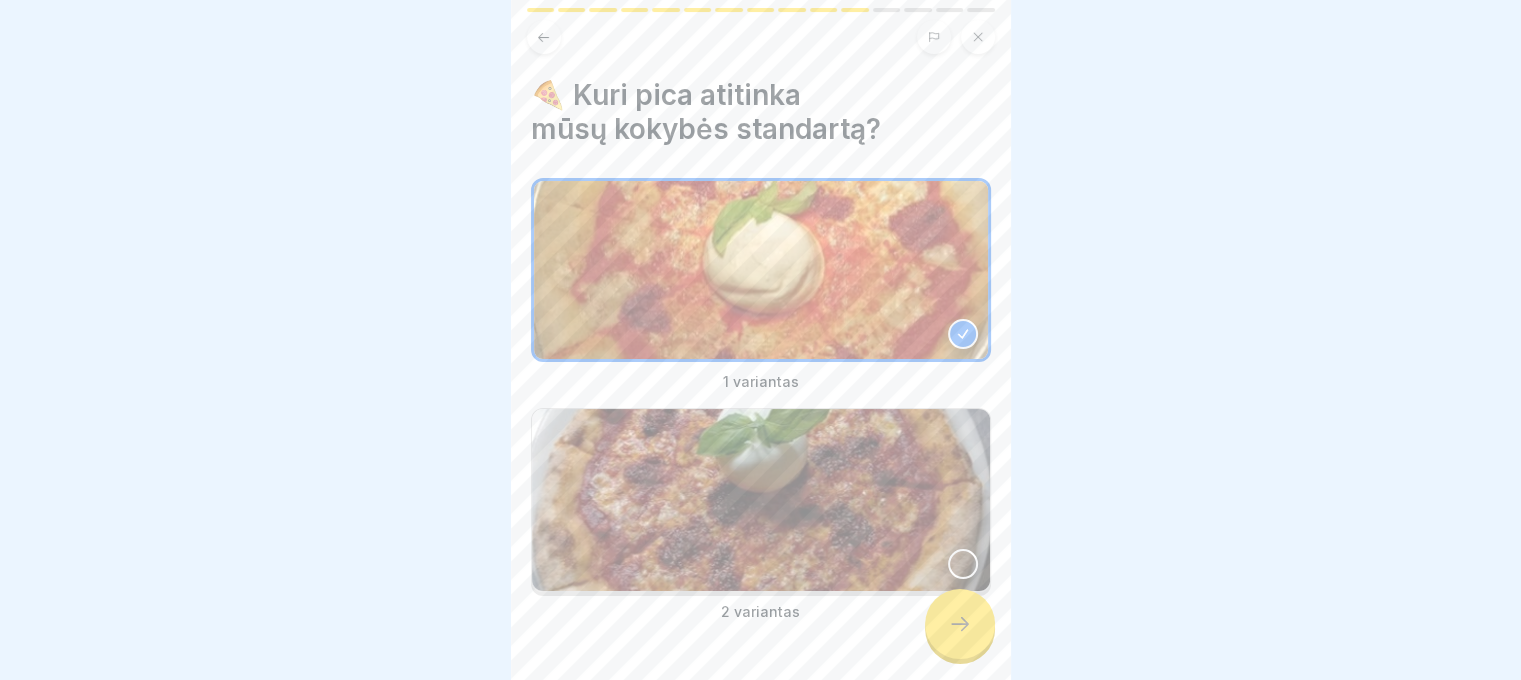 click on "🍕 Nuo tešlos iki svečio: kaip kuriame tobulą picą kasdien 15 Steps Lithuanian 🥘 Tešlos kelias iki tobulo skonio Aptarsime dažniausiai pasitaikančias klaidas kepant picą: neiškepusi arba perkepta tešla, netolygiai paskirstyti ingredientai, netinkama forma ir sudegęs dugnas. Akcentuojama teisinga picos forma, tolygus ingredientų išdėstymas ir tinkamas kepimas. Continue ❗Kodėl visi turime pastebėti, kai pica „ne tokia“? Nes picos kokybė – visos komandos atsakomybė.
Net ir idealiai iškepta pica gali būti netinkama, jei tešla buvo neteisingai paruošta ar procesas pažeistas. Jei tik vienas žmogus žino, kaip turi atrodyti gera pica – klaidos praeina nepastebėtos. Kai visa komanda atpažįsta, kas yra netinkama pica, galime laiku sustabdyti klaidą, išvengti nusivylusio svečio ir parodyti tikrą rūpestį kokybe. 🧠 Ar ši pica tikrai gera? Pažymėk pastebėjimus. Kiekvienas pastebėjimas – svarbus. Please tick all boxes to continue. Please tick all boxes to continue." at bounding box center [761, 340] 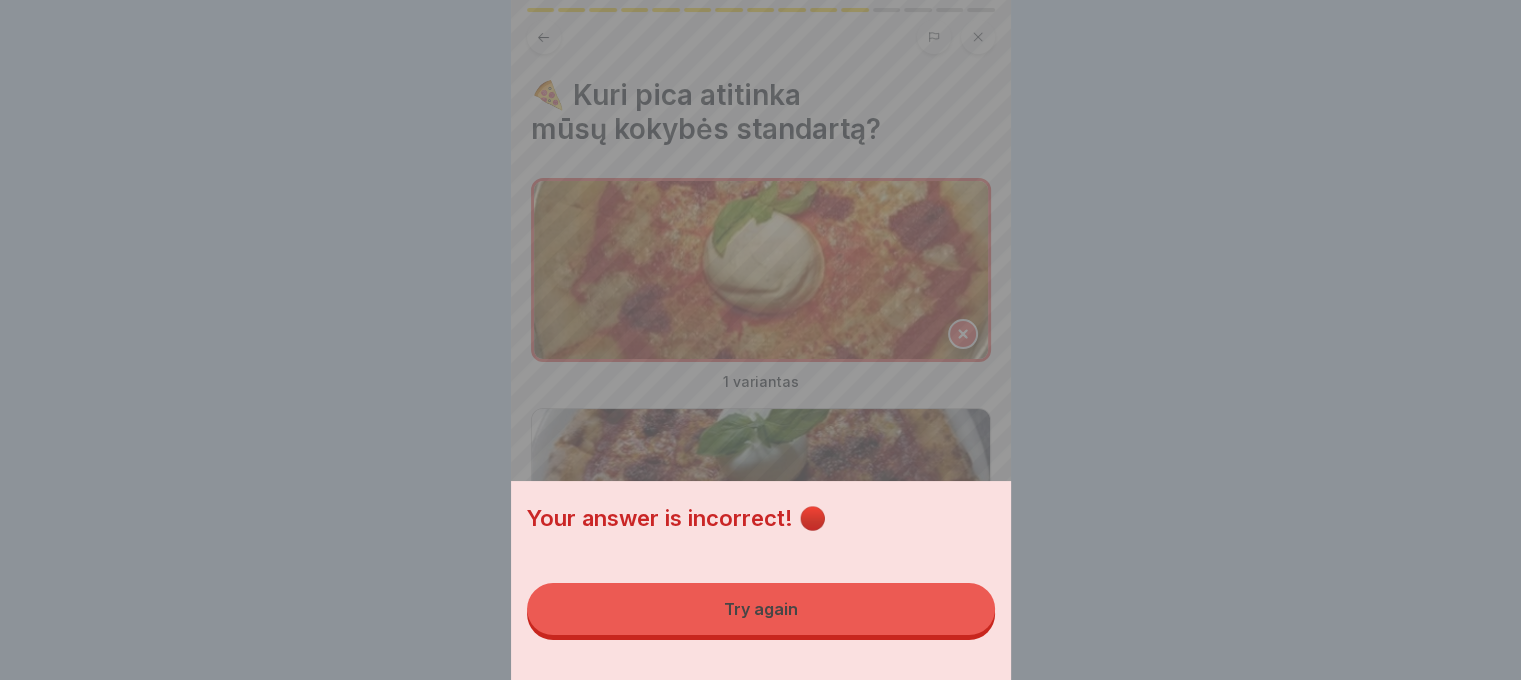 click on "Try again" at bounding box center [761, 609] 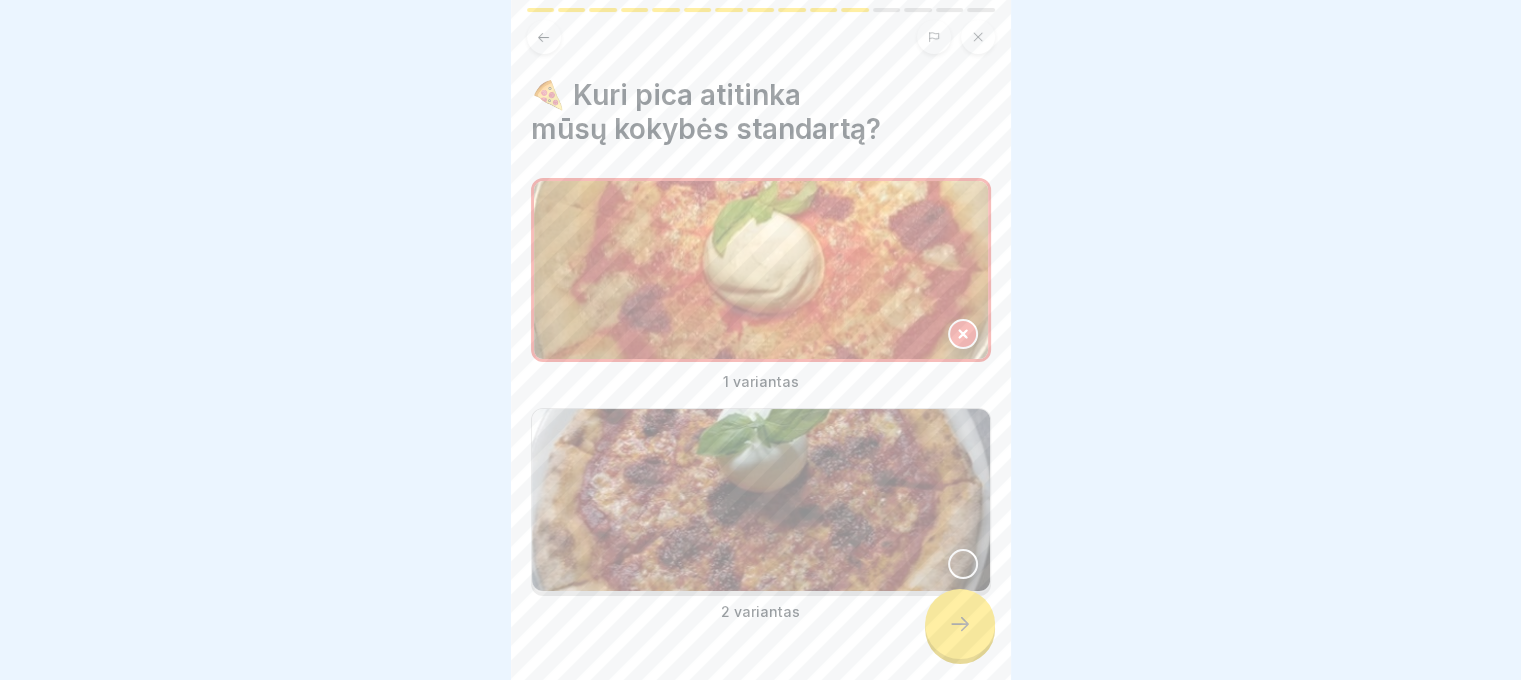 click at bounding box center [963, 564] 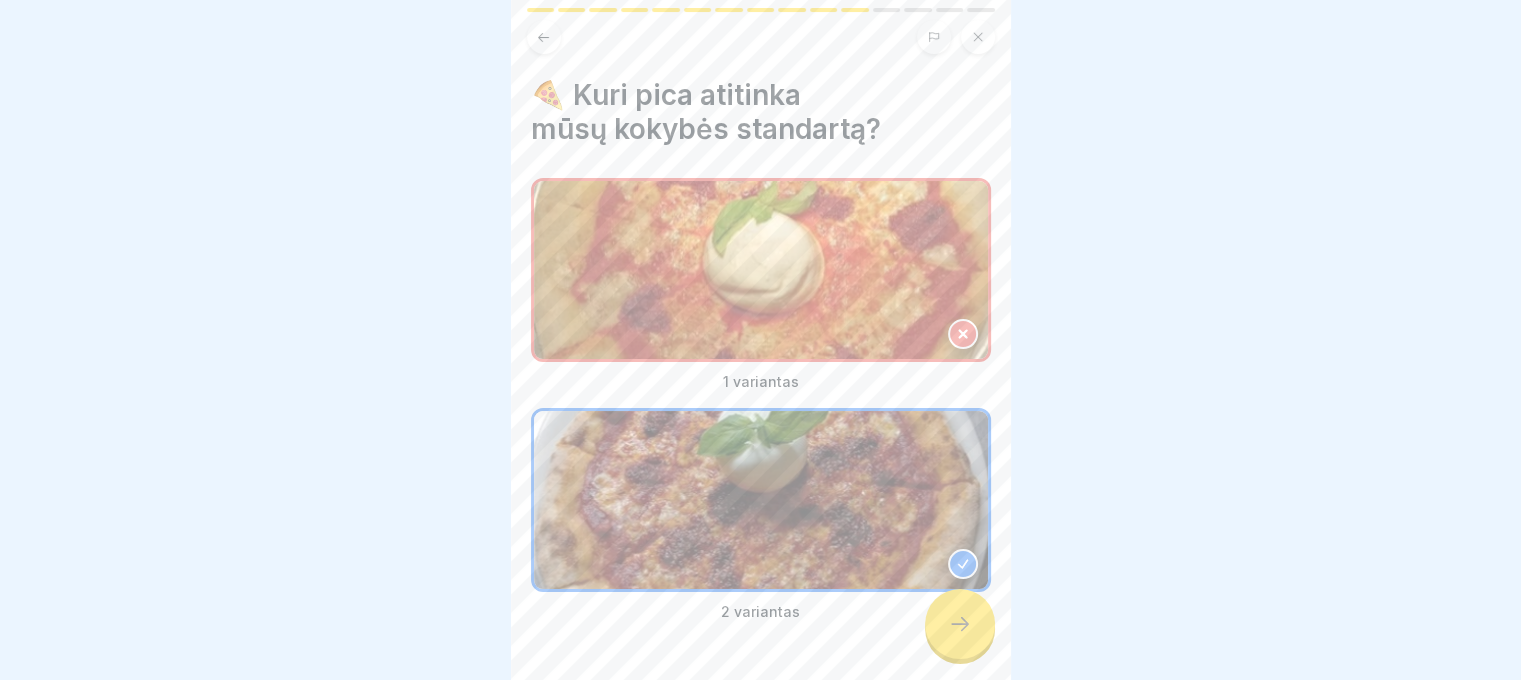 click 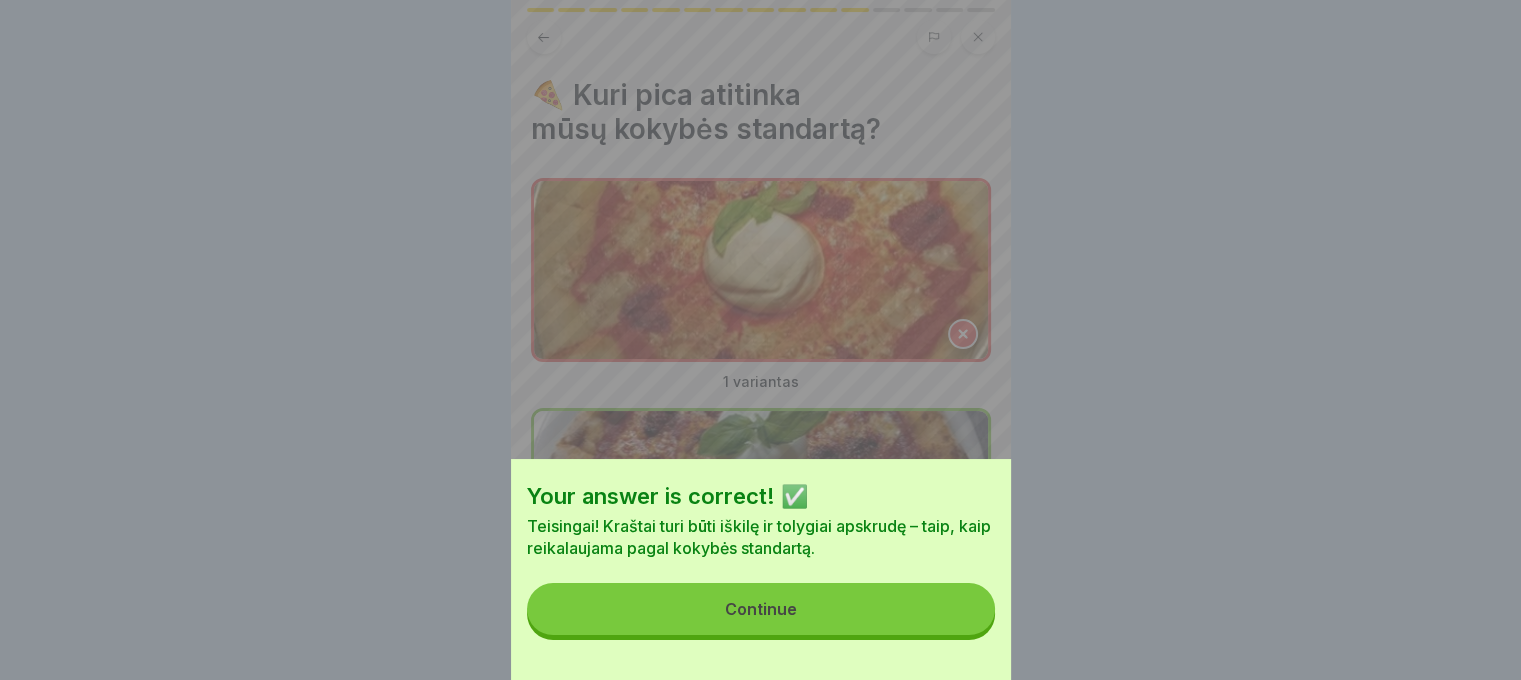 click on "Continue" at bounding box center [761, 609] 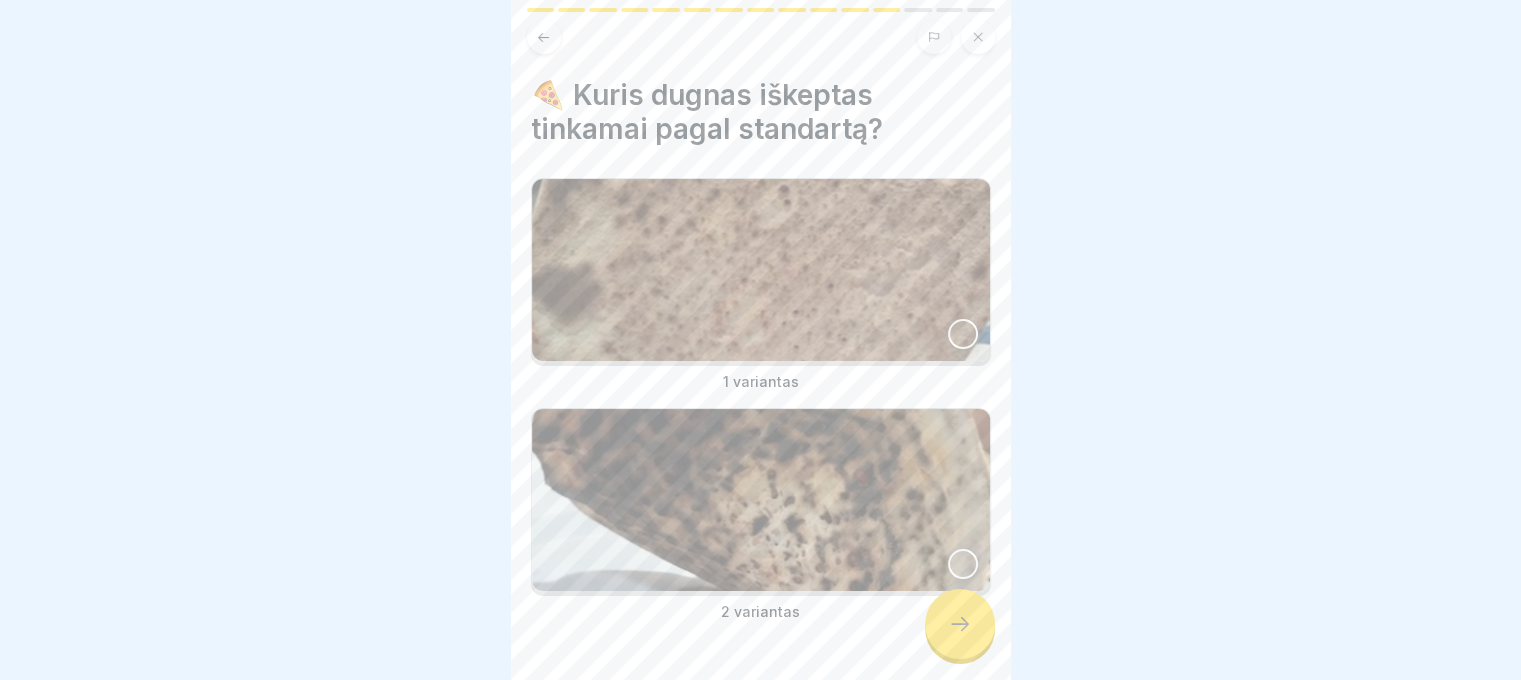 click at bounding box center [761, 270] 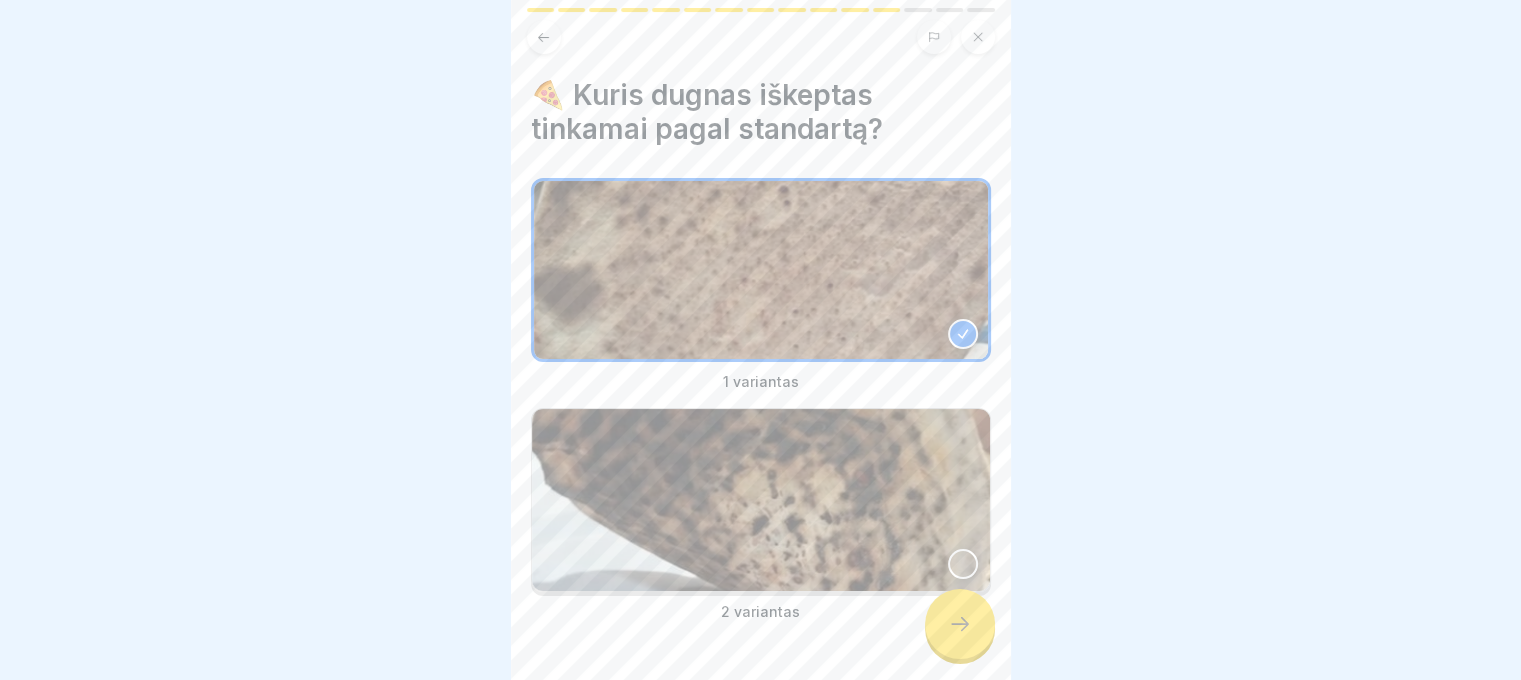 click 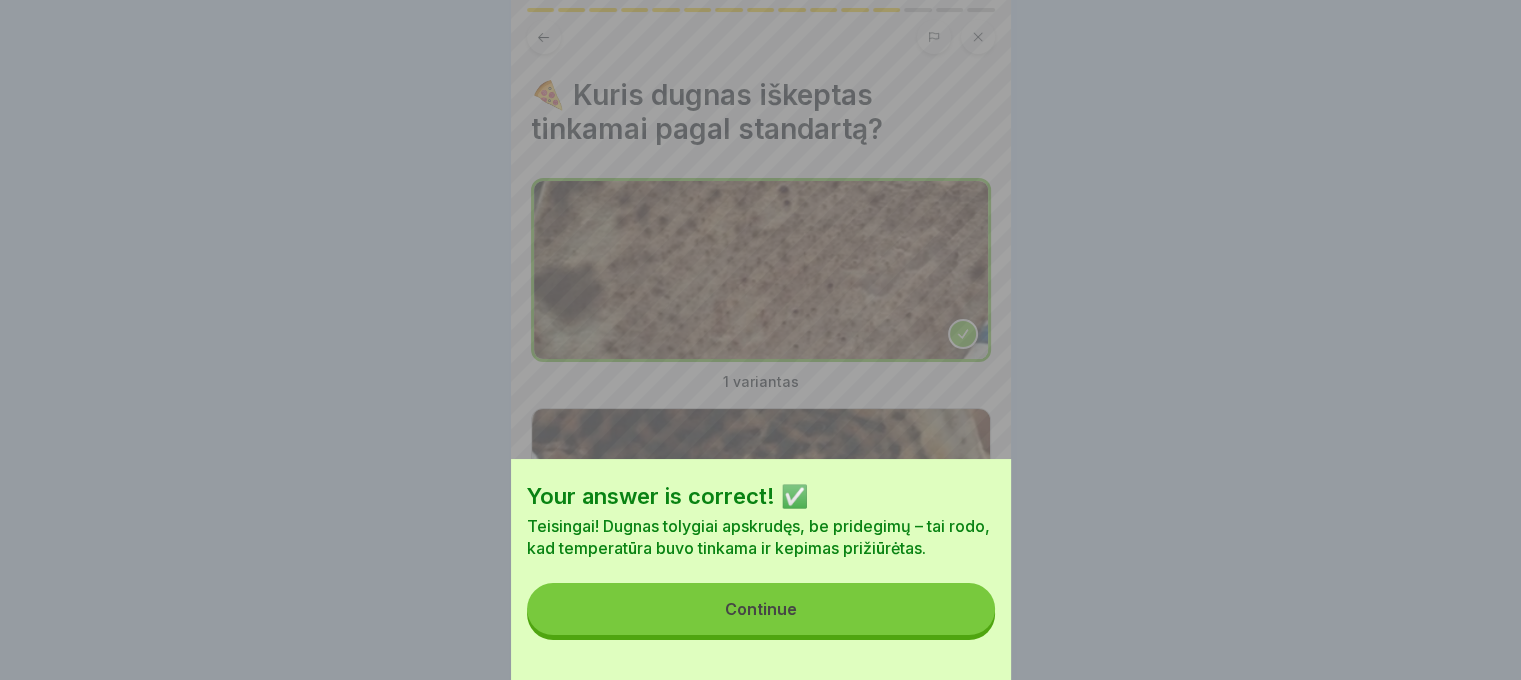 click on "Continue" at bounding box center (761, 609) 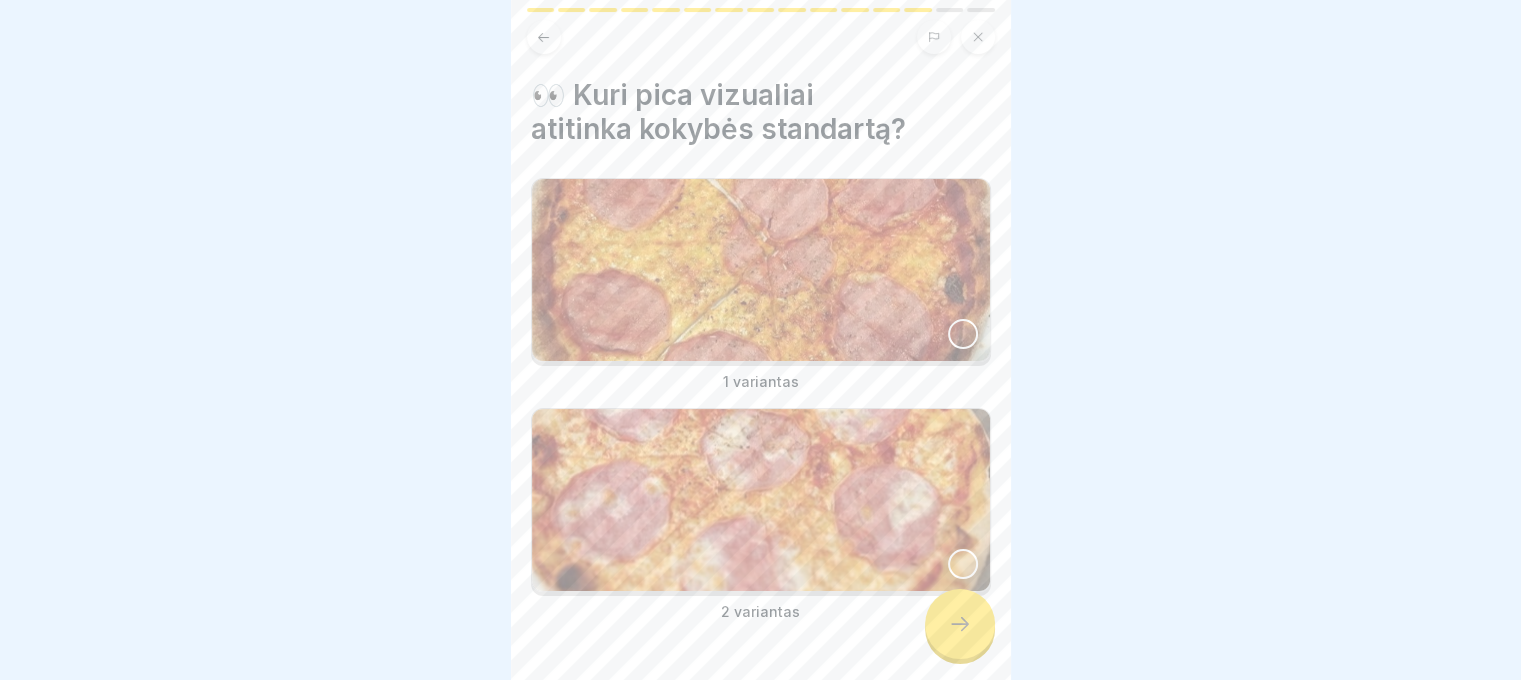 click at bounding box center [761, 270] 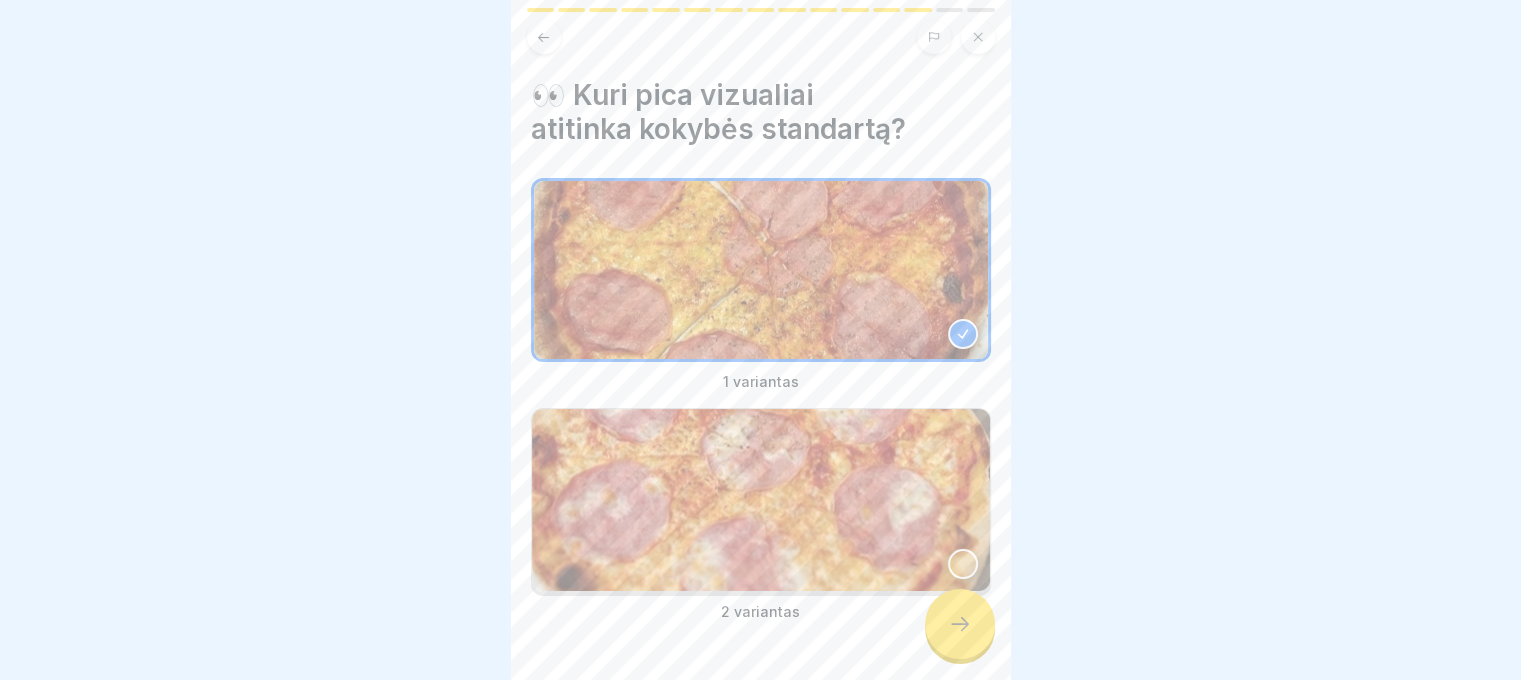 click at bounding box center [761, 682] 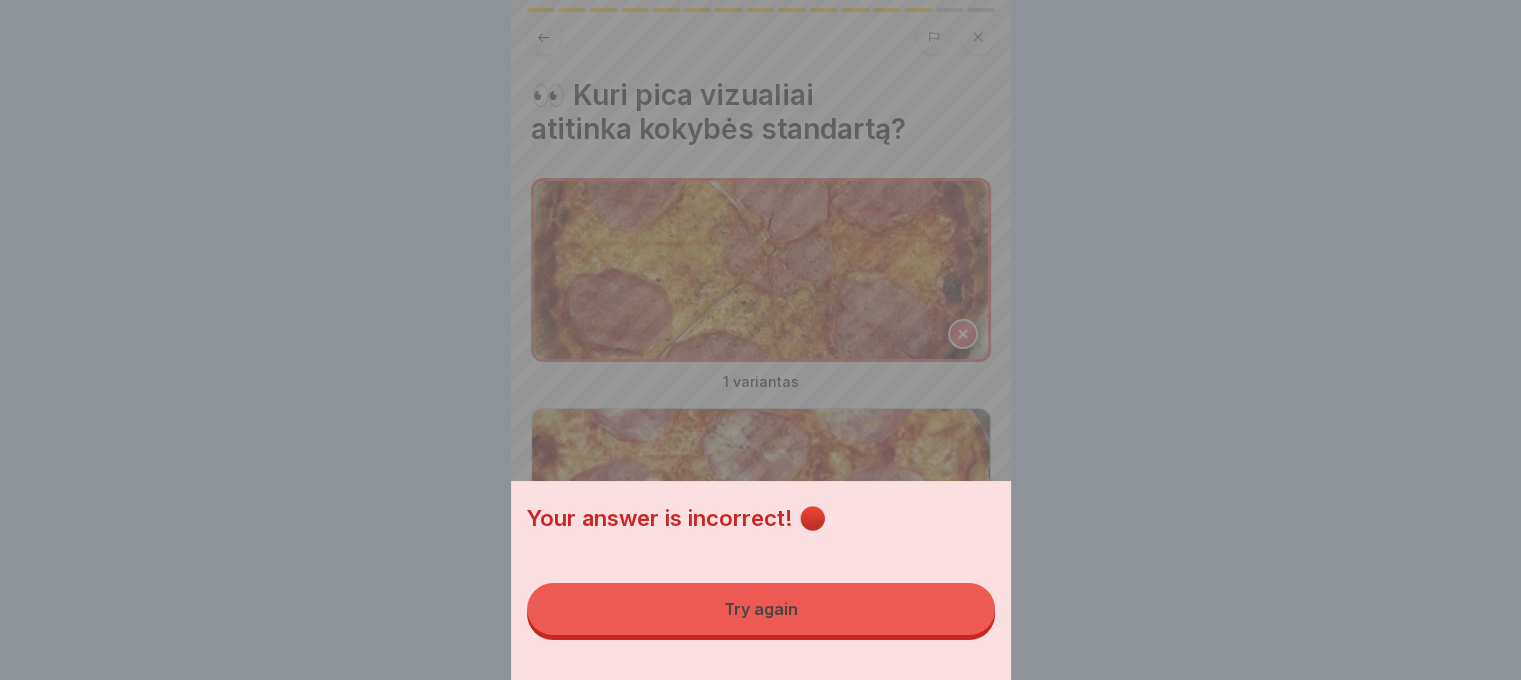 click on "Your answer is incorrect! 🔴   Try again" at bounding box center (761, 580) 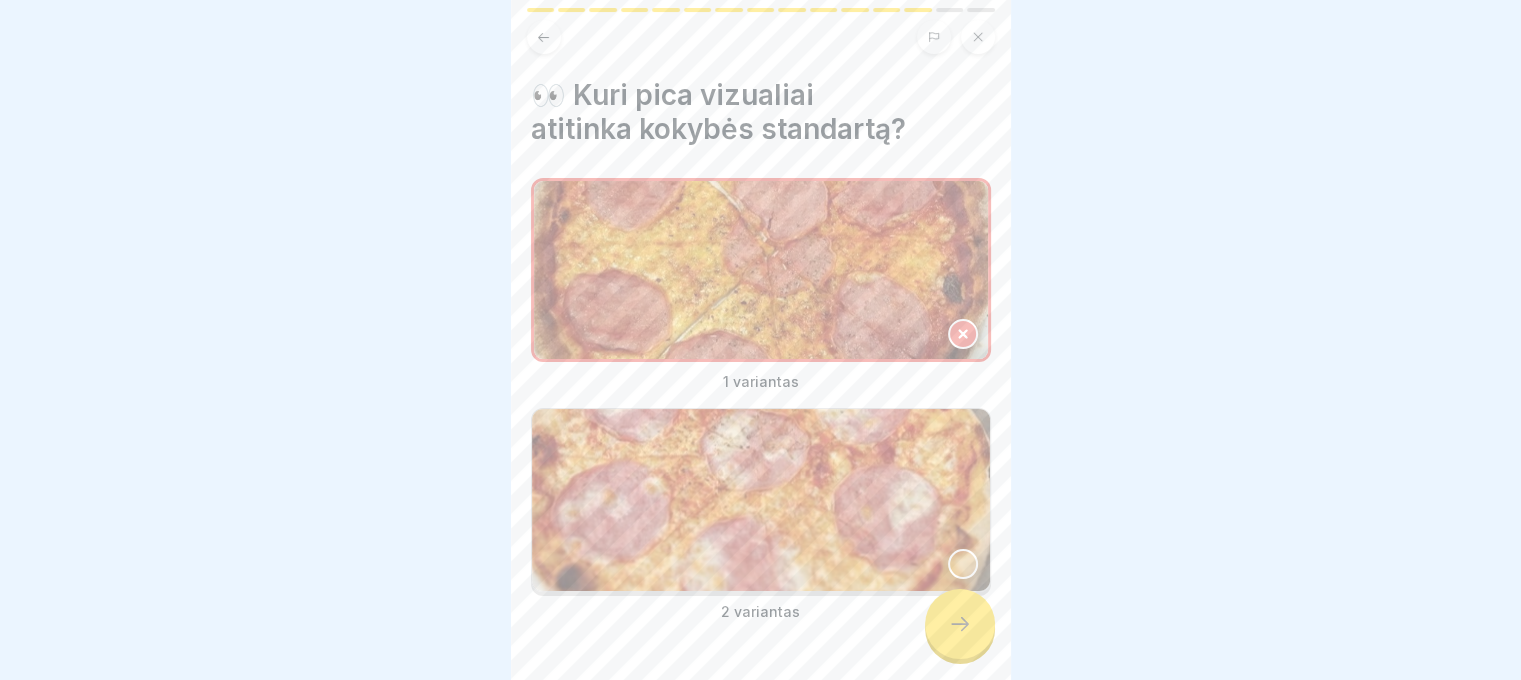 click at bounding box center (761, 500) 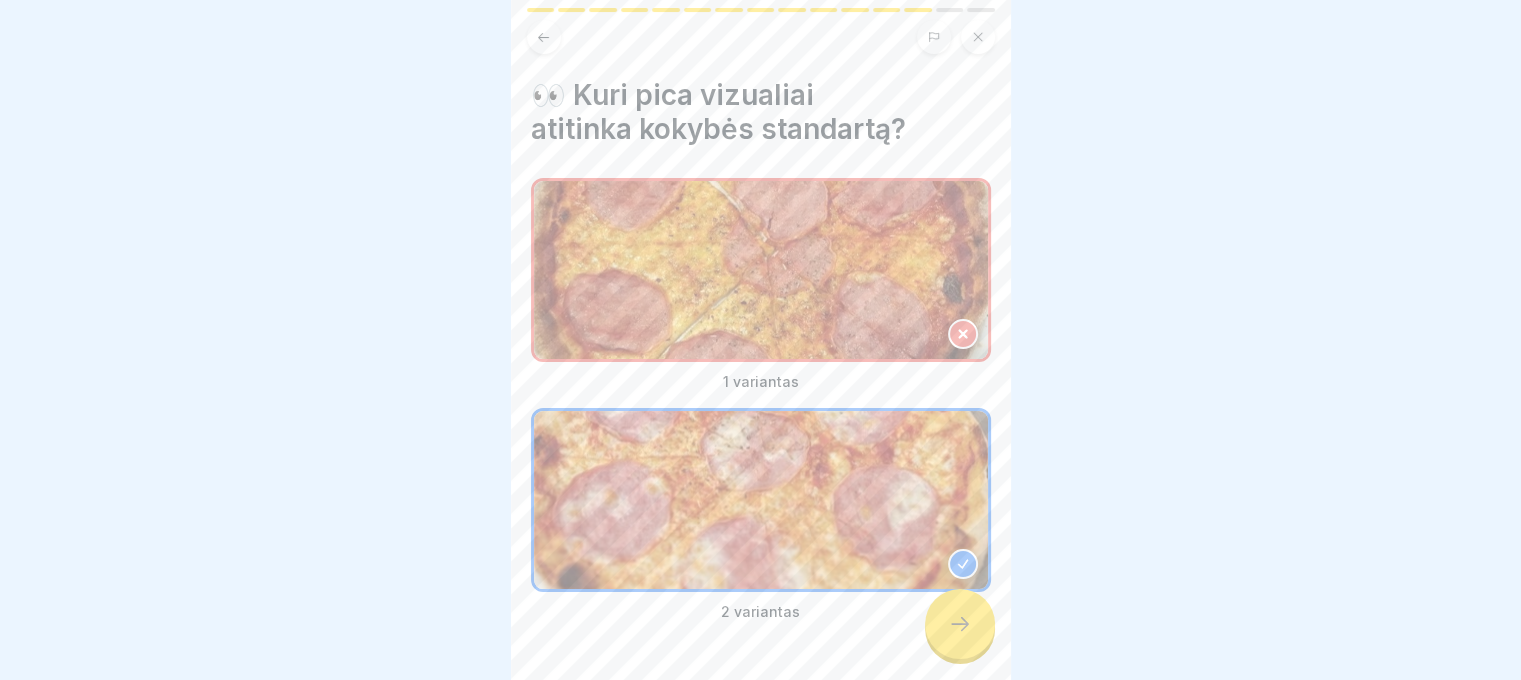 click at bounding box center [960, 624] 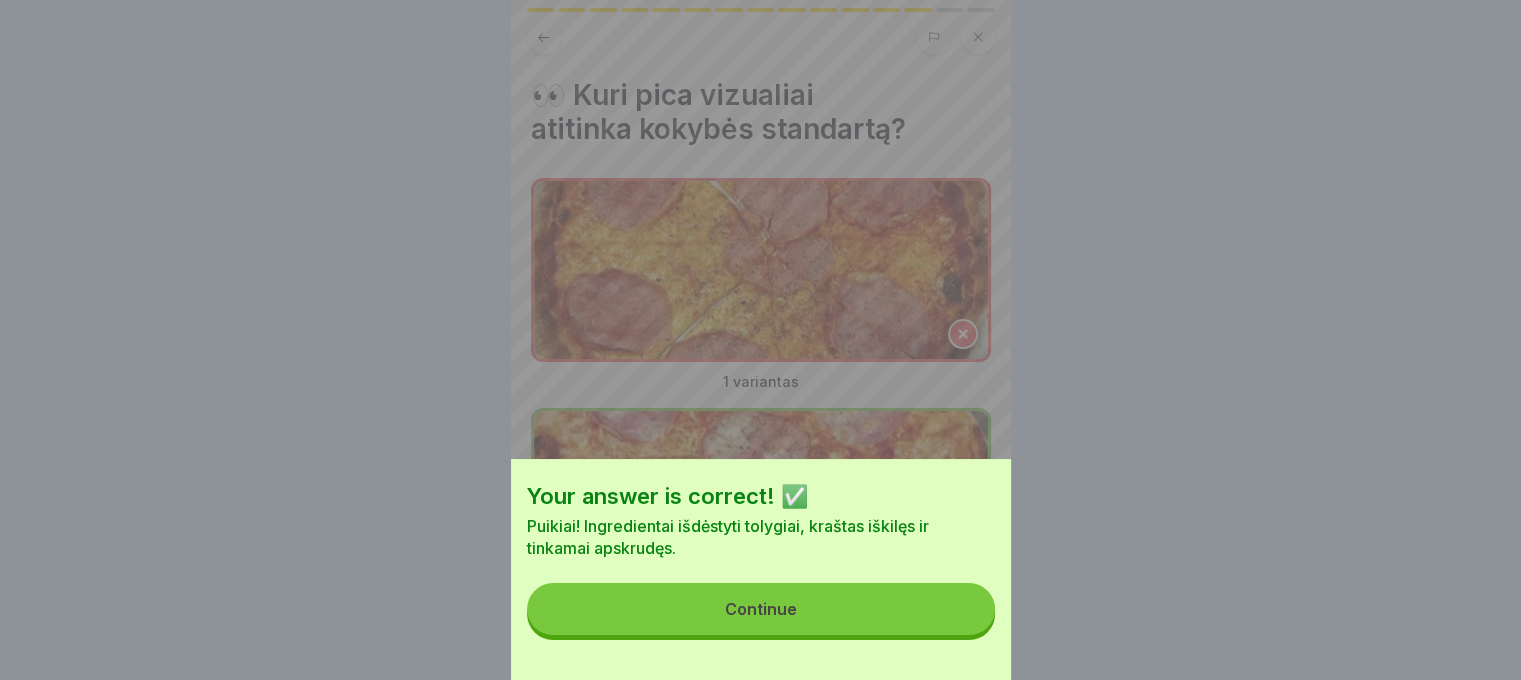 click on "Continue" at bounding box center (761, 609) 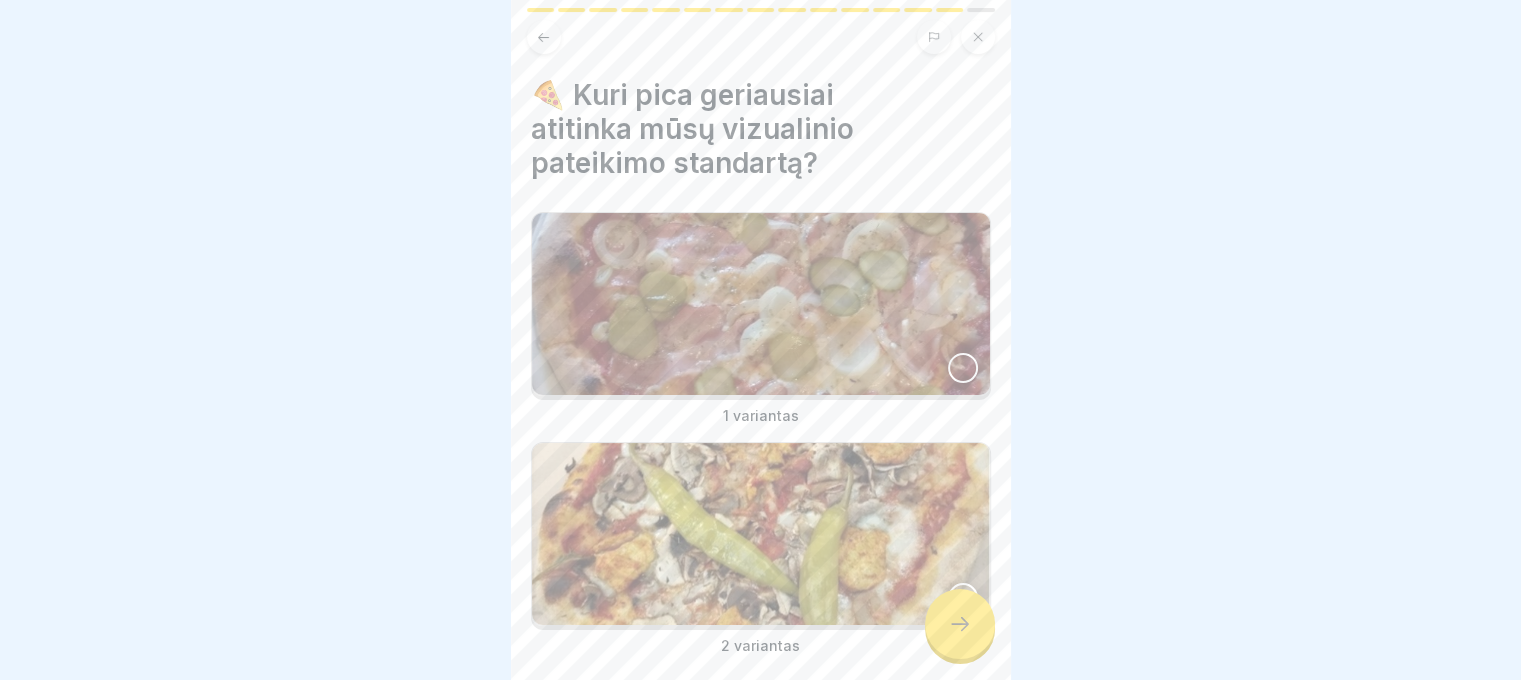click at bounding box center [761, 534] 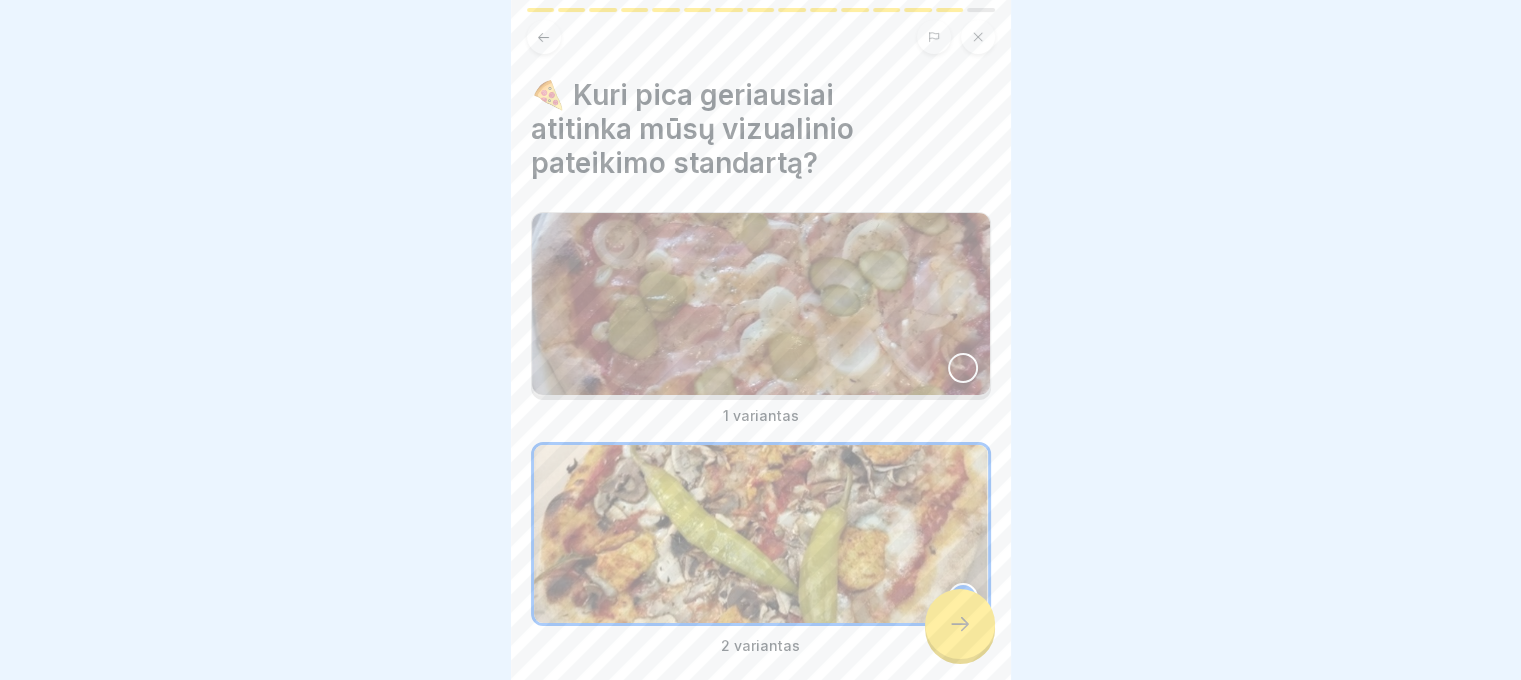 click at bounding box center [960, 624] 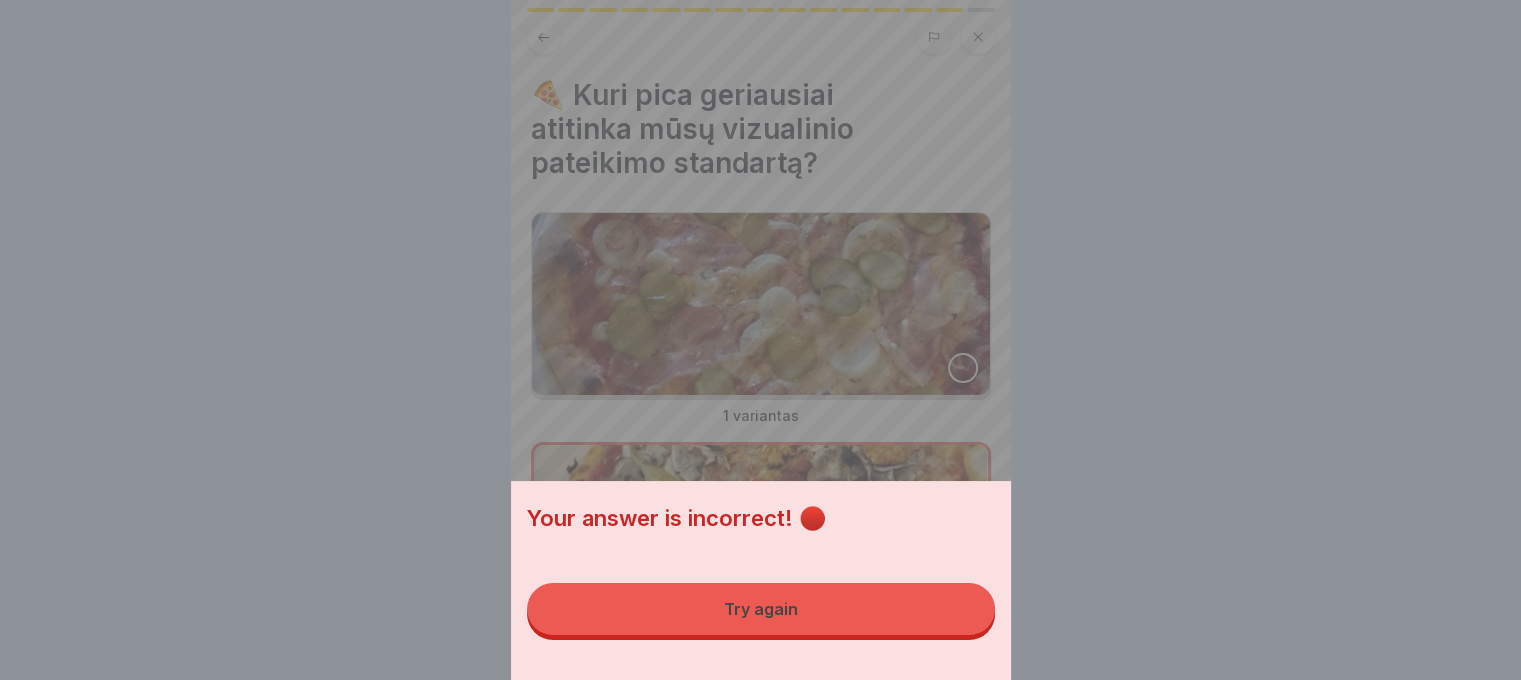 click on "Try again" at bounding box center (761, 609) 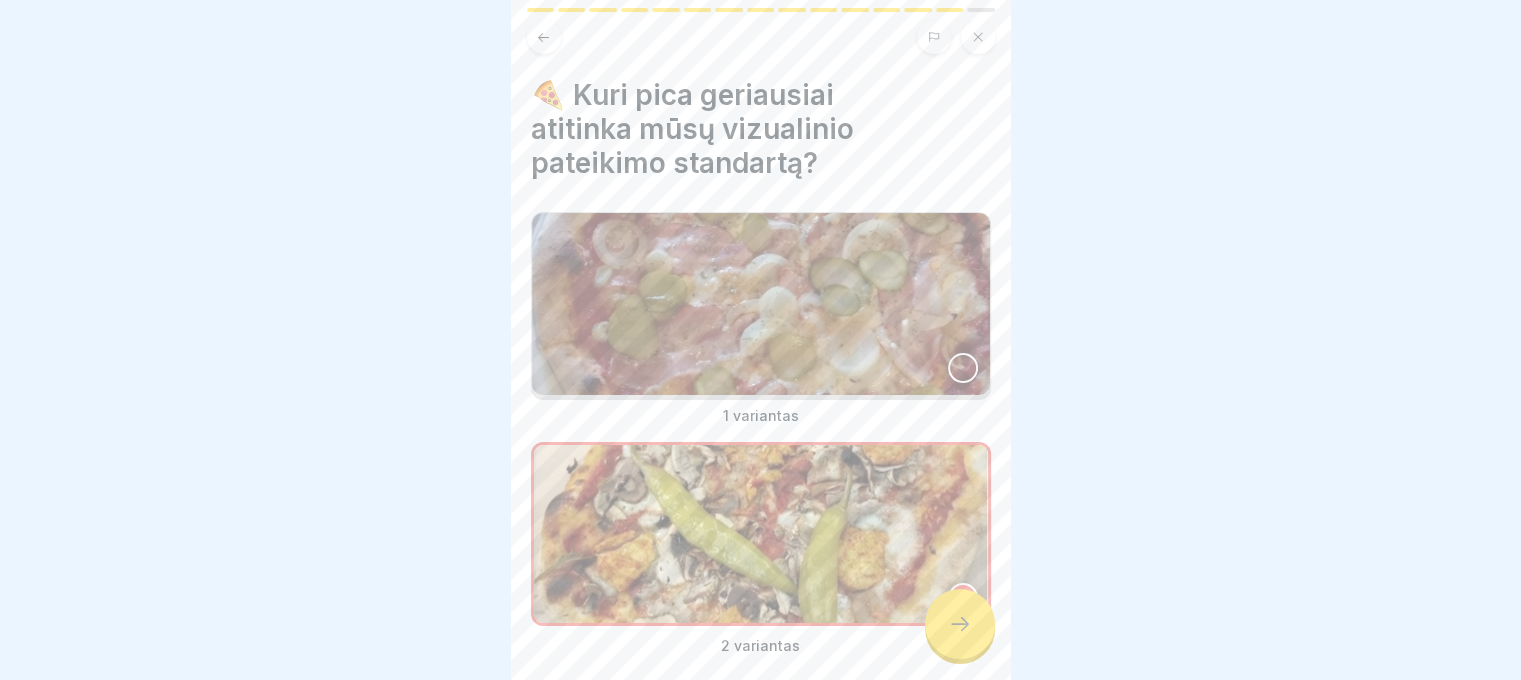 click at bounding box center (761, 304) 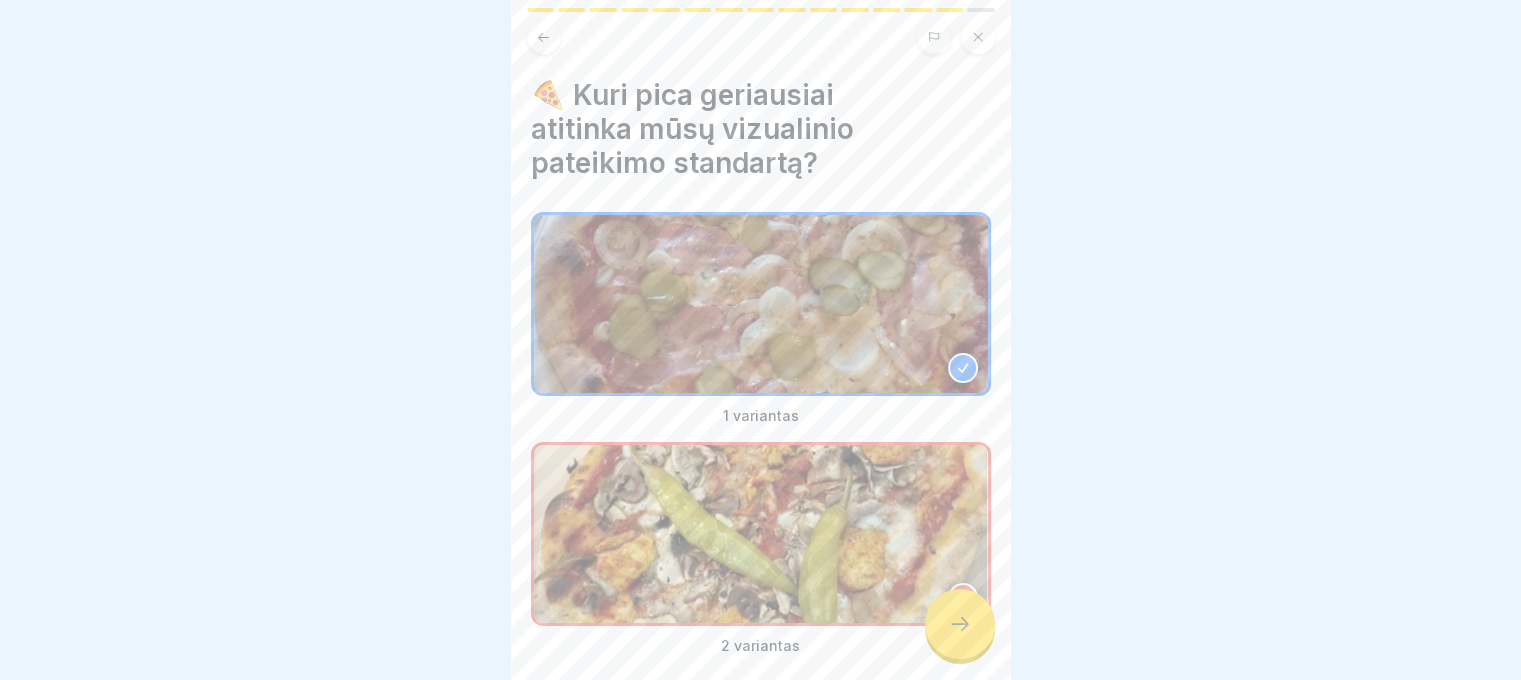 click at bounding box center (960, 624) 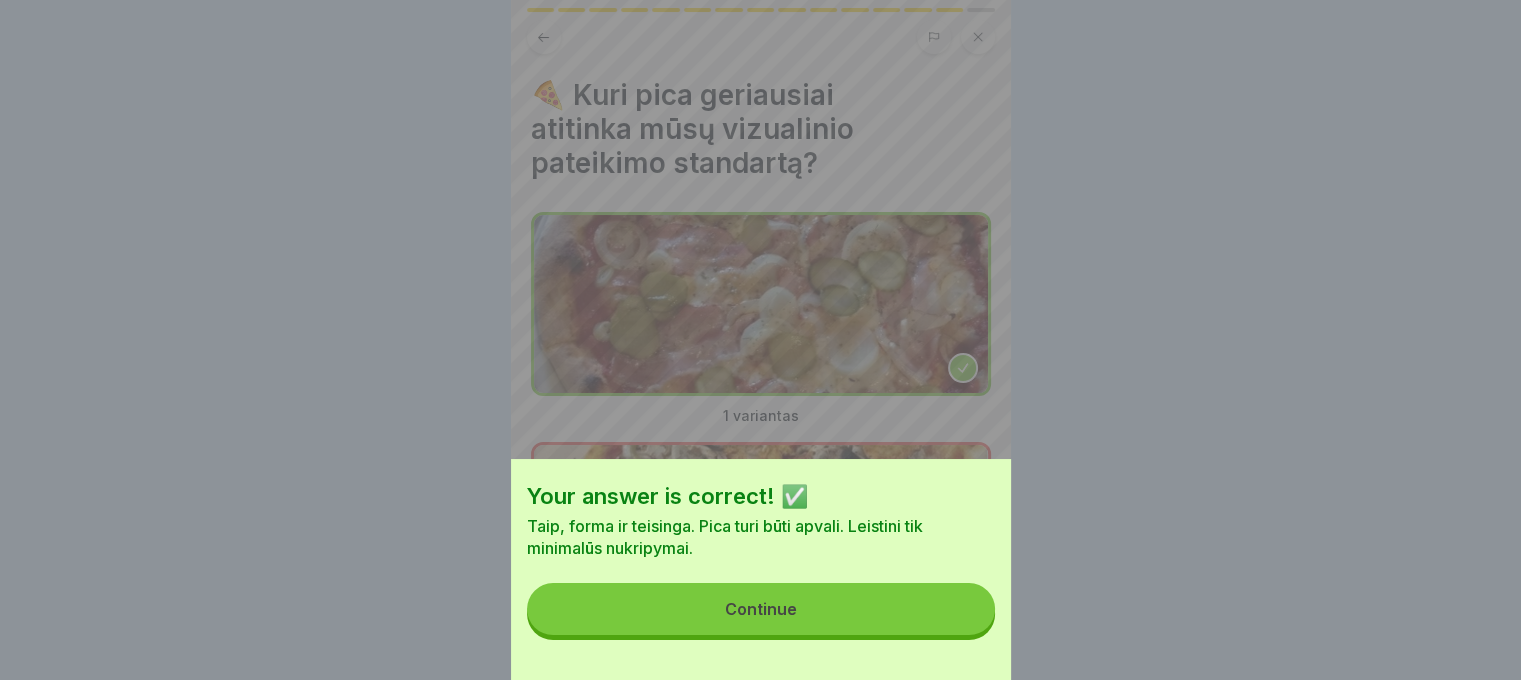 click on "Continue" at bounding box center (761, 609) 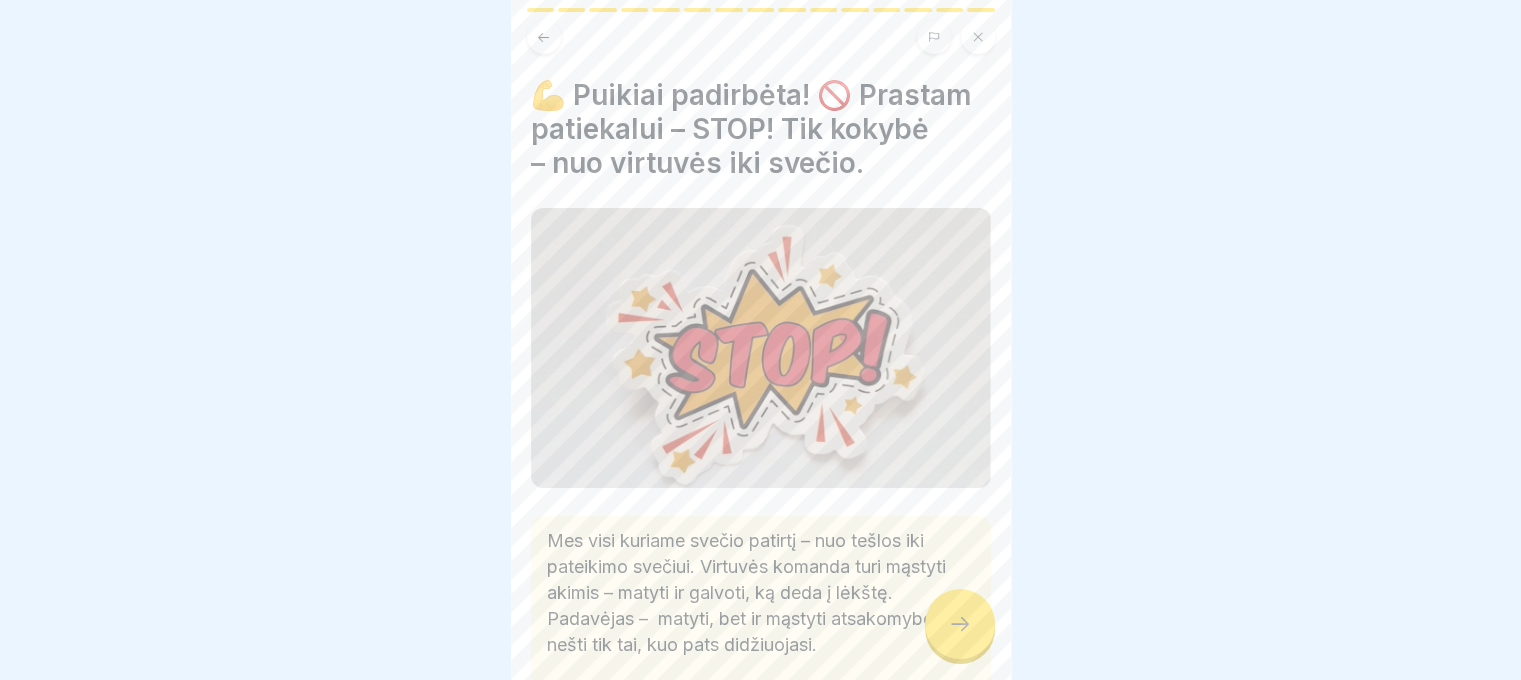 click 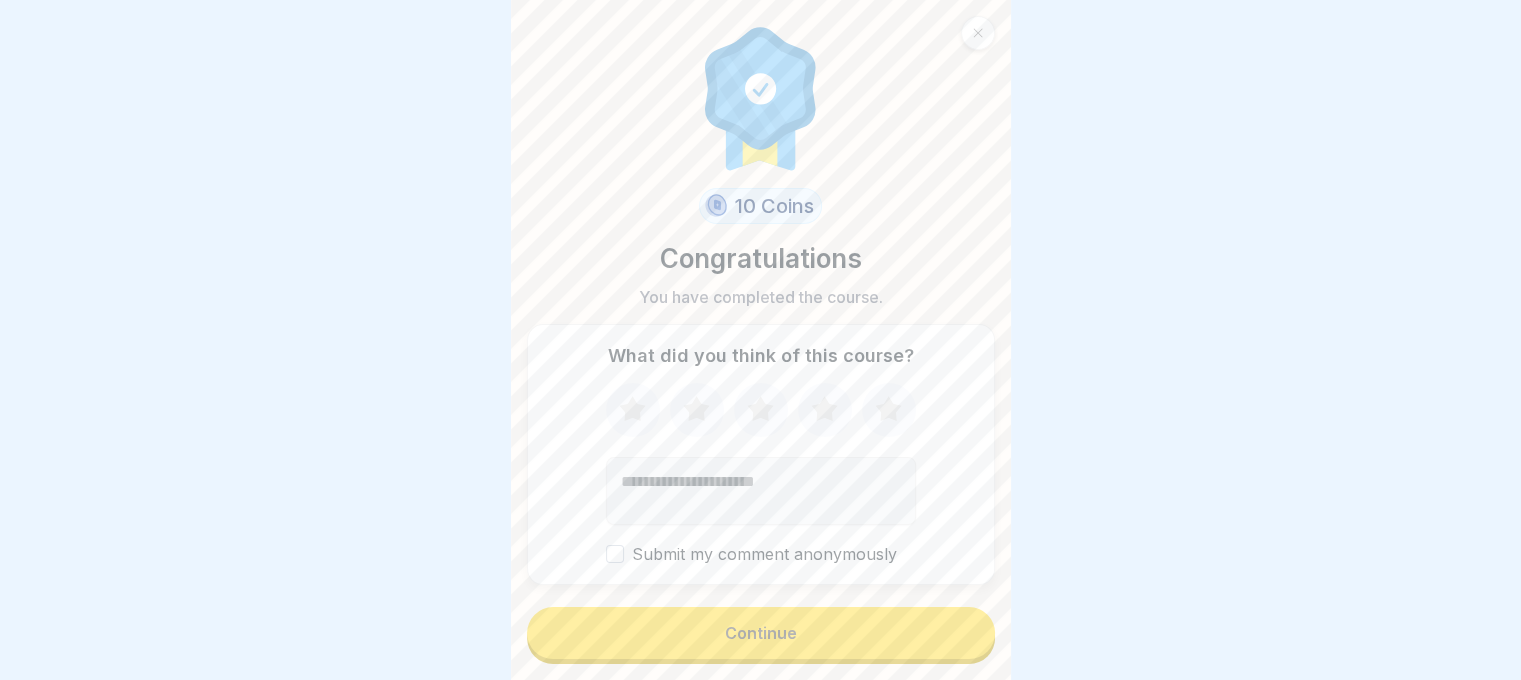click on "Continue" at bounding box center [761, 633] 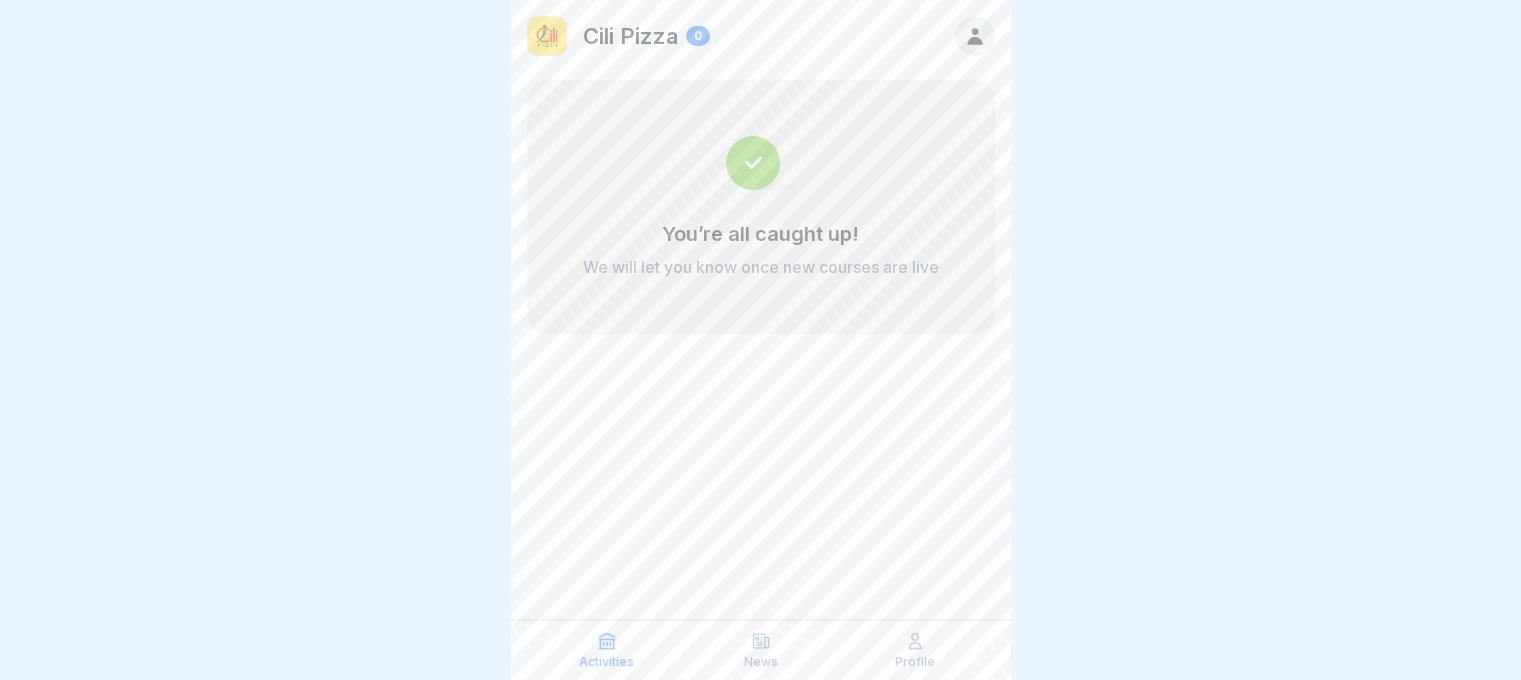click at bounding box center [760, 340] 